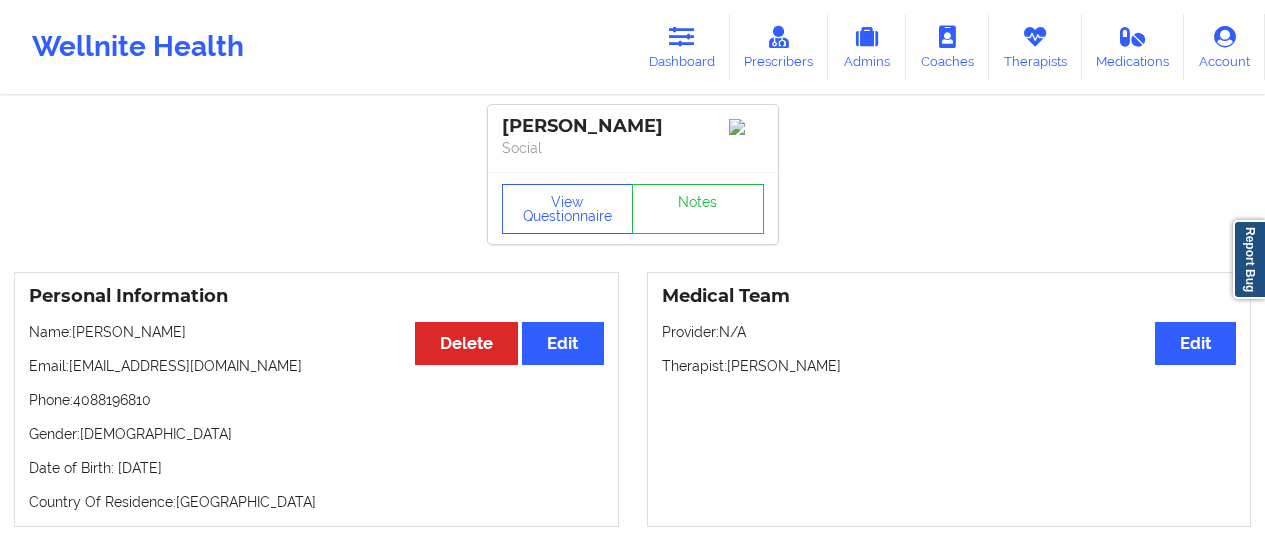 scroll, scrollTop: 0, scrollLeft: 0, axis: both 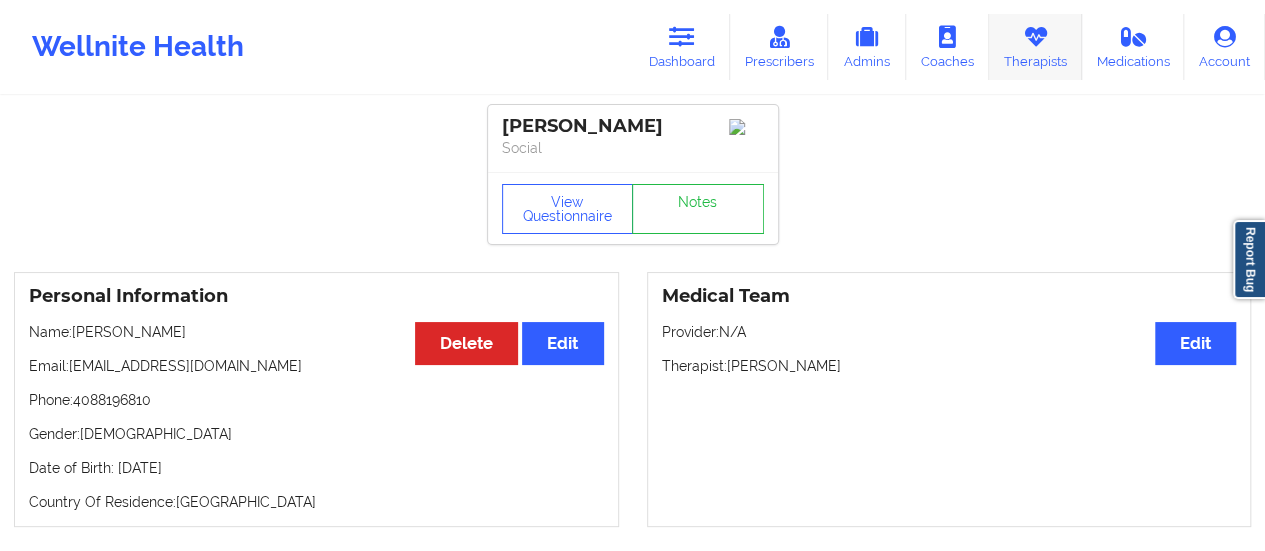 click at bounding box center (1035, 37) 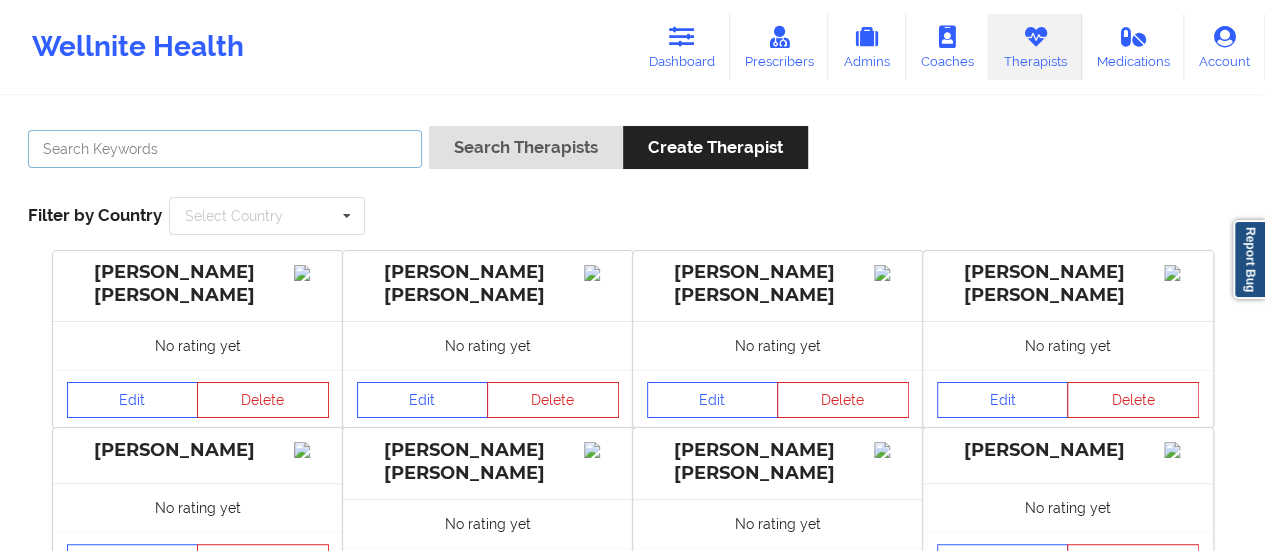 click at bounding box center [225, 149] 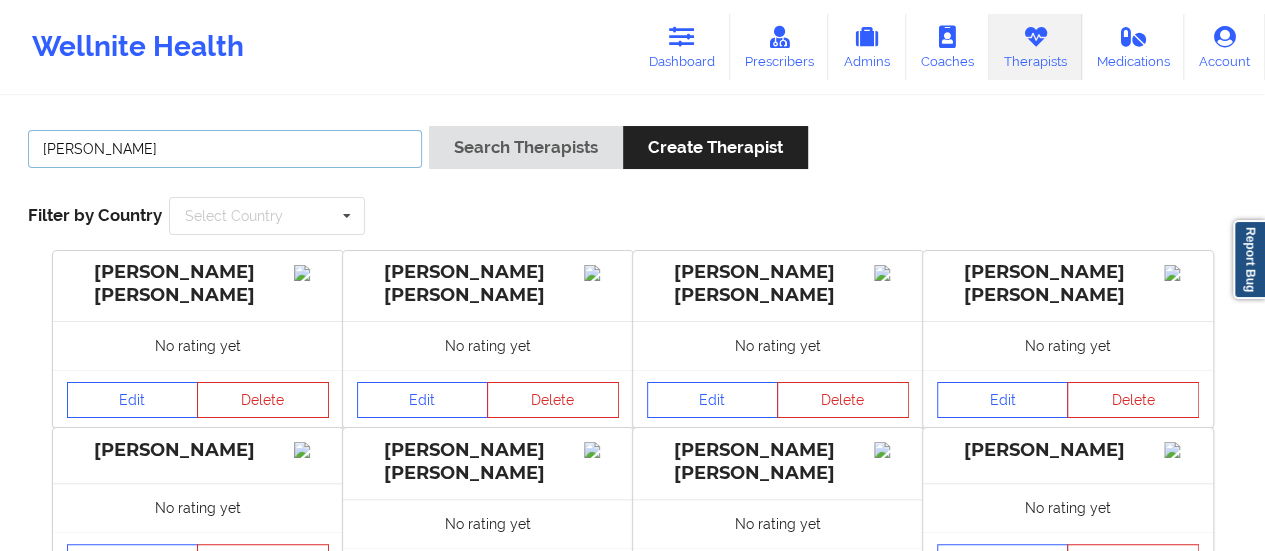 type on "[PERSON_NAME]" 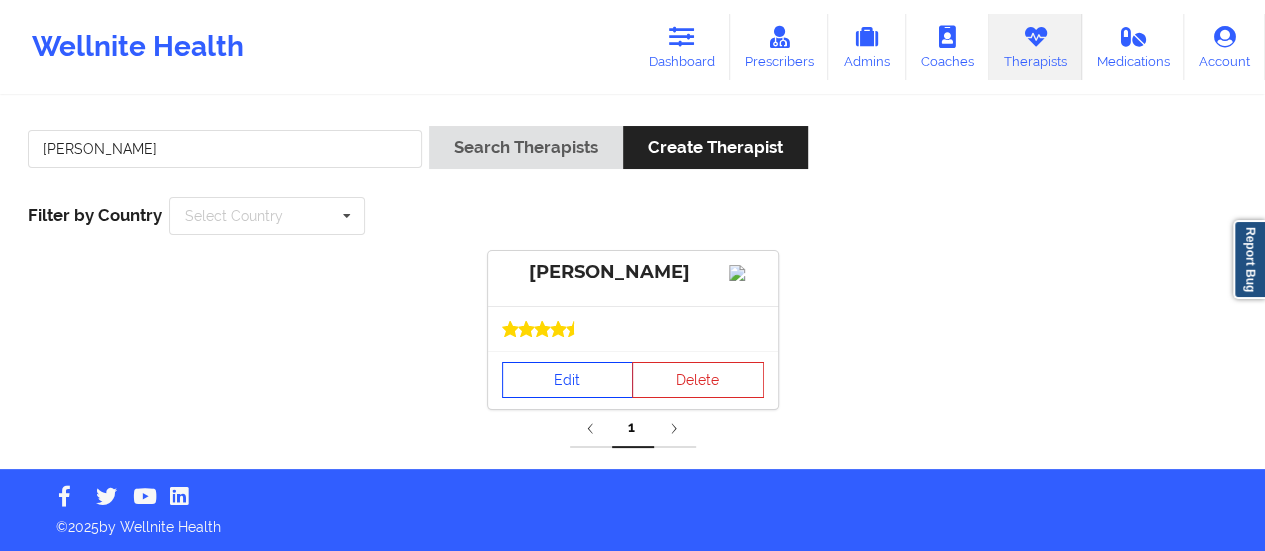 click on "Edit" at bounding box center (568, 380) 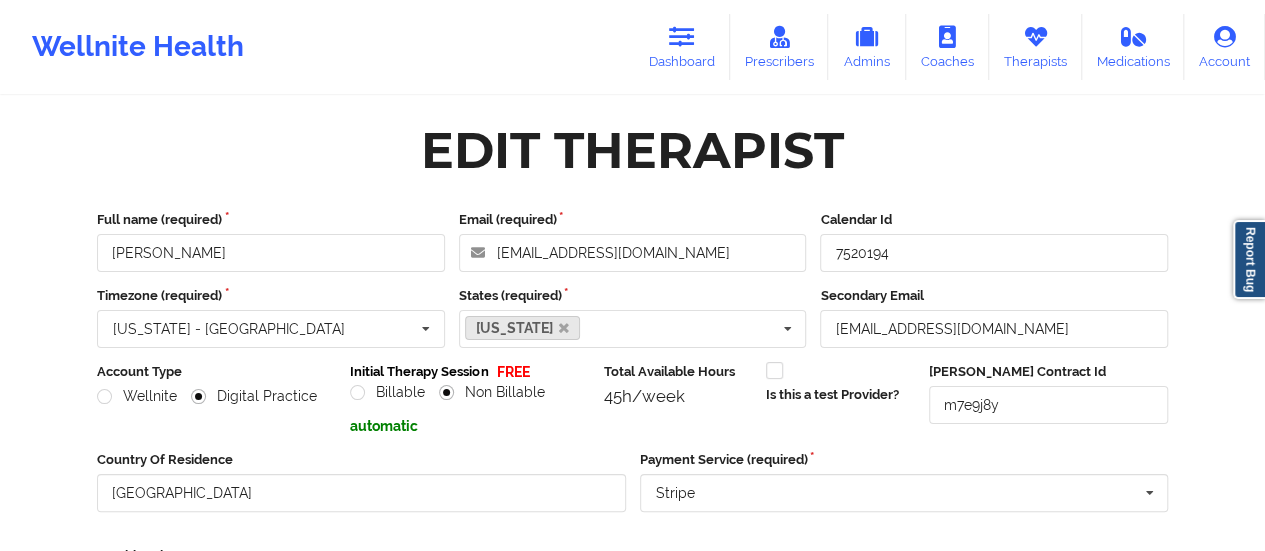 scroll, scrollTop: 360, scrollLeft: 0, axis: vertical 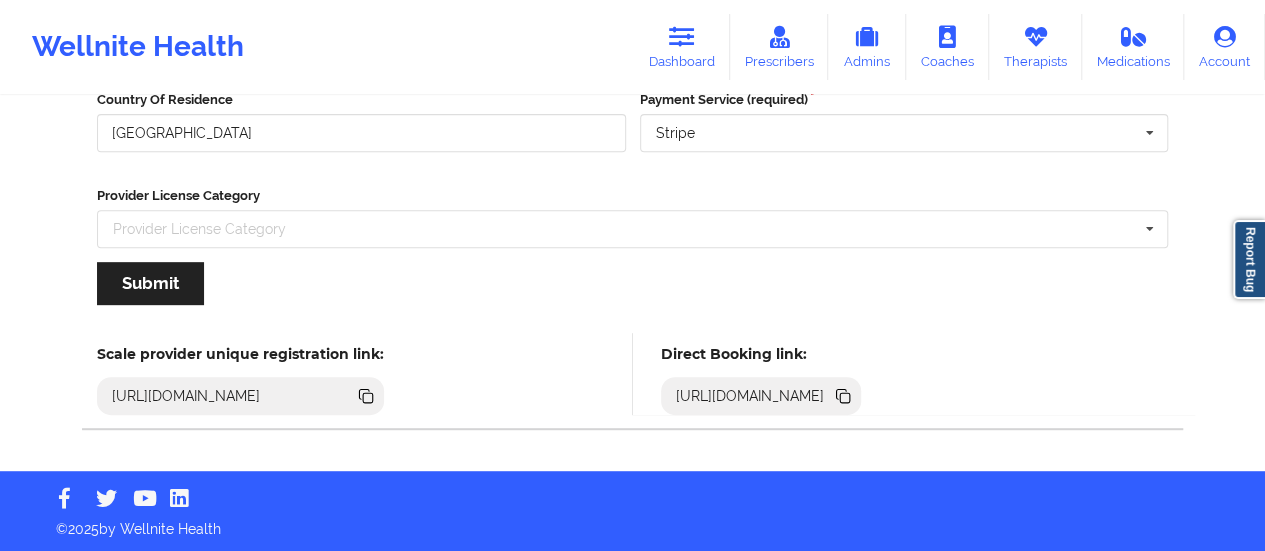 click 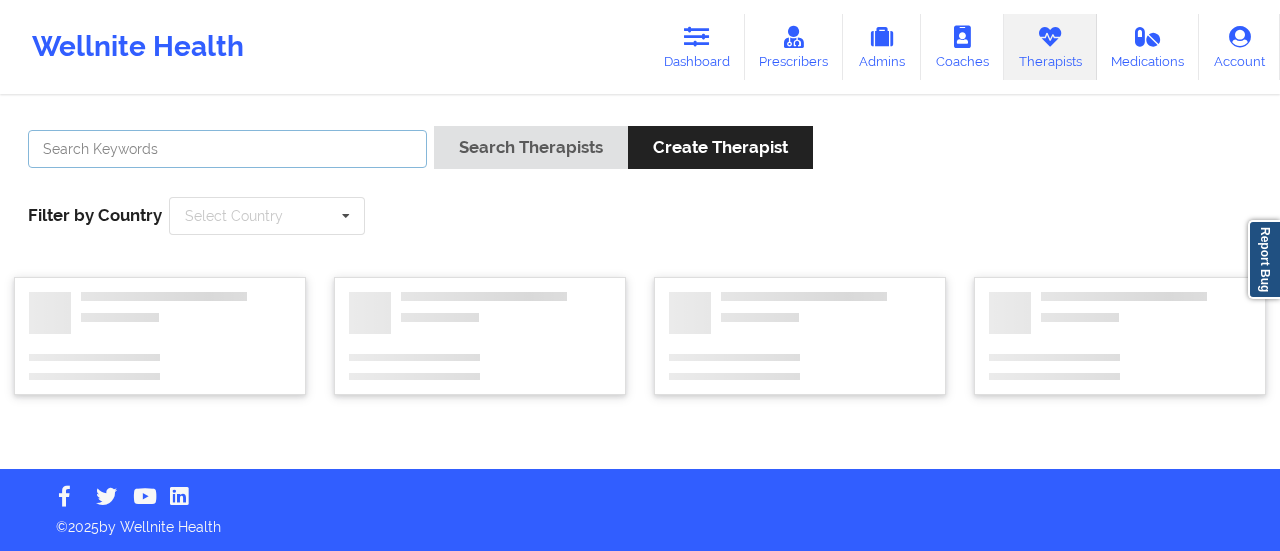 click at bounding box center (227, 149) 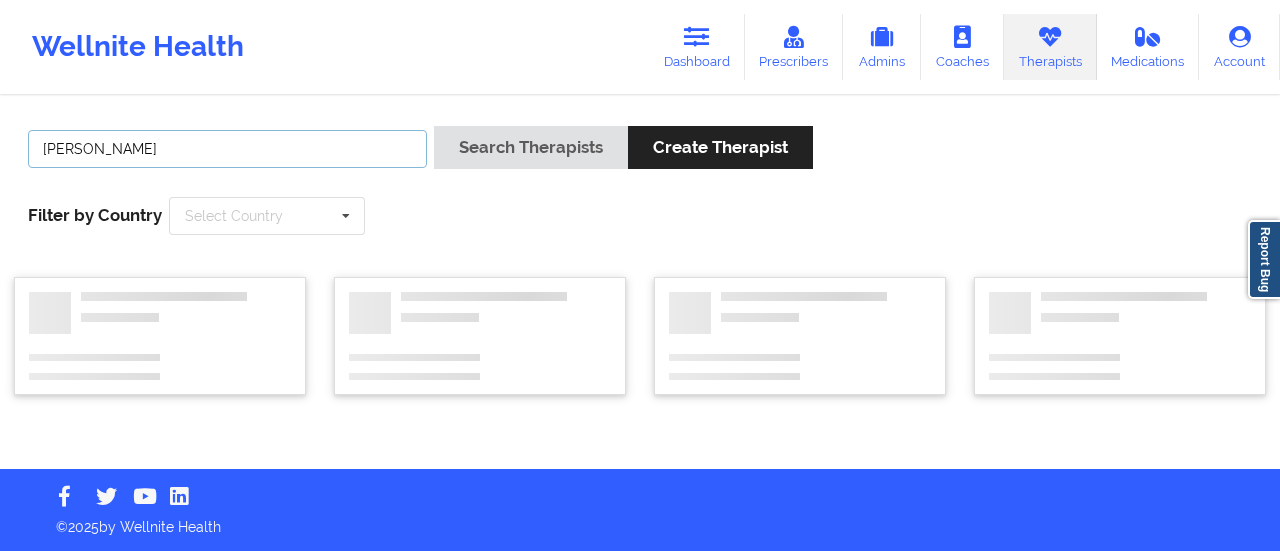 type on "[PERSON_NAME]" 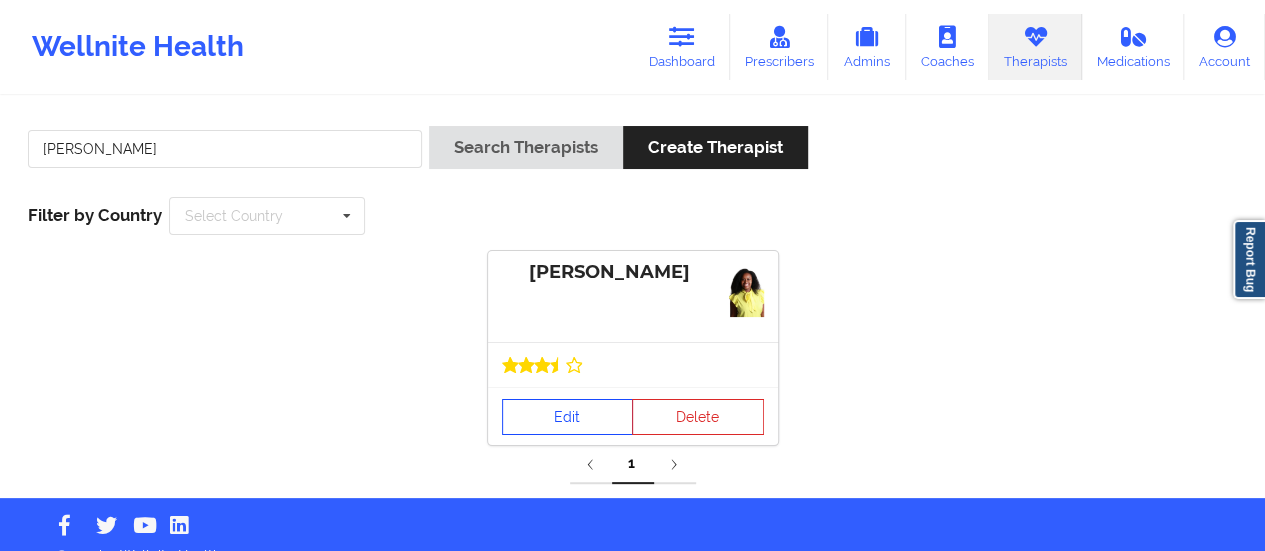 drag, startPoint x: 554, startPoint y: 383, endPoint x: 552, endPoint y: 405, distance: 22.090721 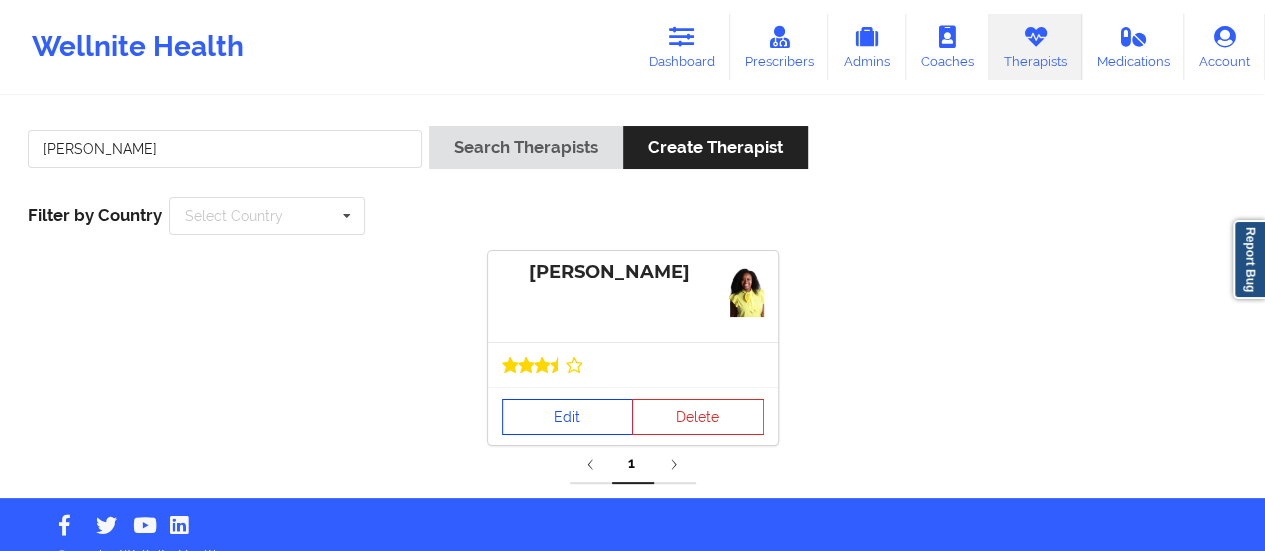 click on "Edit" at bounding box center (568, 417) 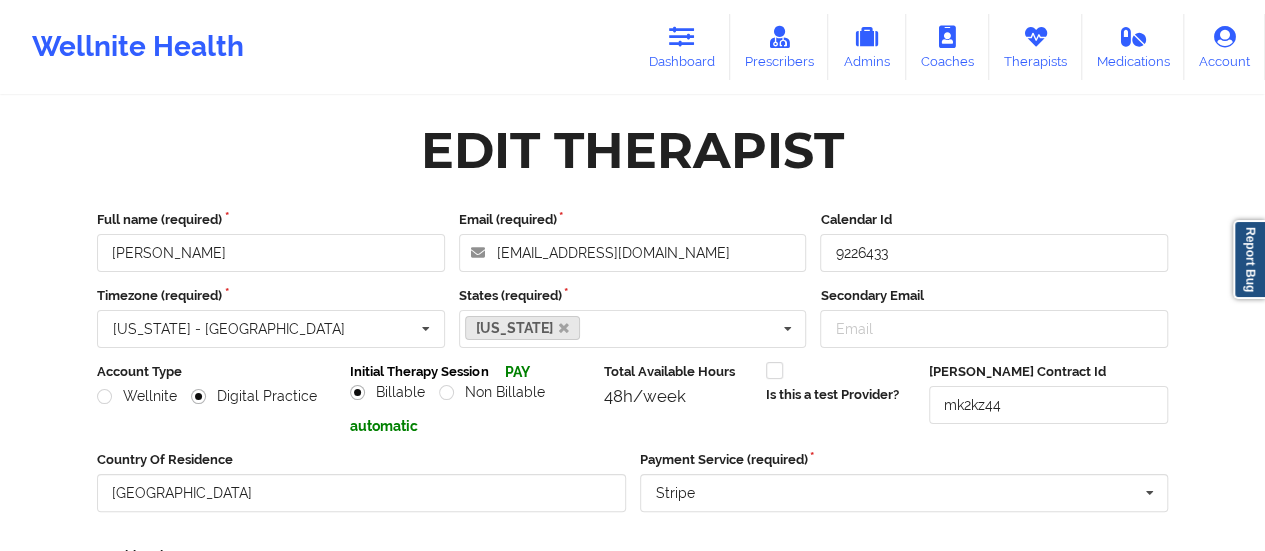 scroll, scrollTop: 360, scrollLeft: 0, axis: vertical 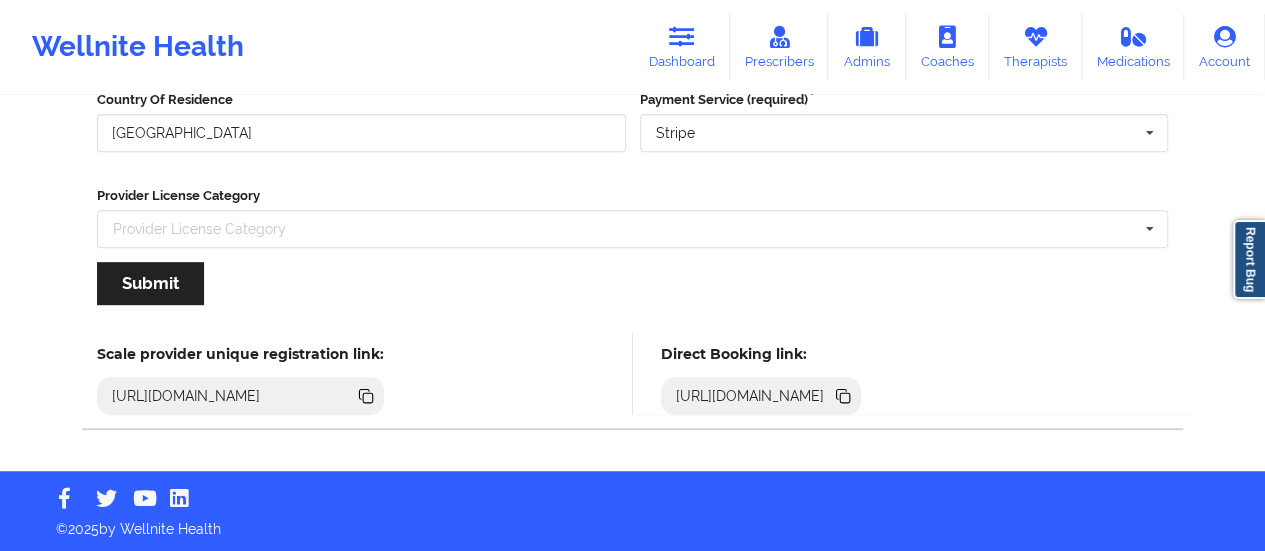 click 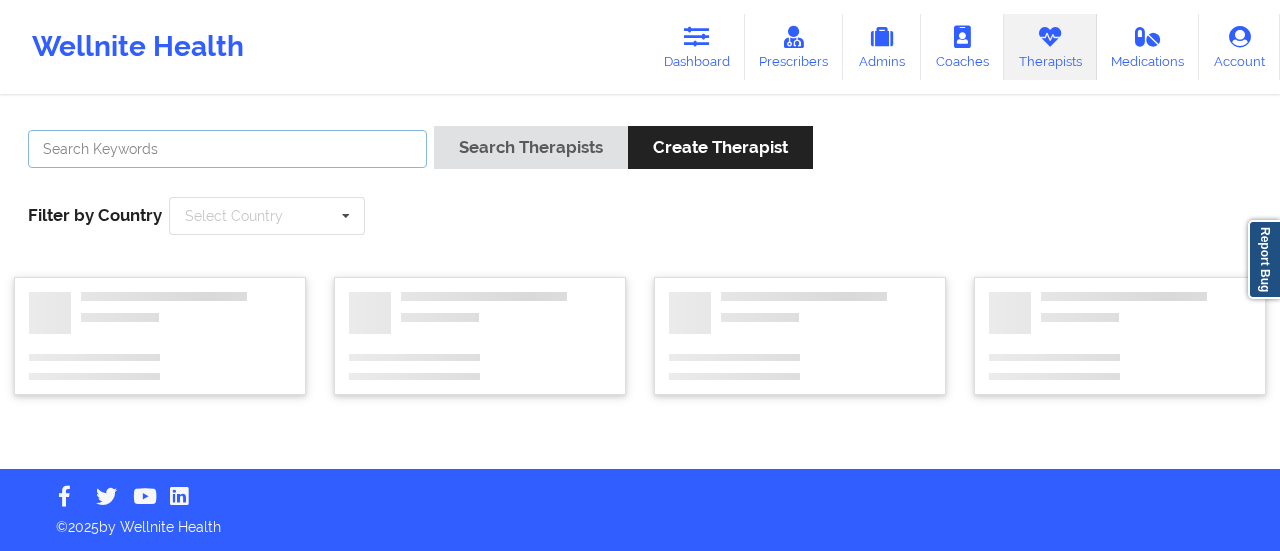 click at bounding box center (227, 149) 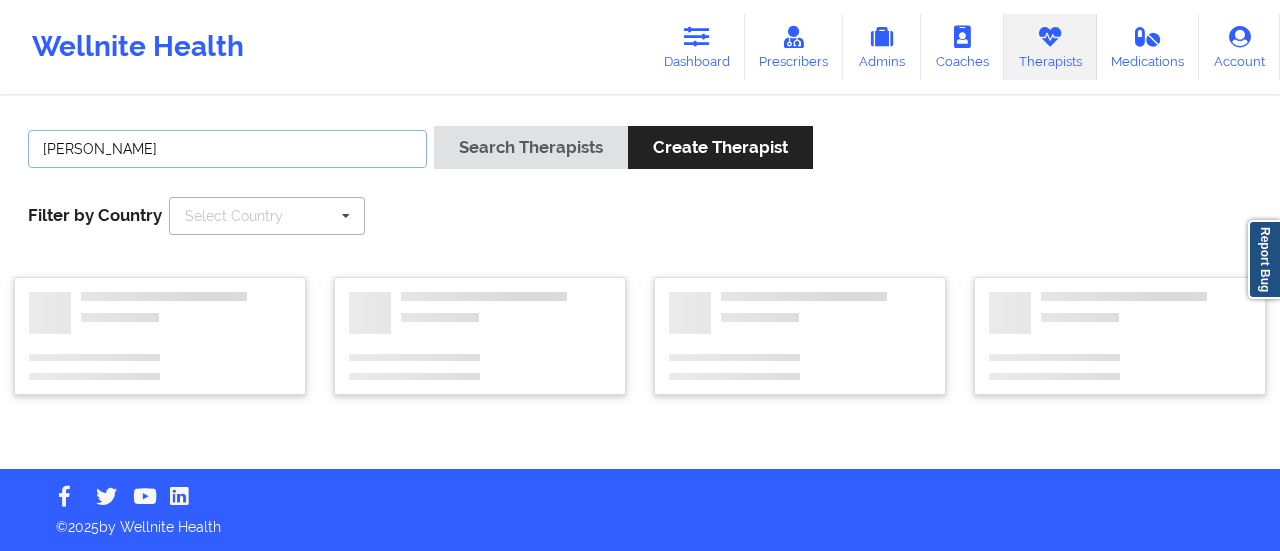 type on "[PERSON_NAME]" 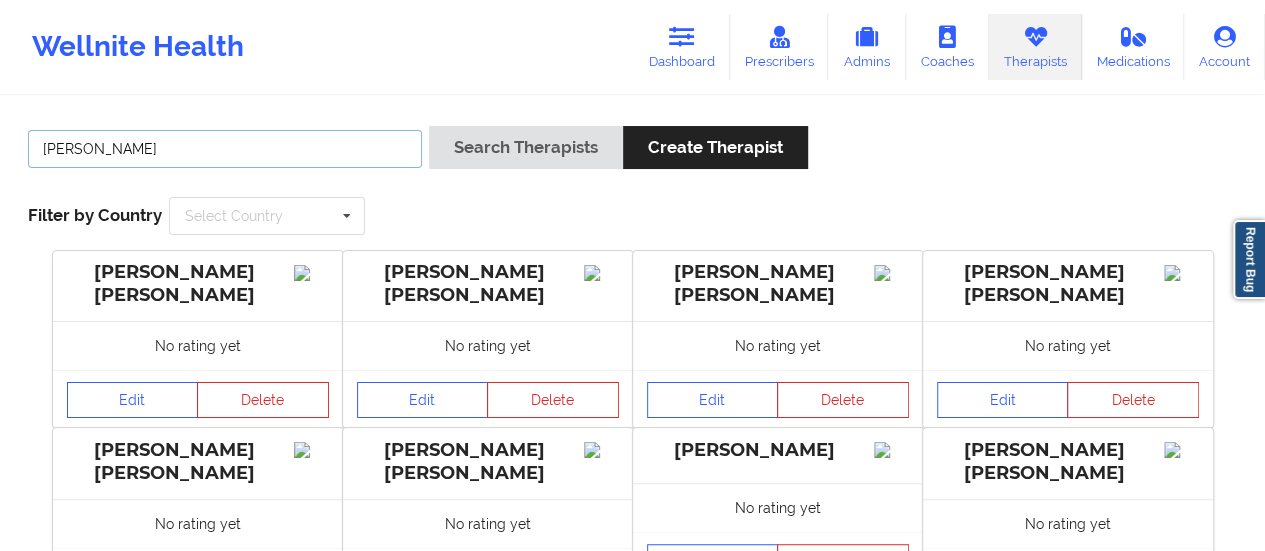 click on "Search Therapists" at bounding box center (526, 147) 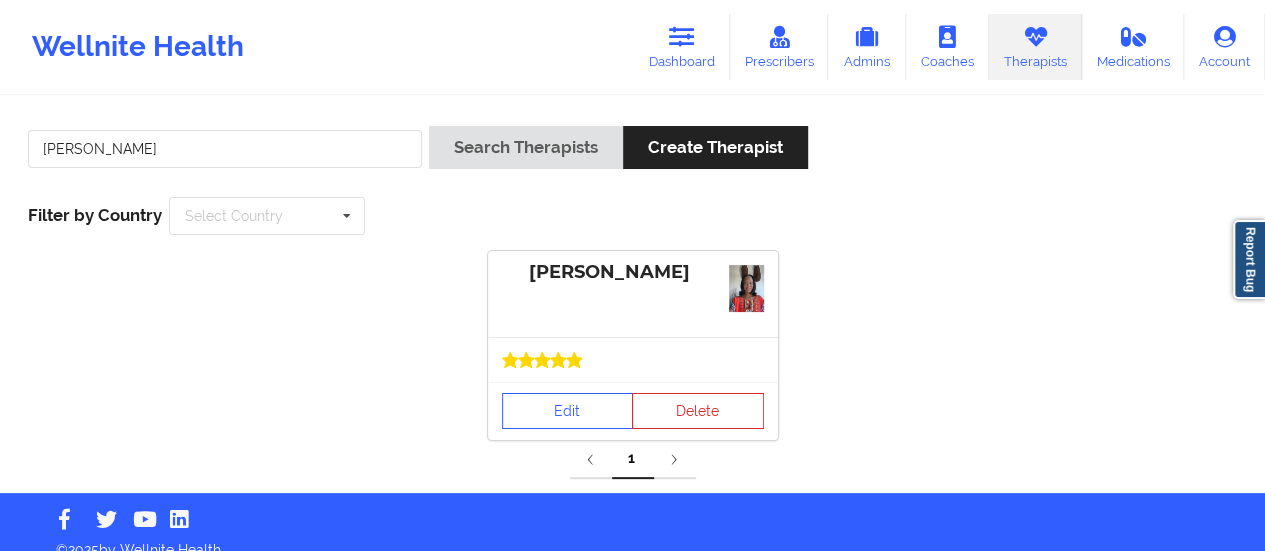 drag, startPoint x: 547, startPoint y: 375, endPoint x: 550, endPoint y: 385, distance: 10.440307 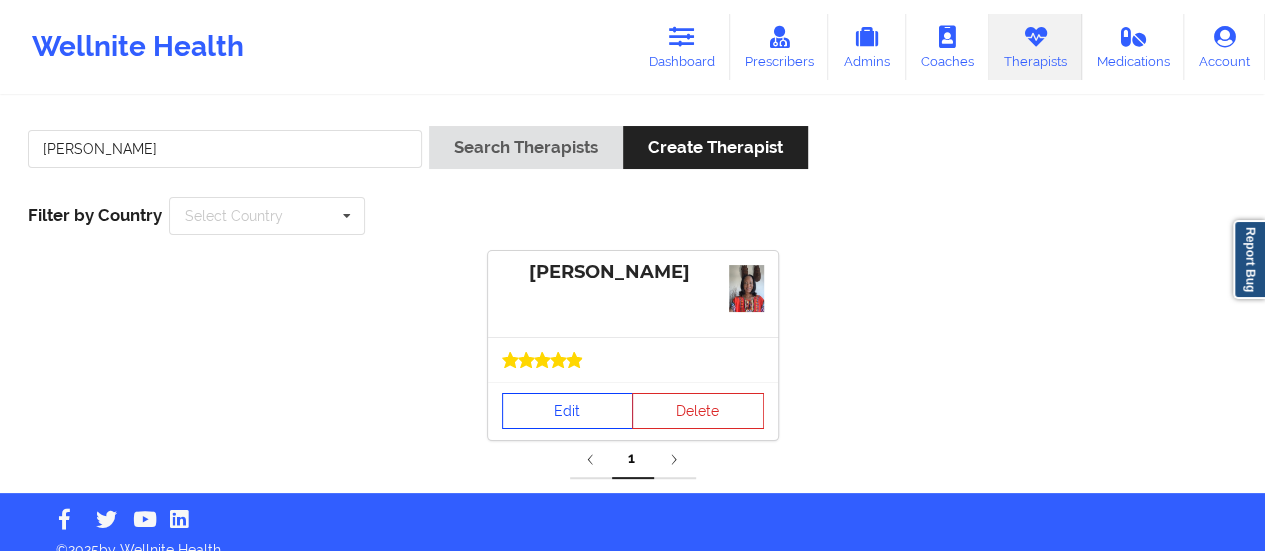 click on "Edit" at bounding box center (568, 411) 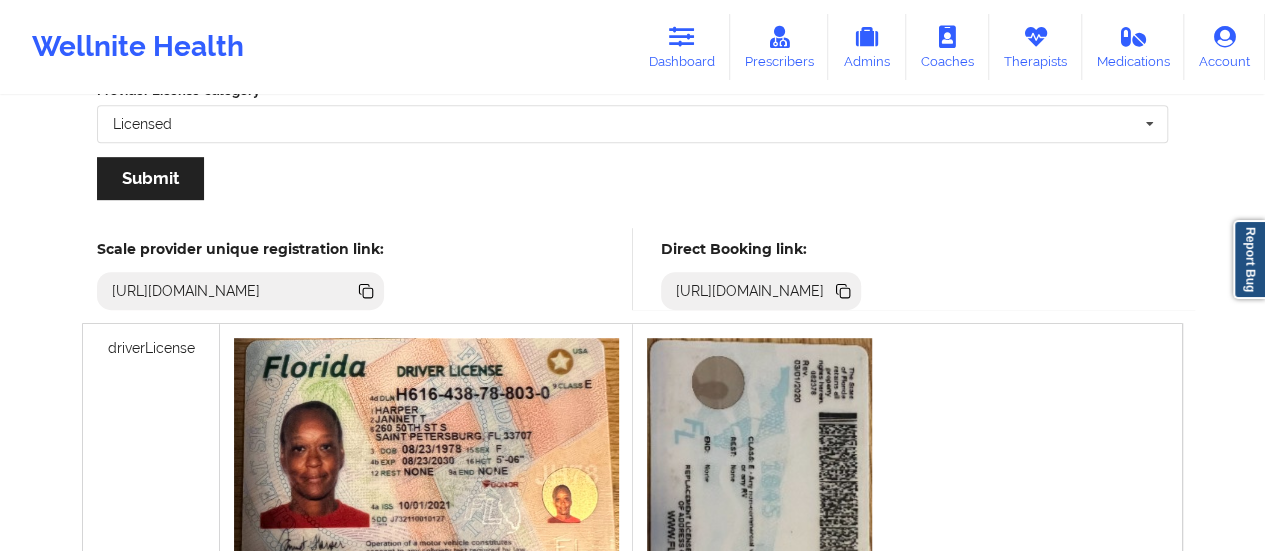 scroll, scrollTop: 570, scrollLeft: 0, axis: vertical 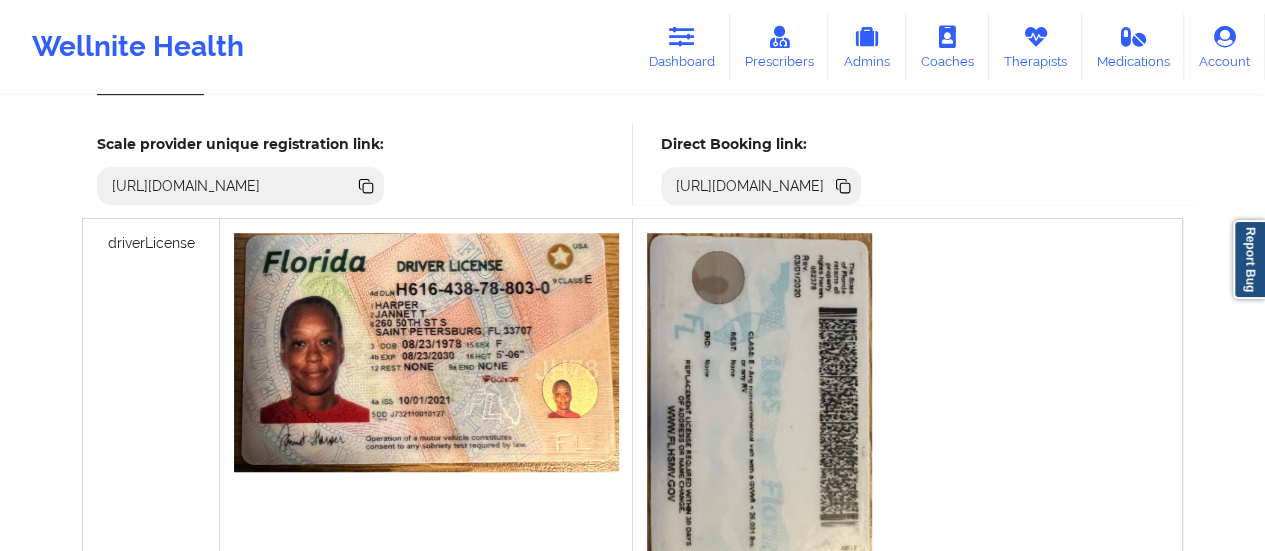 click 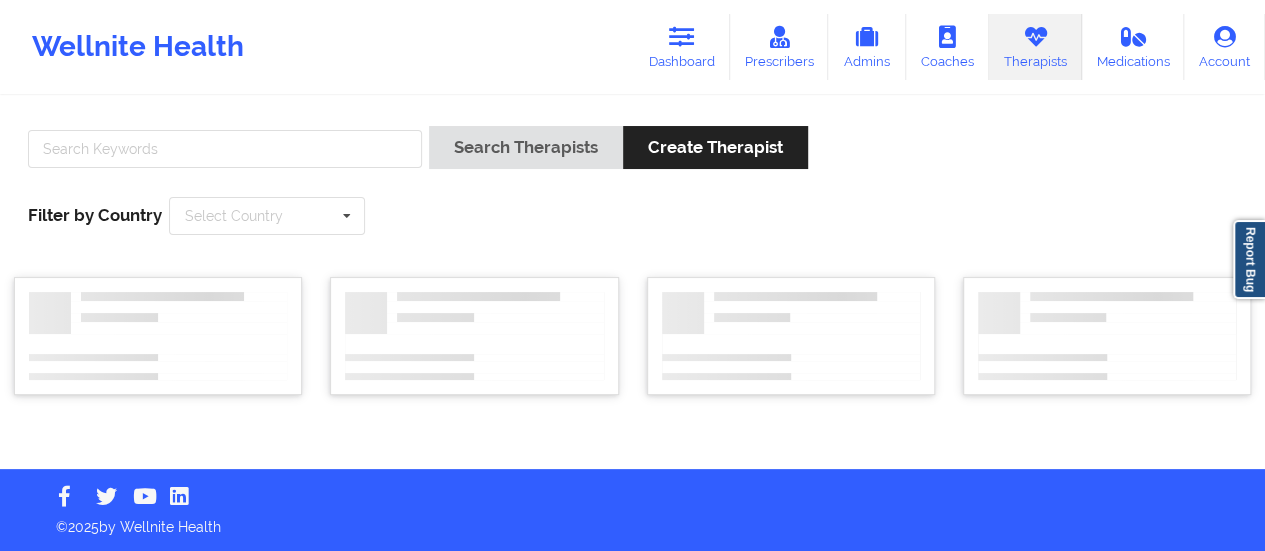 scroll, scrollTop: 0, scrollLeft: 0, axis: both 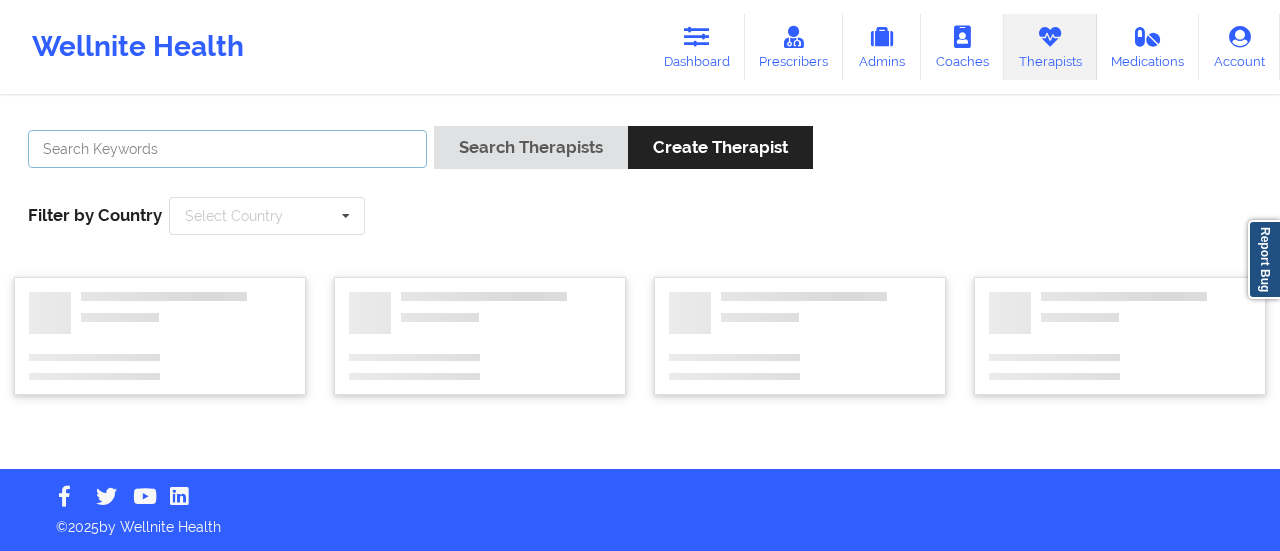 click at bounding box center (227, 149) 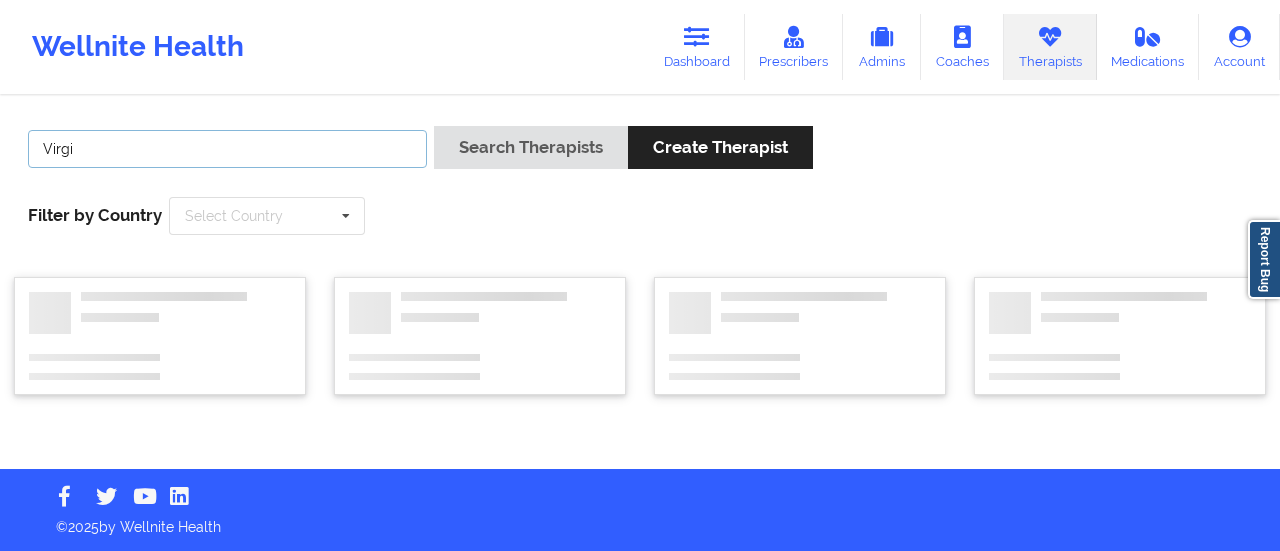 type on "[US_STATE][PERSON_NAME]" 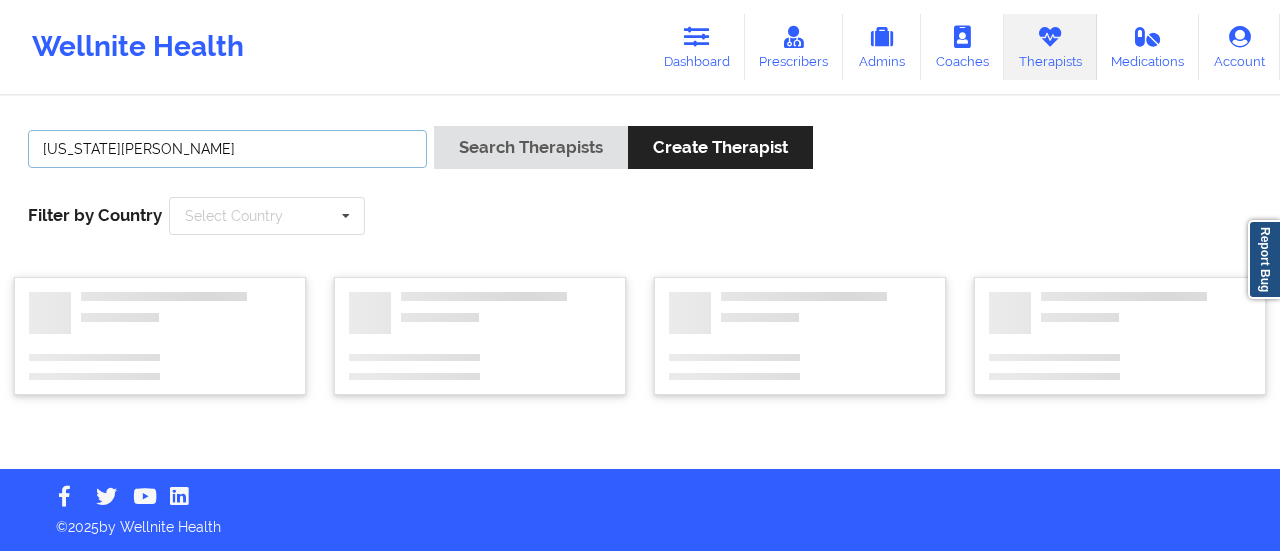 click on "Search Therapists" at bounding box center (531, 147) 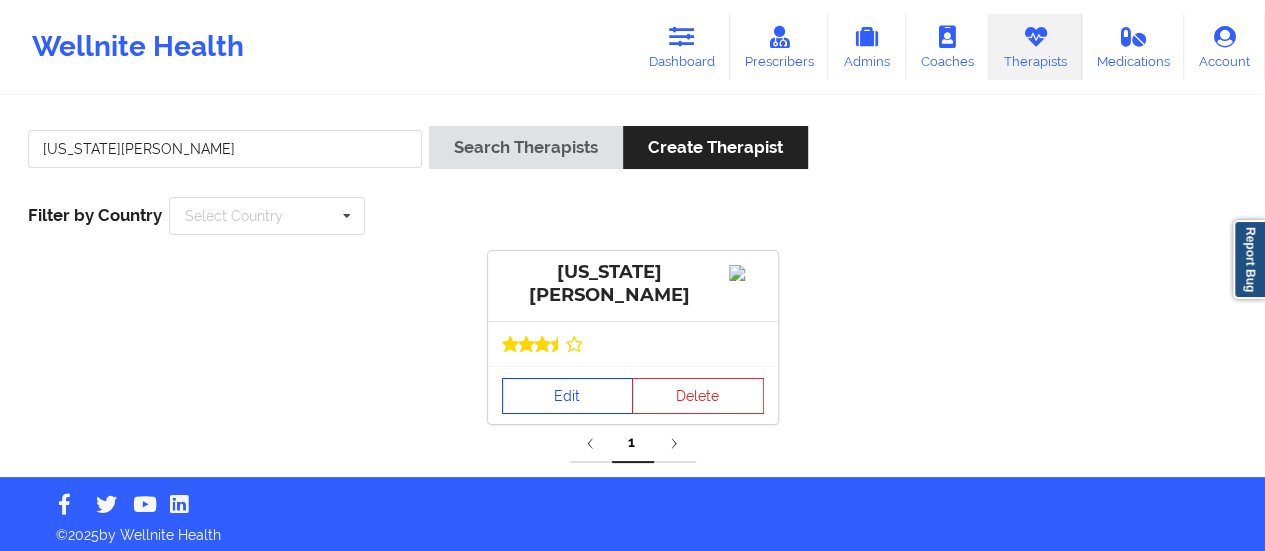 click on "Edit" at bounding box center [568, 396] 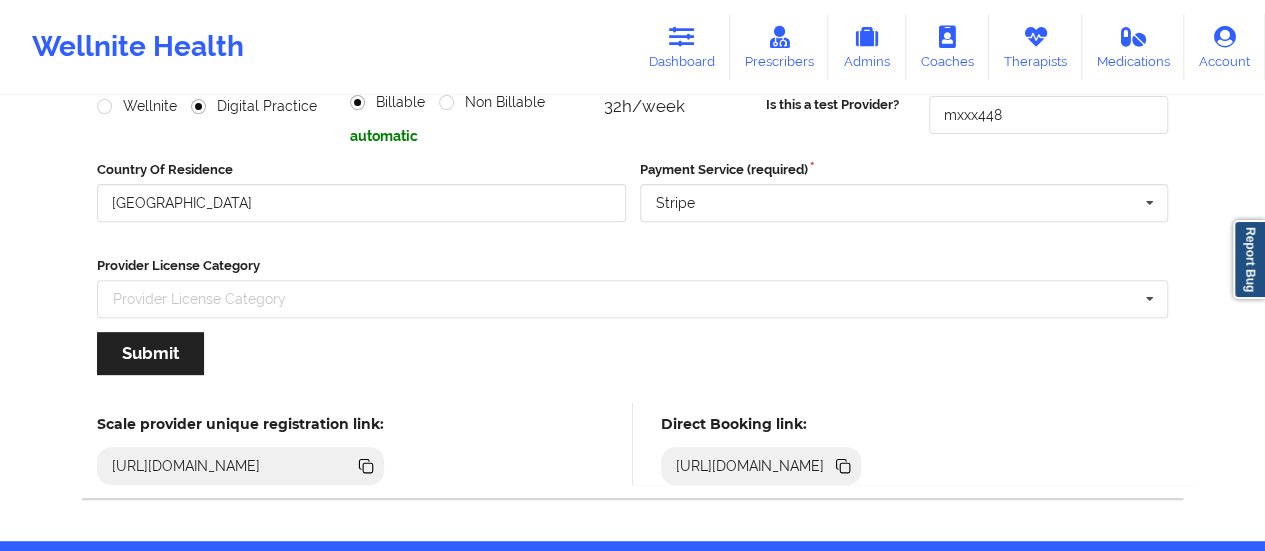 scroll, scrollTop: 360, scrollLeft: 0, axis: vertical 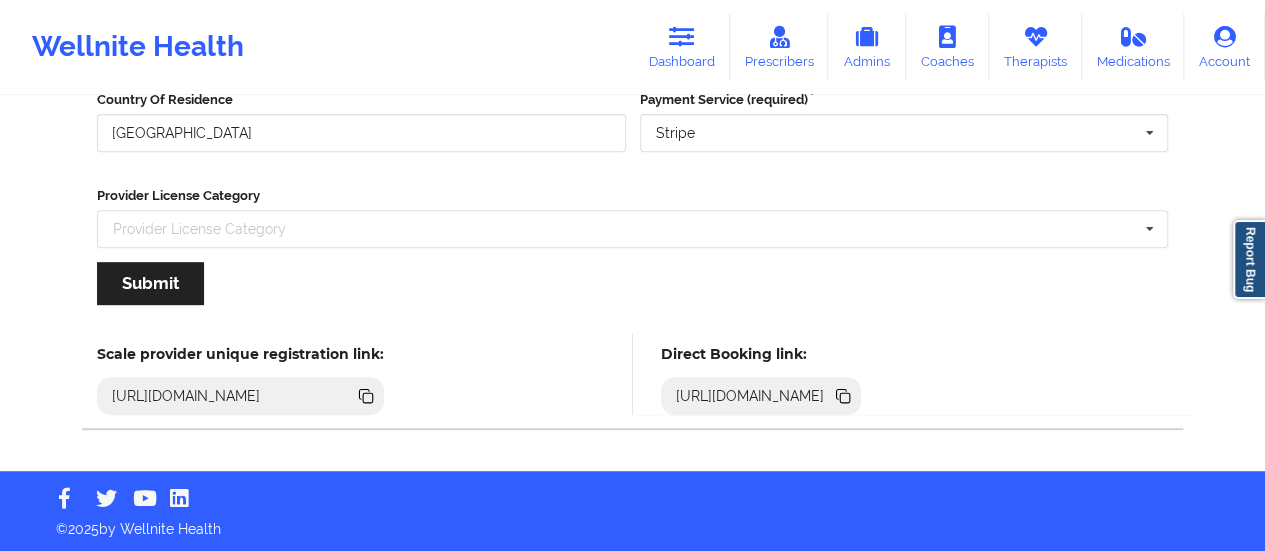 click 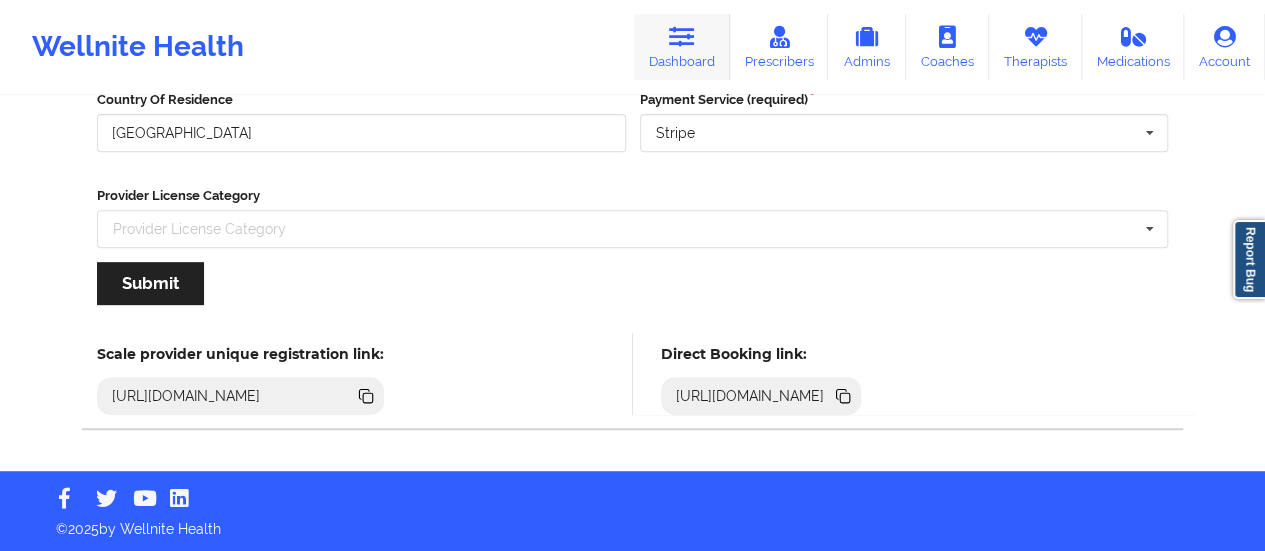 click on "Dashboard" at bounding box center [682, 47] 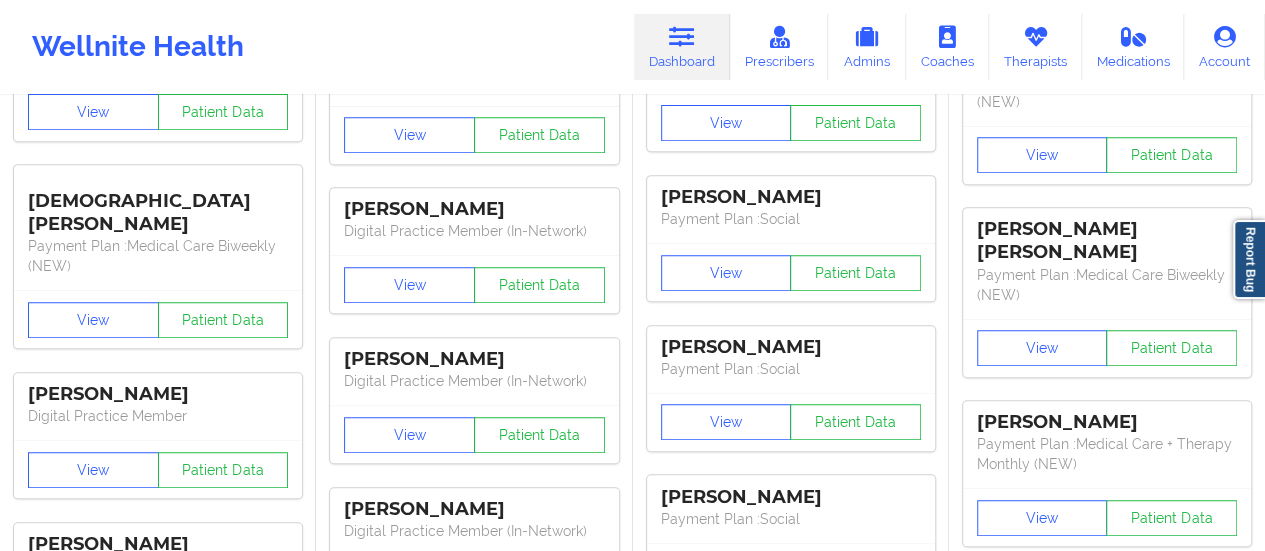 scroll, scrollTop: 0, scrollLeft: 0, axis: both 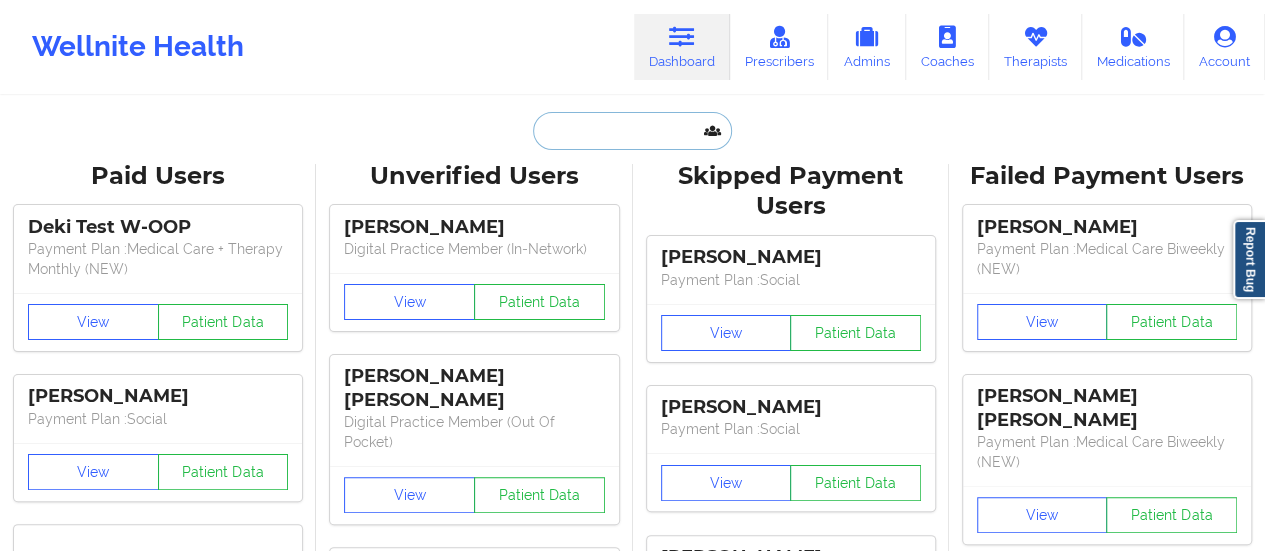 click at bounding box center [632, 131] 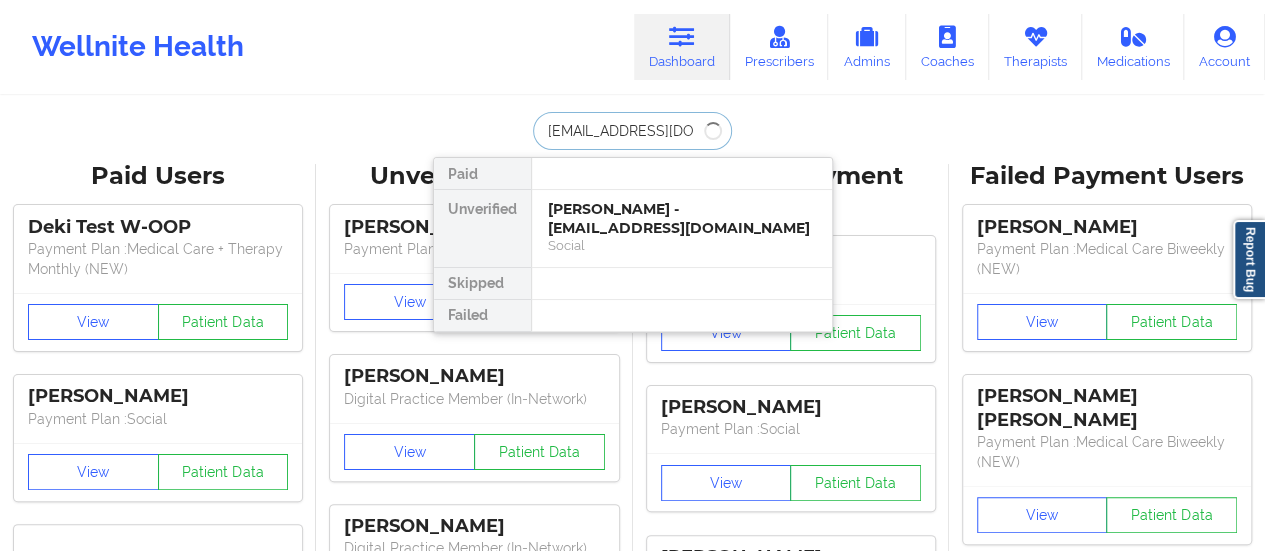 type on "[EMAIL_ADDRESS][DOMAIN_NAME]" 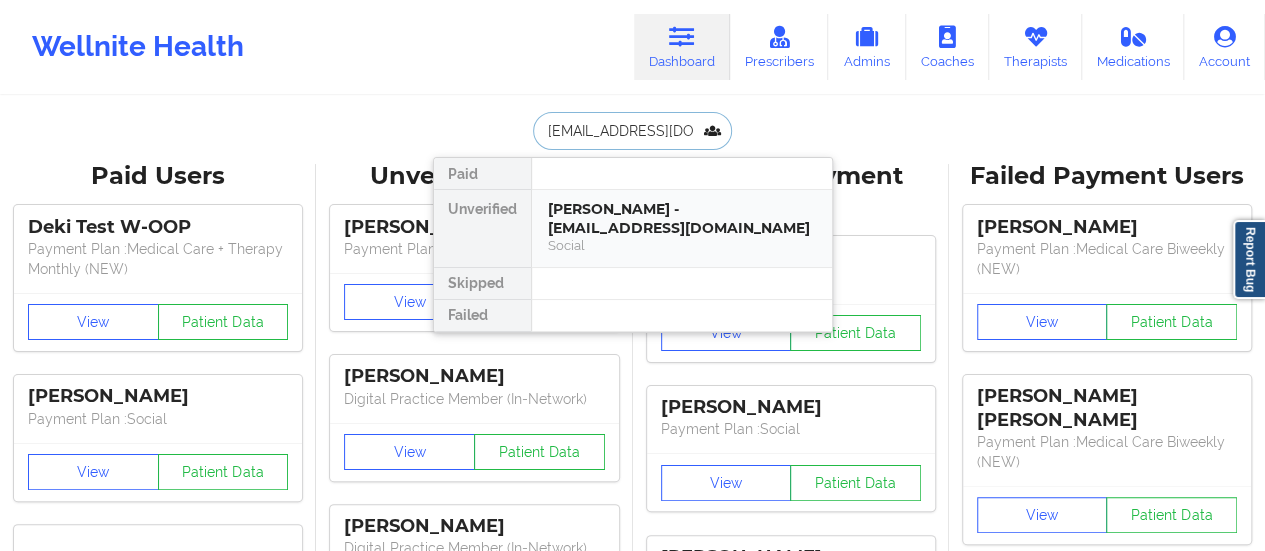 click on "[PERSON_NAME] - [EMAIL_ADDRESS][DOMAIN_NAME]" at bounding box center [682, 218] 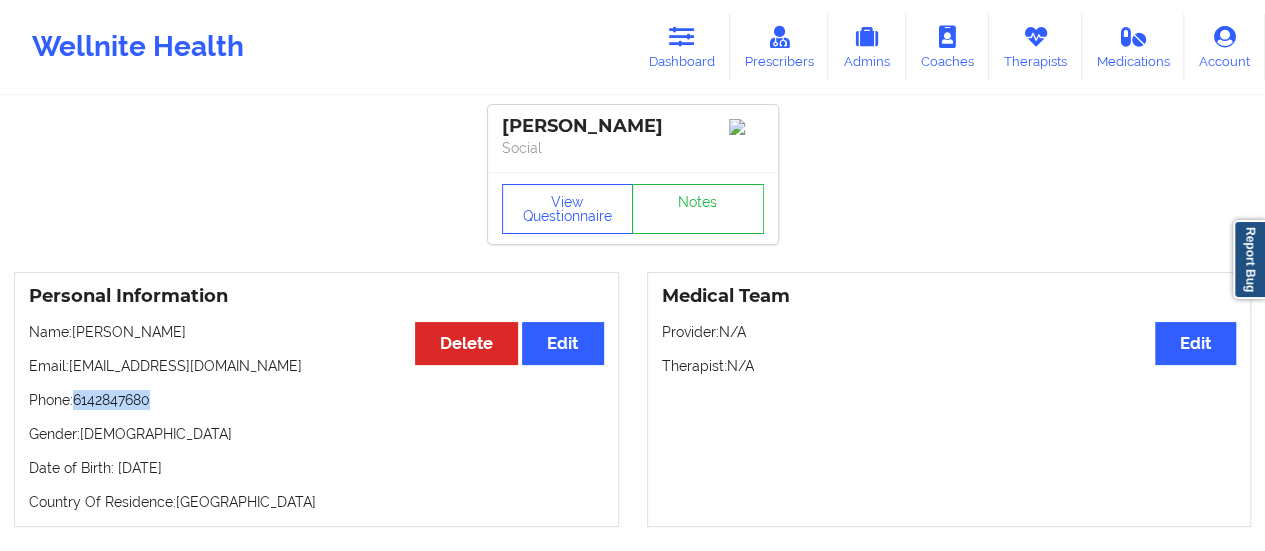 drag, startPoint x: 78, startPoint y: 408, endPoint x: 176, endPoint y: 413, distance: 98.12747 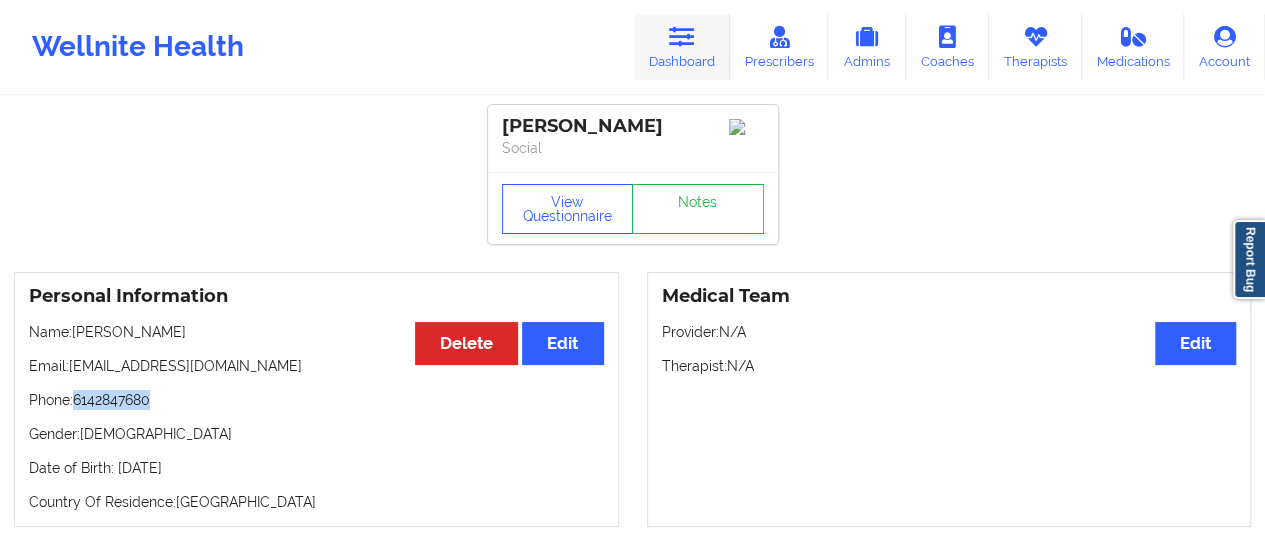 click at bounding box center [682, 37] 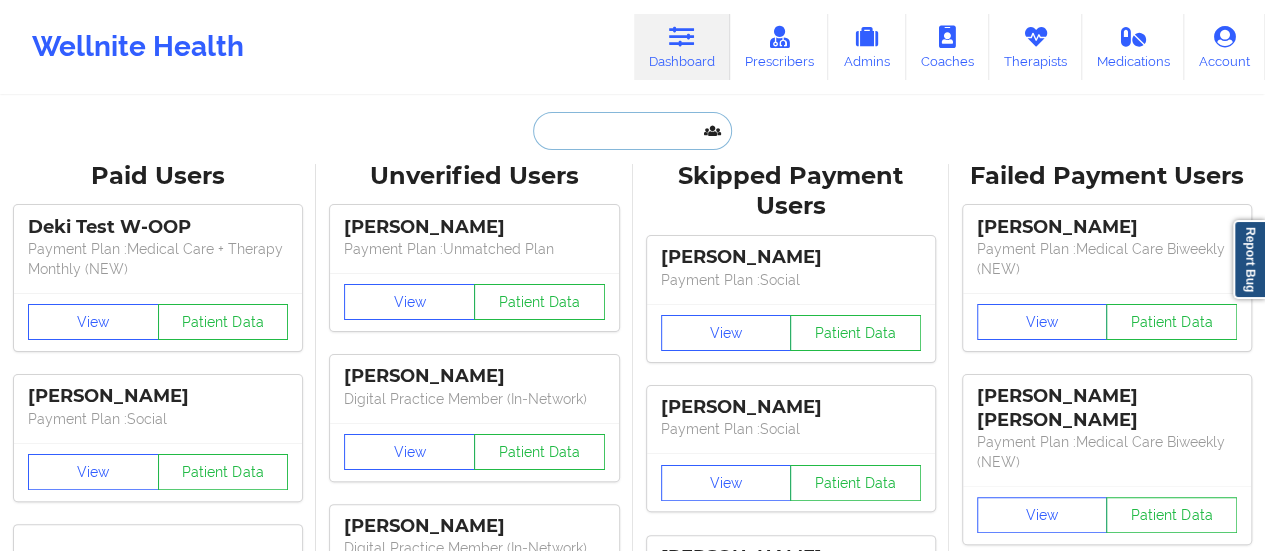 click at bounding box center [632, 131] 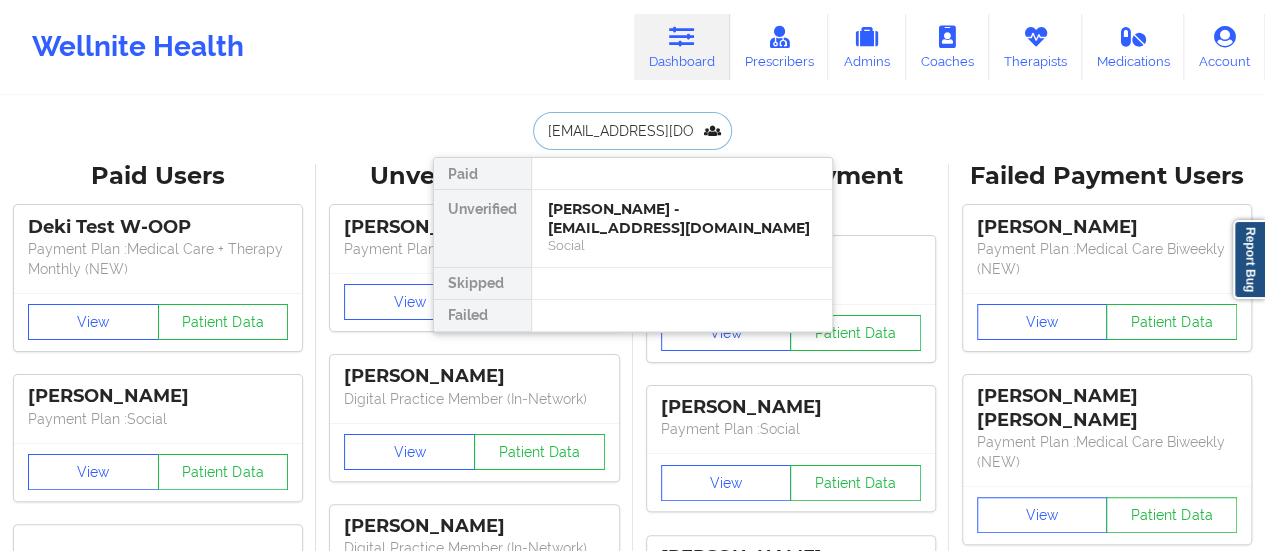 scroll, scrollTop: 0, scrollLeft: 32, axis: horizontal 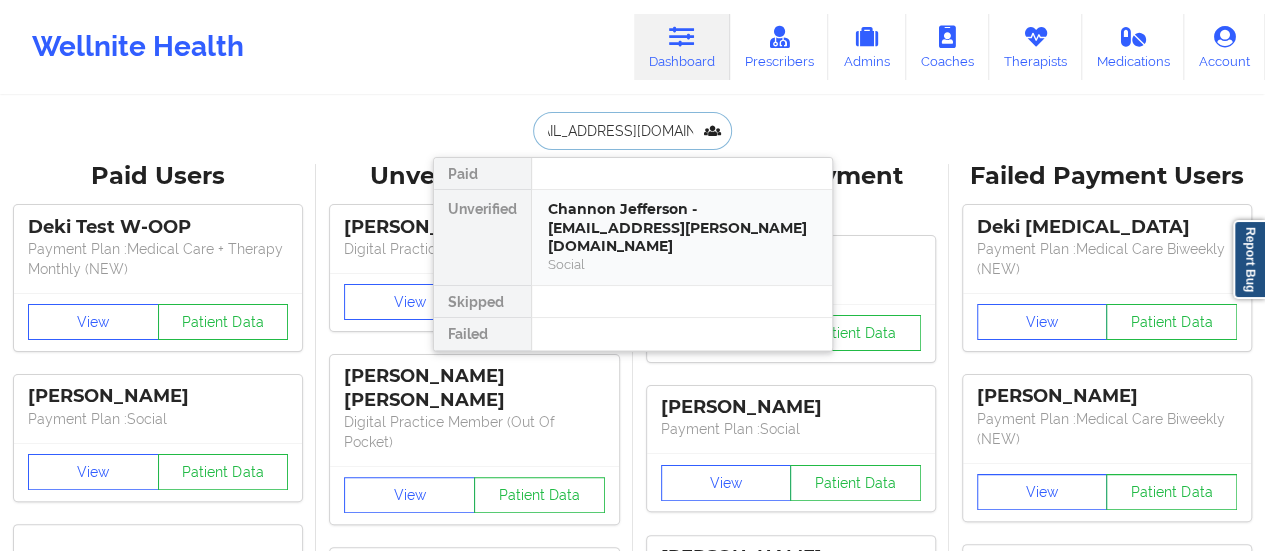 click on "Channon Jefferson - [EMAIL_ADDRESS][PERSON_NAME][DOMAIN_NAME]" at bounding box center (682, 228) 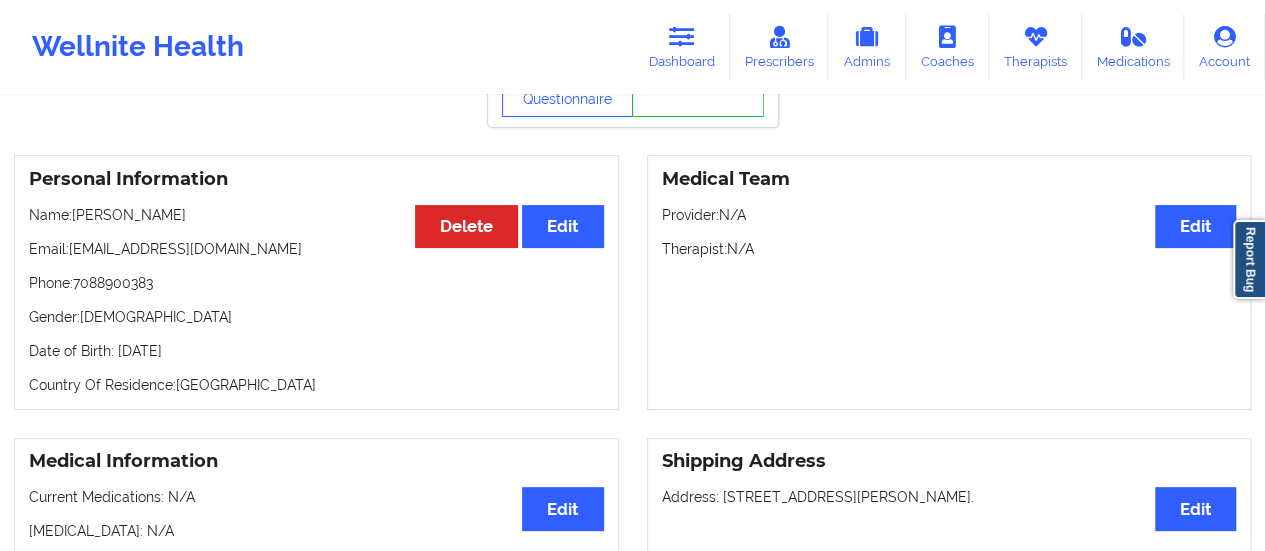 scroll, scrollTop: 0, scrollLeft: 0, axis: both 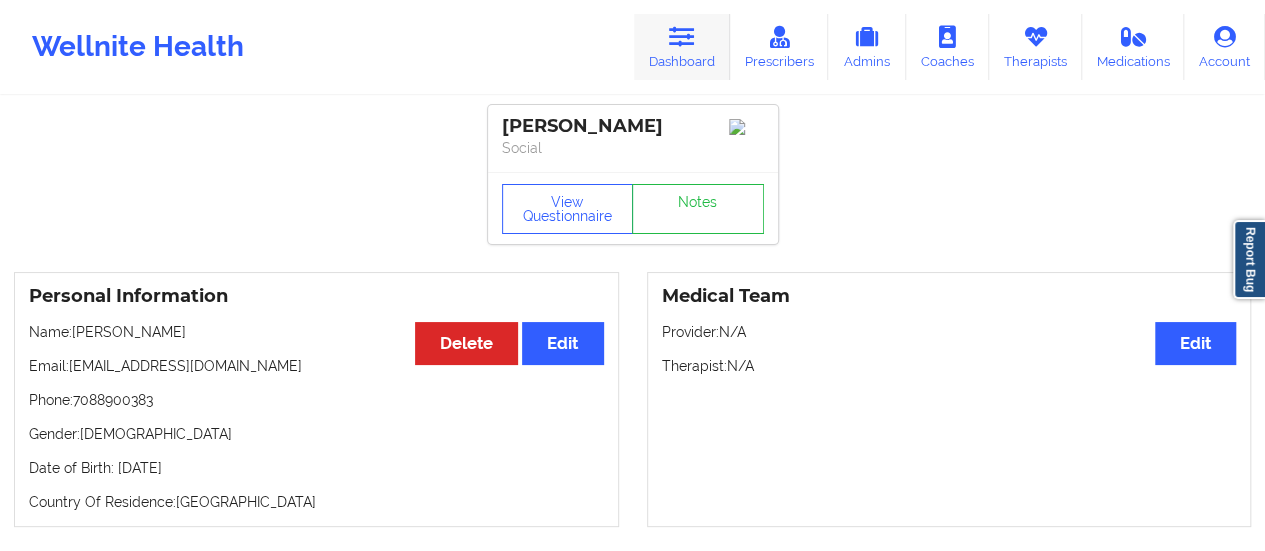 click at bounding box center (682, 37) 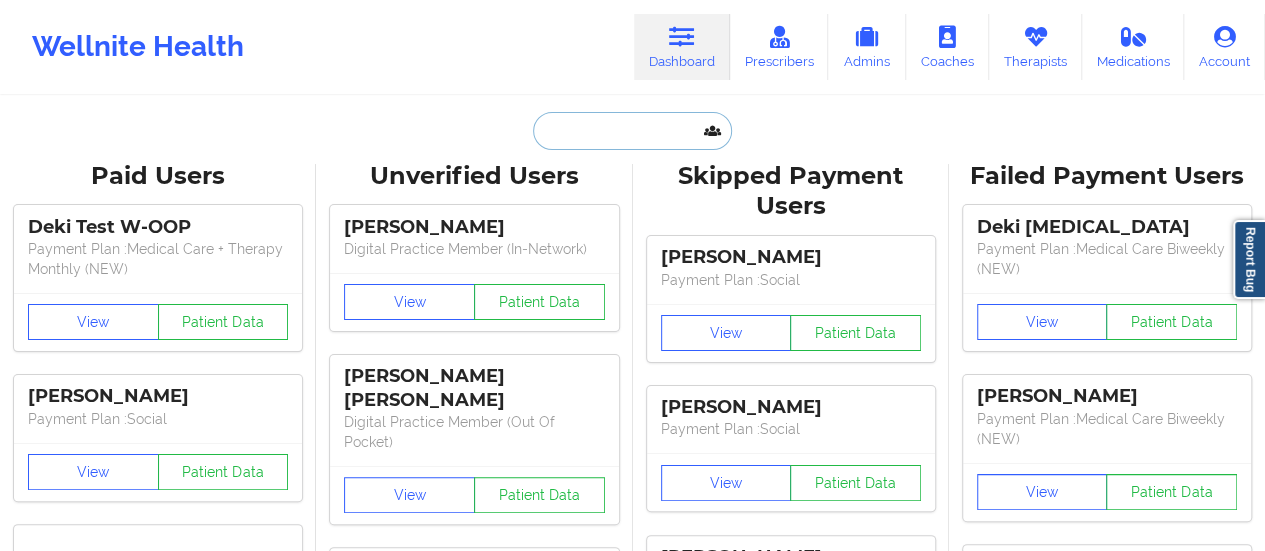 drag, startPoint x: 687, startPoint y: 31, endPoint x: 635, endPoint y: 127, distance: 109.17875 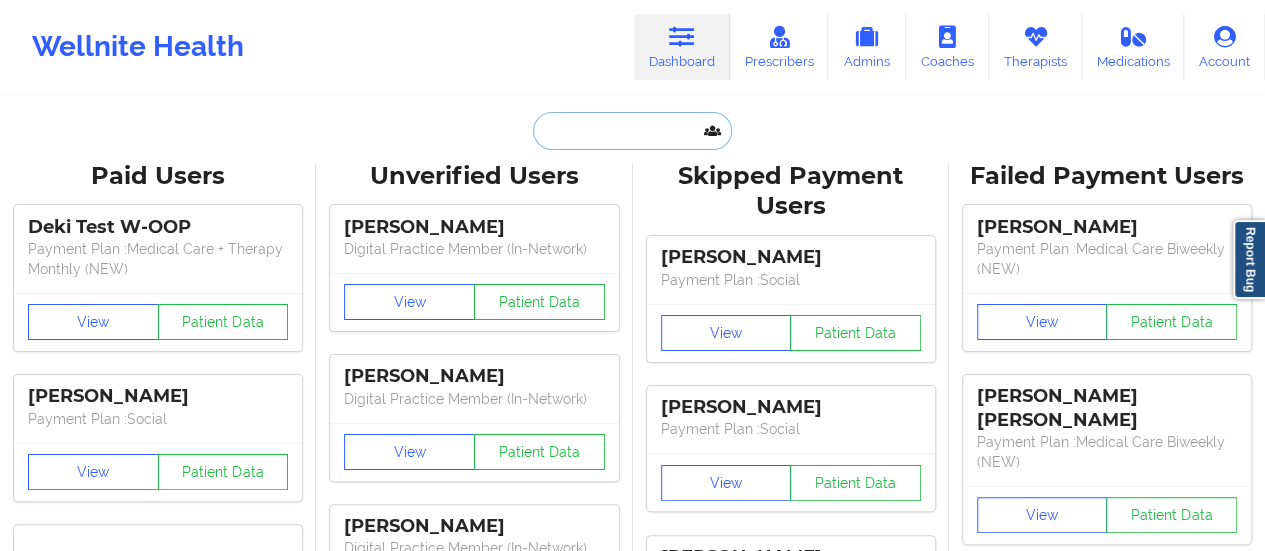 paste on "[PERSON_NAME]" 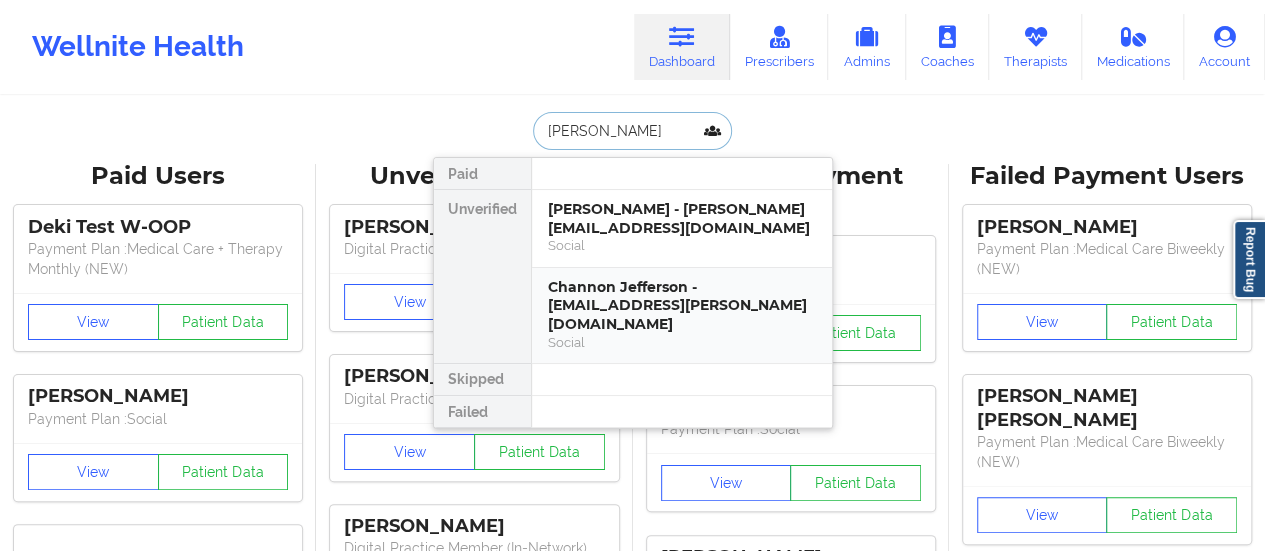 click on "Social" at bounding box center (682, 342) 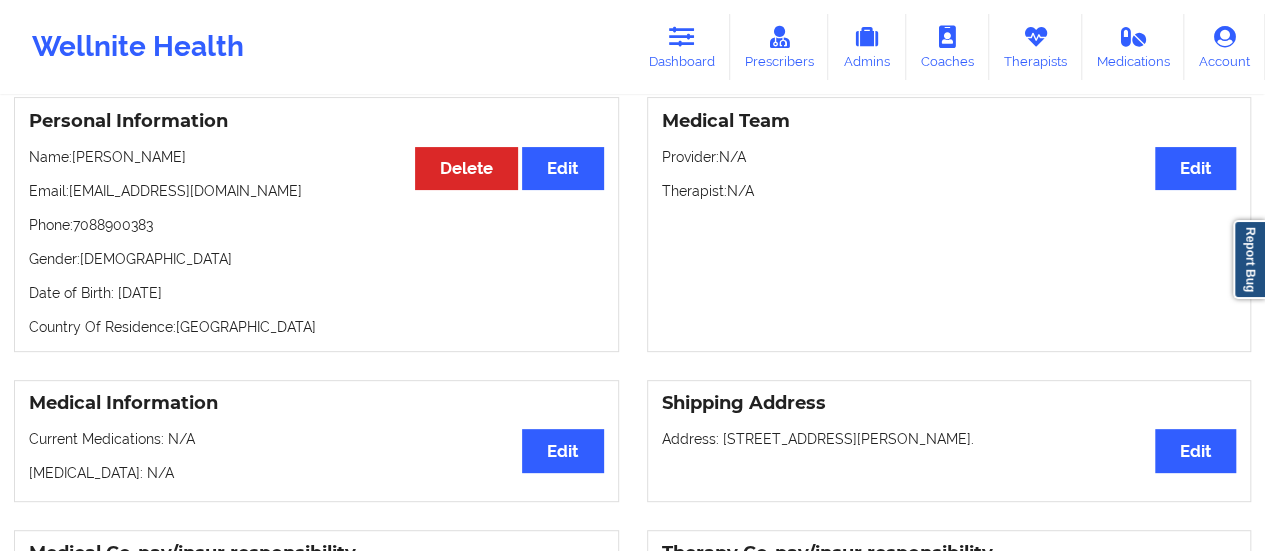 scroll, scrollTop: 0, scrollLeft: 0, axis: both 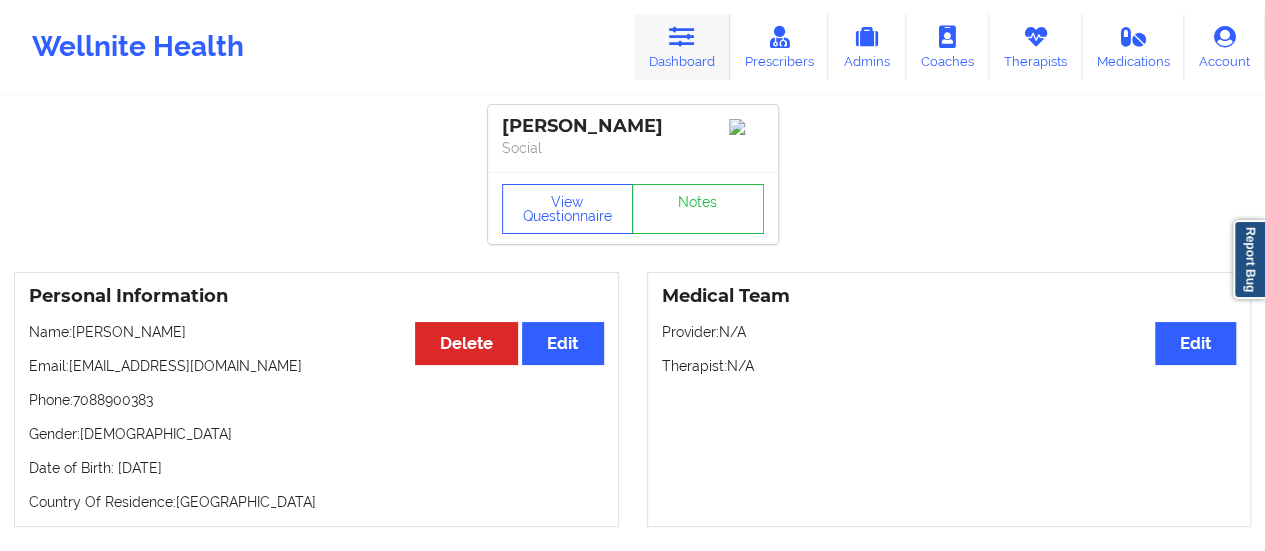 click on "Dashboard" at bounding box center [682, 47] 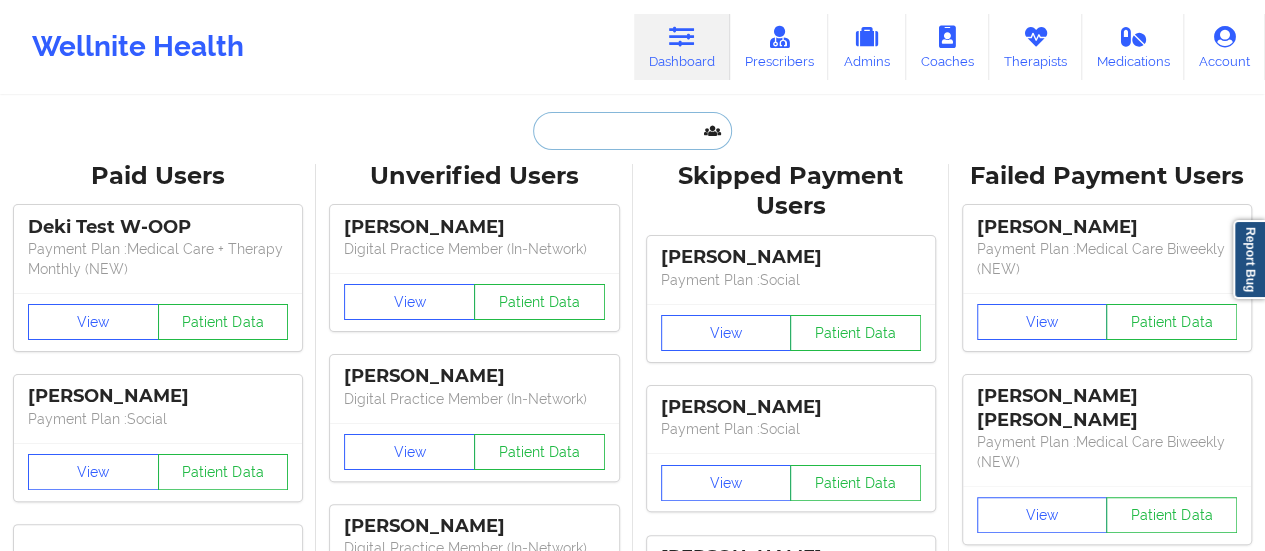 click at bounding box center [632, 131] 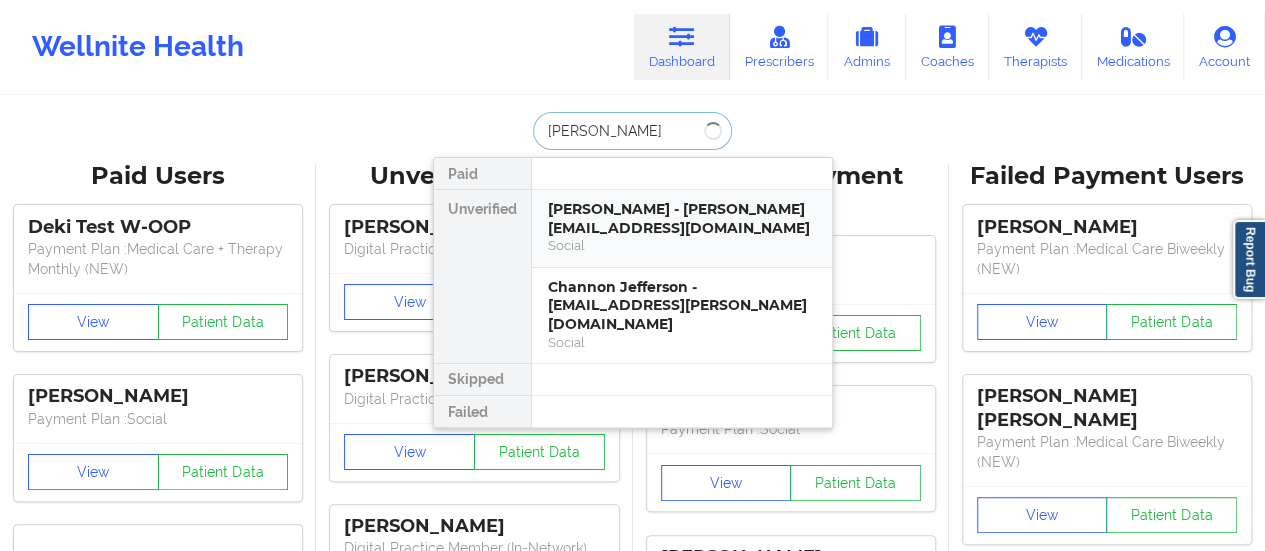 click on "[PERSON_NAME] - [PERSON_NAME][EMAIL_ADDRESS][DOMAIN_NAME]" at bounding box center (682, 218) 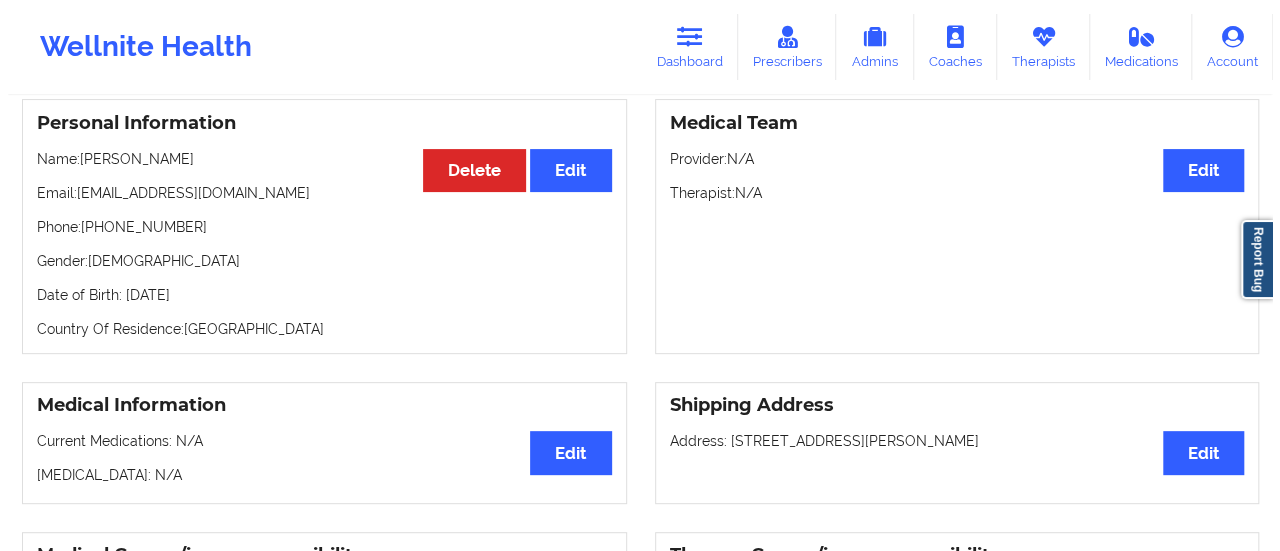 scroll, scrollTop: 0, scrollLeft: 0, axis: both 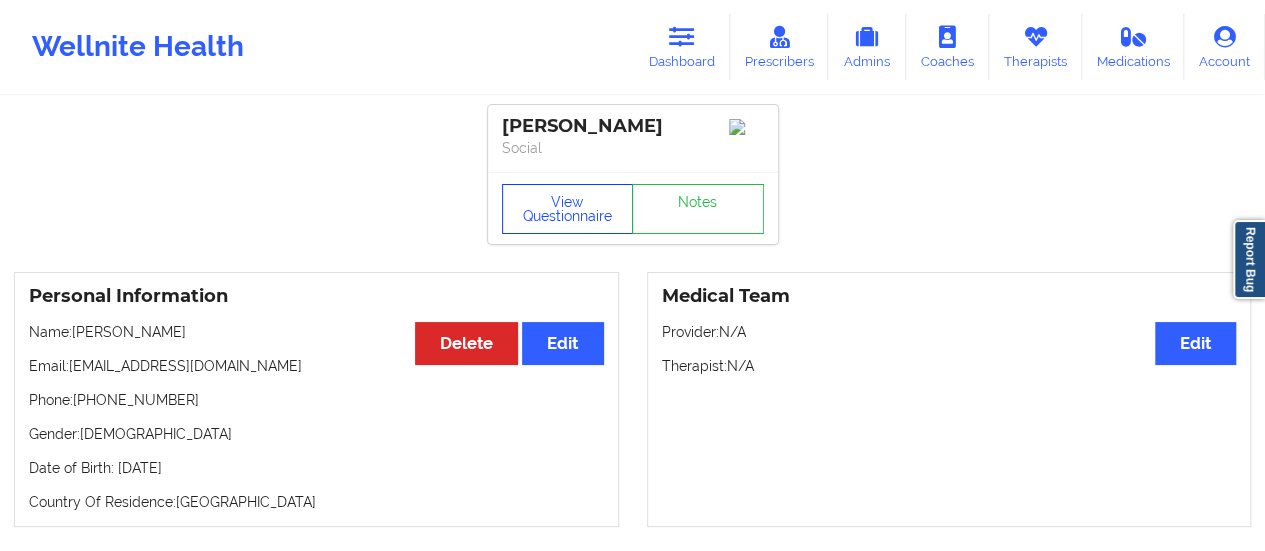 click on "View Questionnaire" at bounding box center [568, 209] 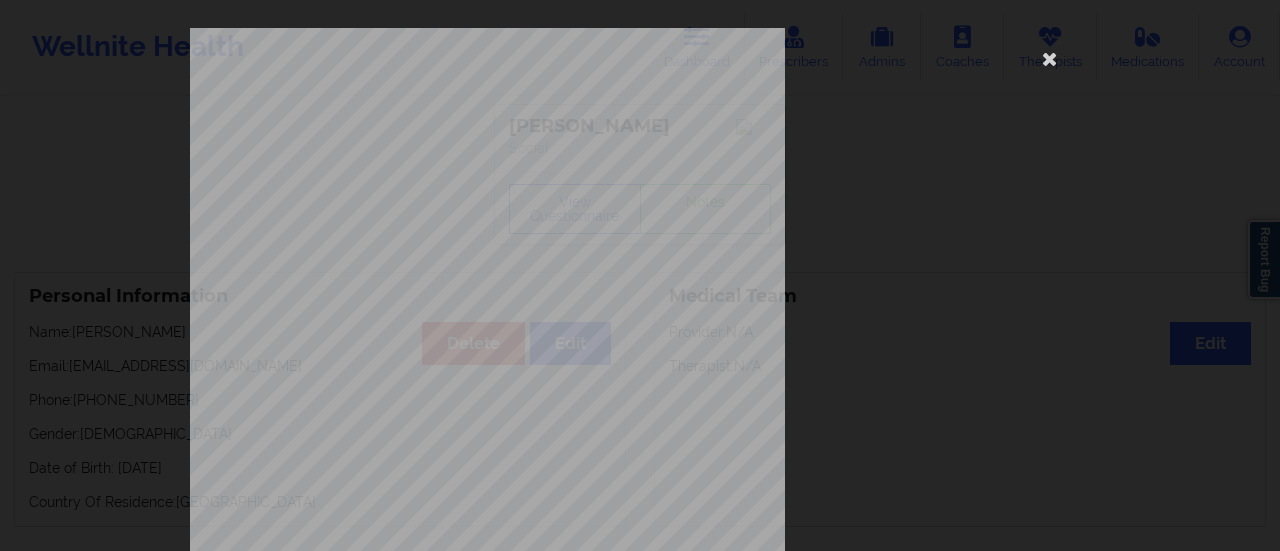 scroll, scrollTop: 402, scrollLeft: 0, axis: vertical 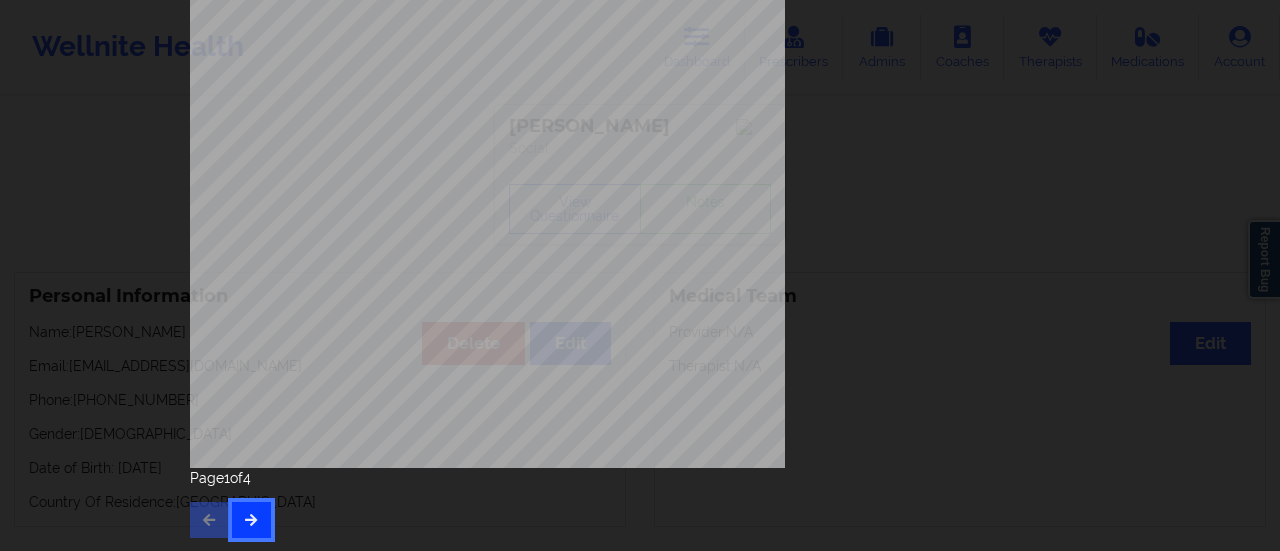 click at bounding box center [251, 519] 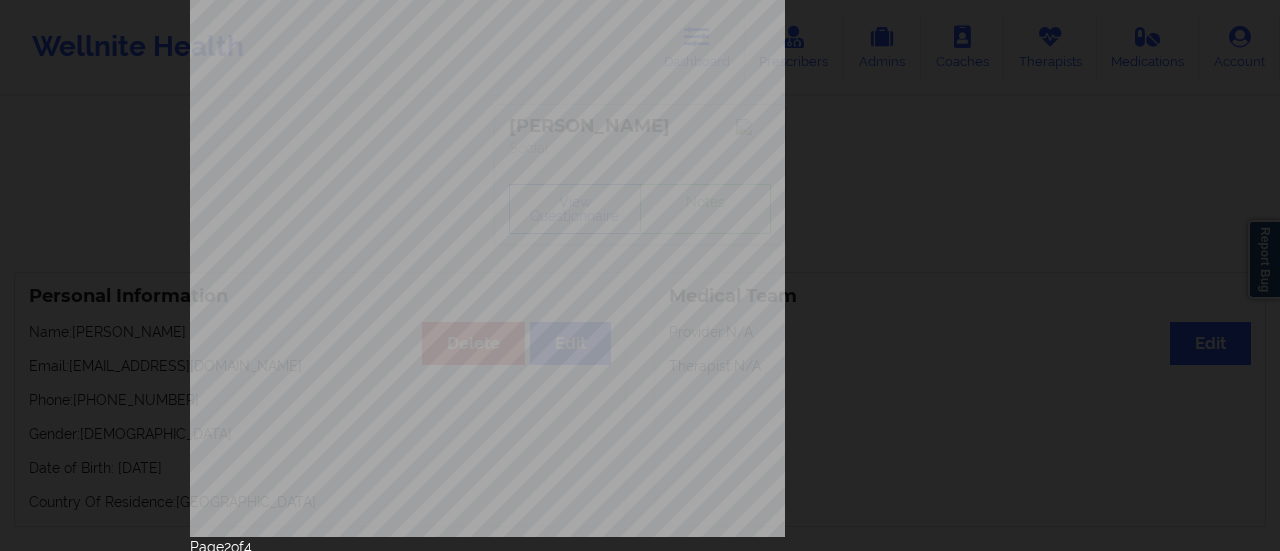scroll, scrollTop: 402, scrollLeft: 0, axis: vertical 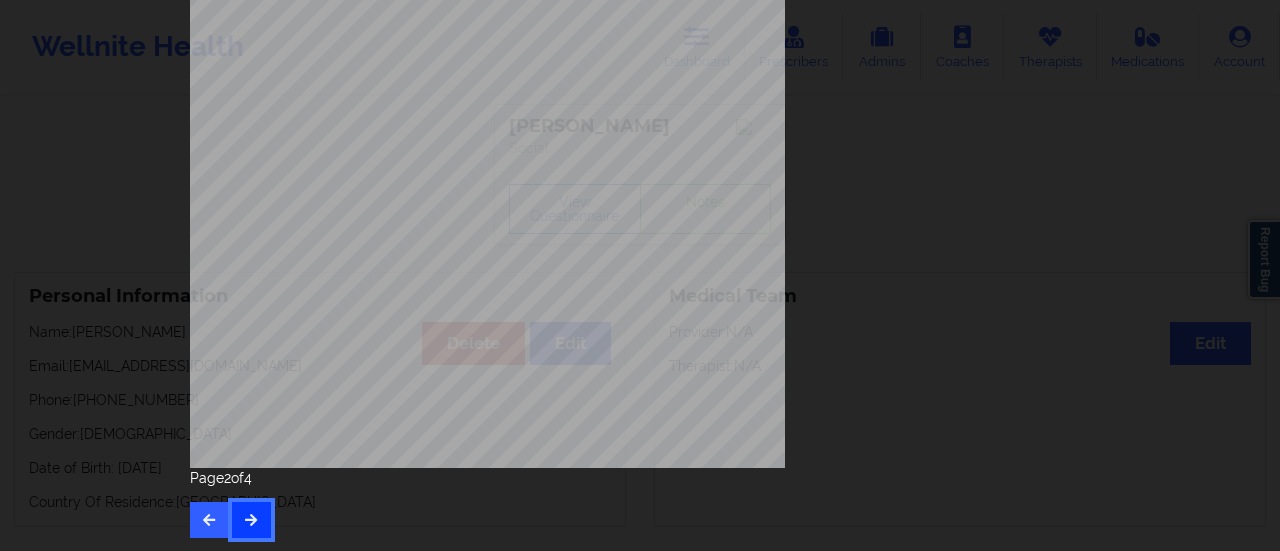 click at bounding box center (251, 519) 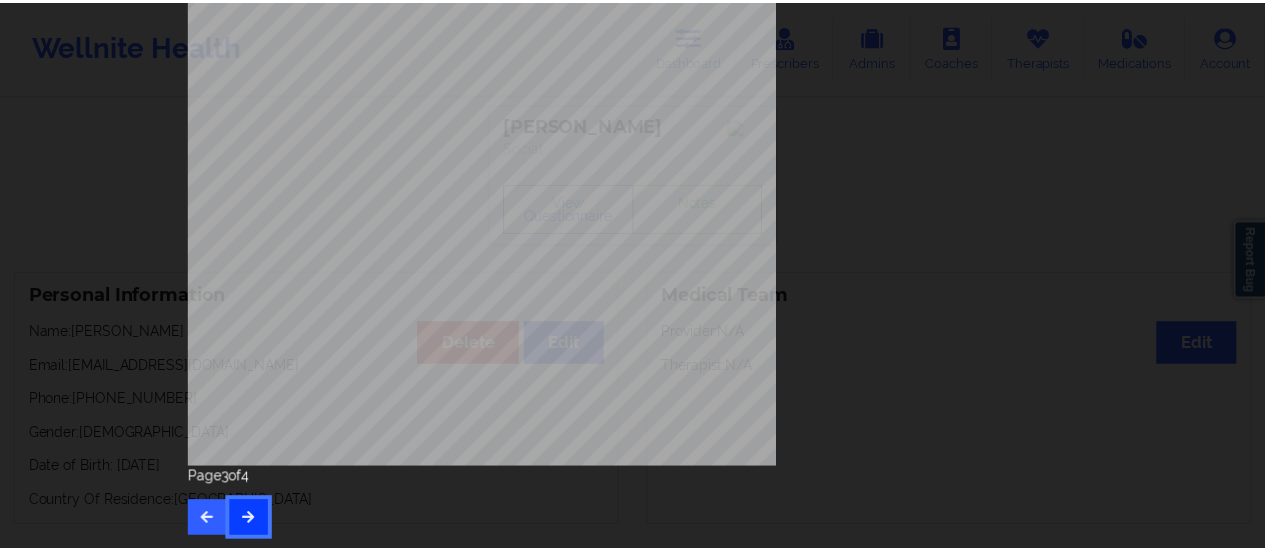 scroll, scrollTop: 0, scrollLeft: 0, axis: both 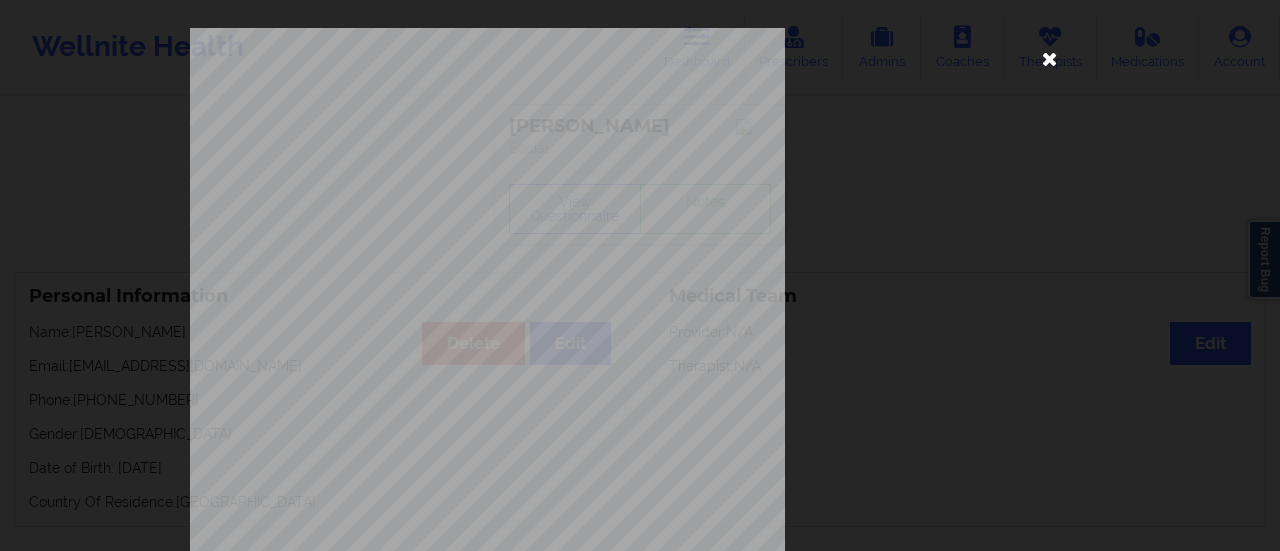 click at bounding box center [1050, 58] 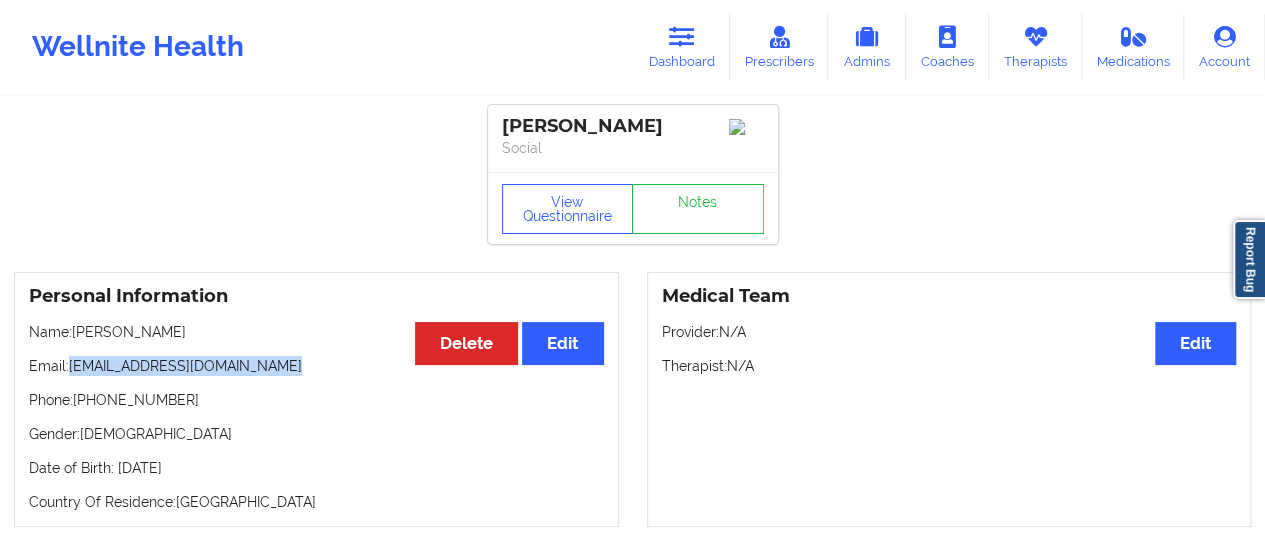 drag, startPoint x: 71, startPoint y: 373, endPoint x: 273, endPoint y: 372, distance: 202.00247 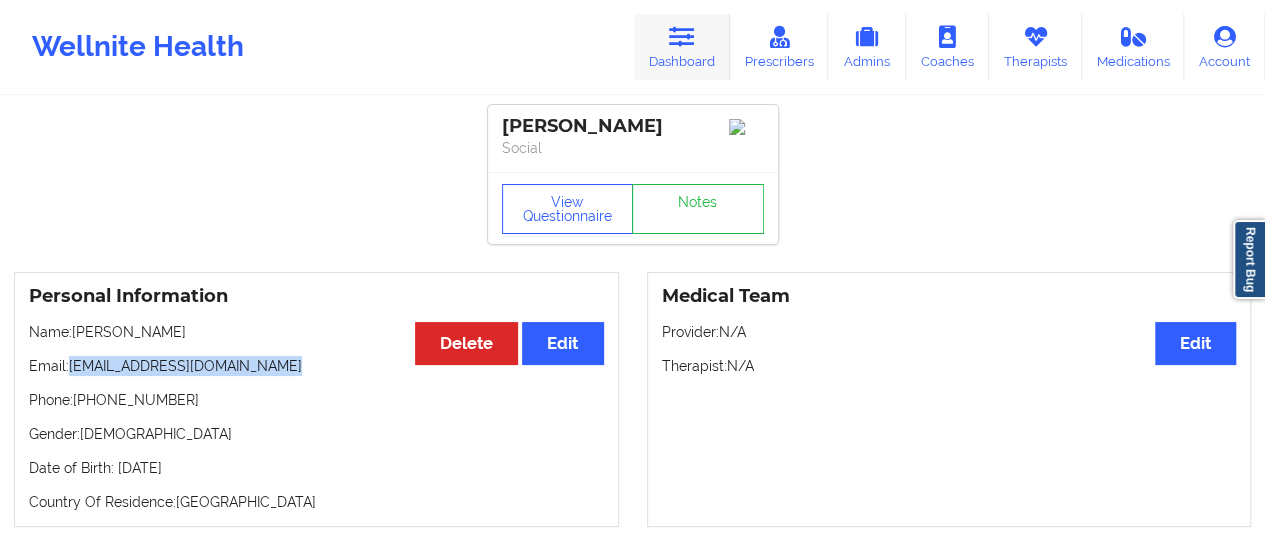 click on "Dashboard" at bounding box center [682, 47] 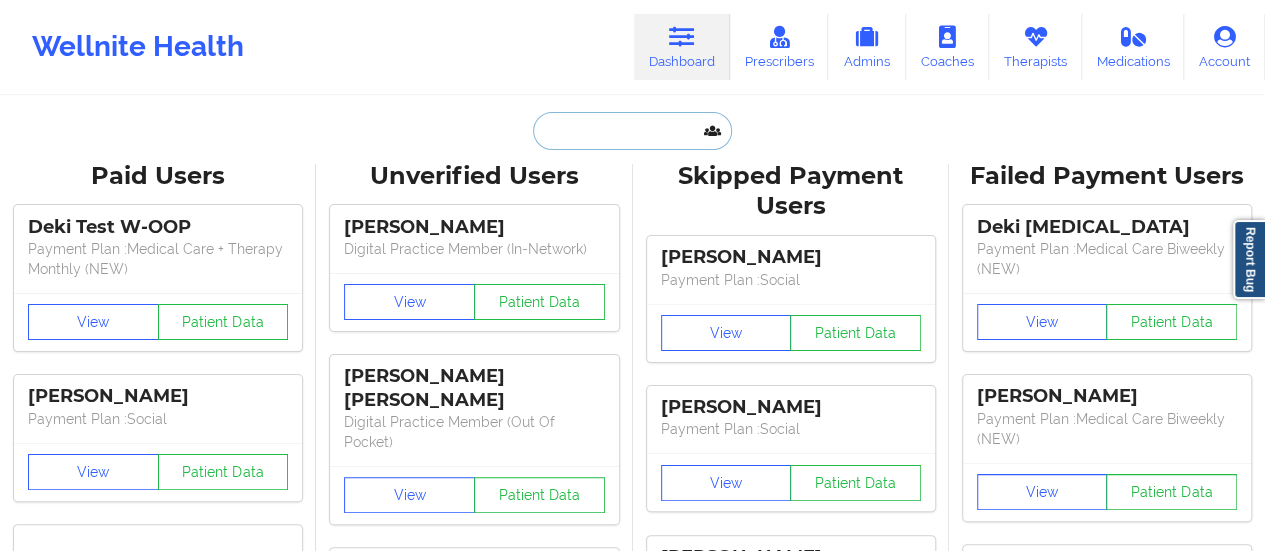 click at bounding box center [632, 131] 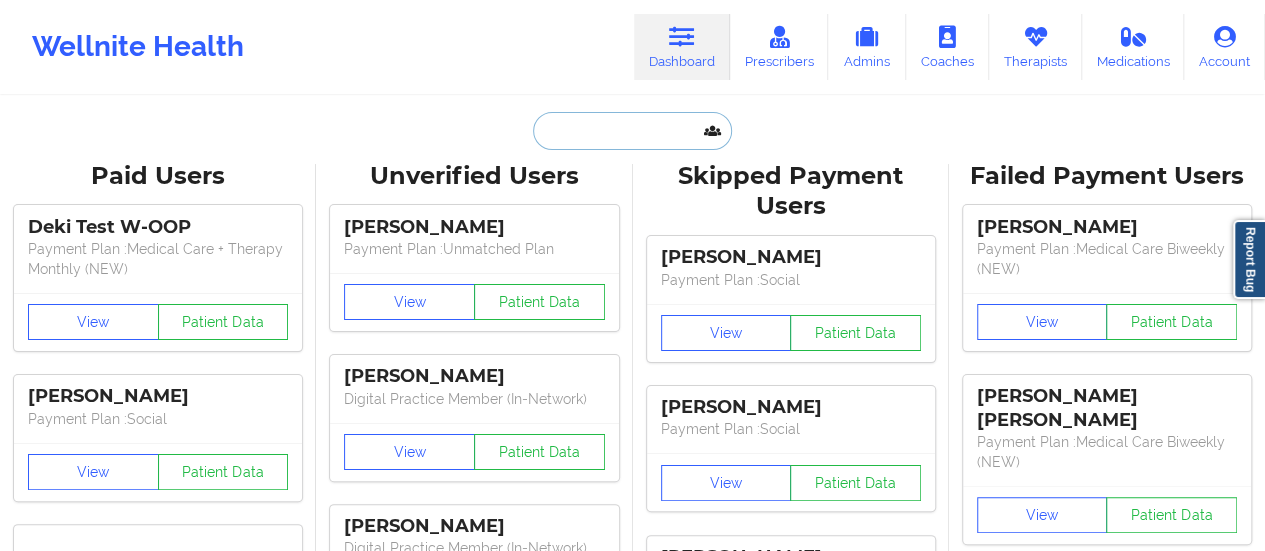 paste on "[PERSON_NAME]" 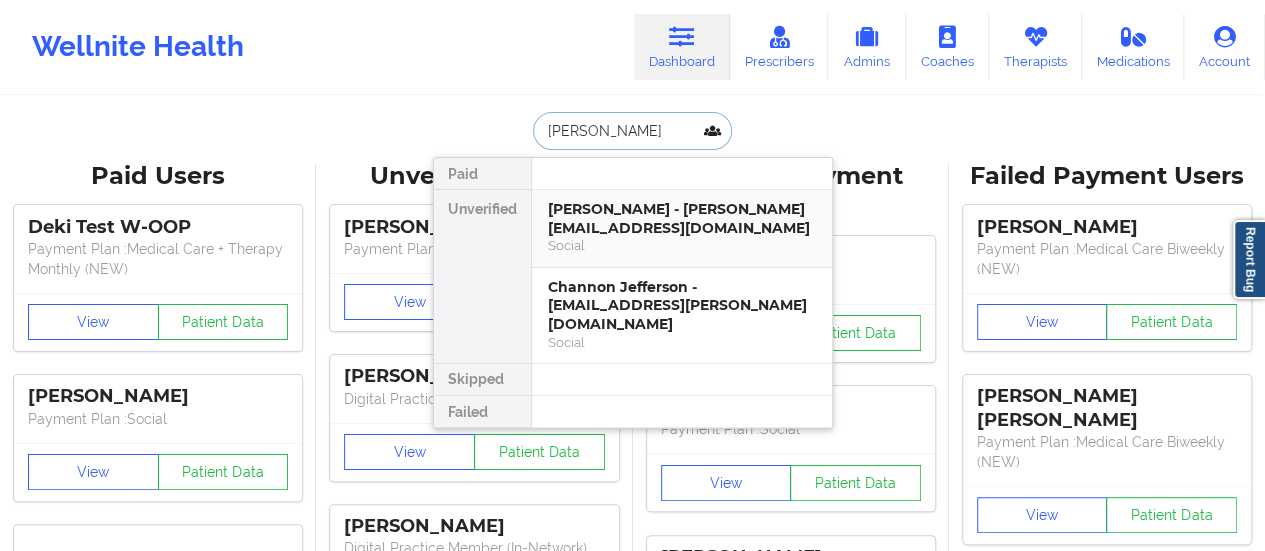 click on "[PERSON_NAME] - [PERSON_NAME][EMAIL_ADDRESS][DOMAIN_NAME]" at bounding box center [682, 218] 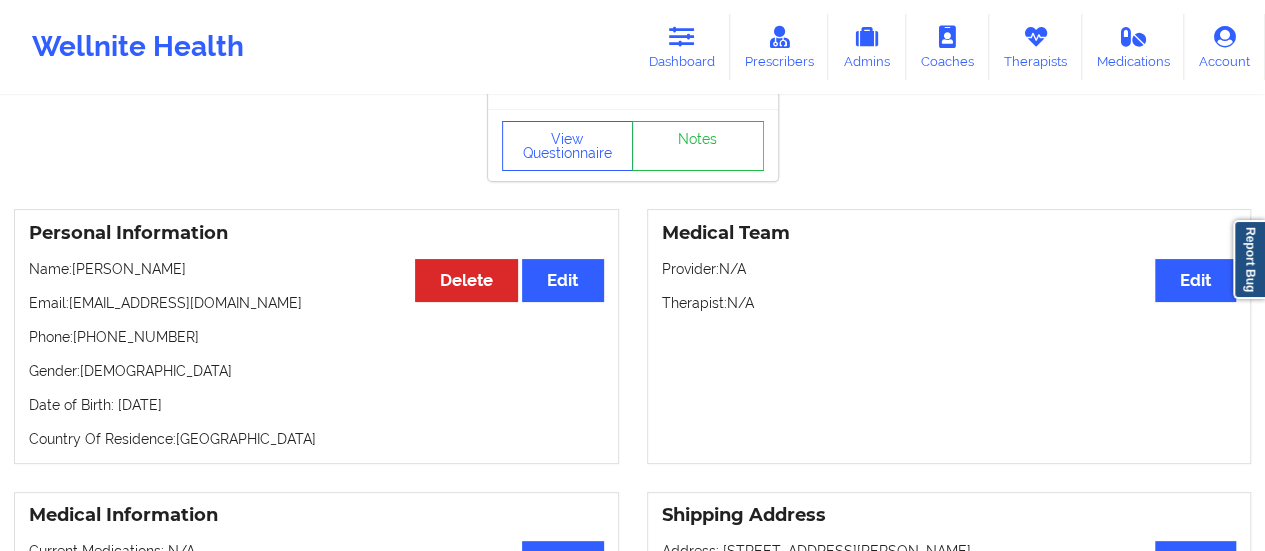 scroll, scrollTop: 0, scrollLeft: 0, axis: both 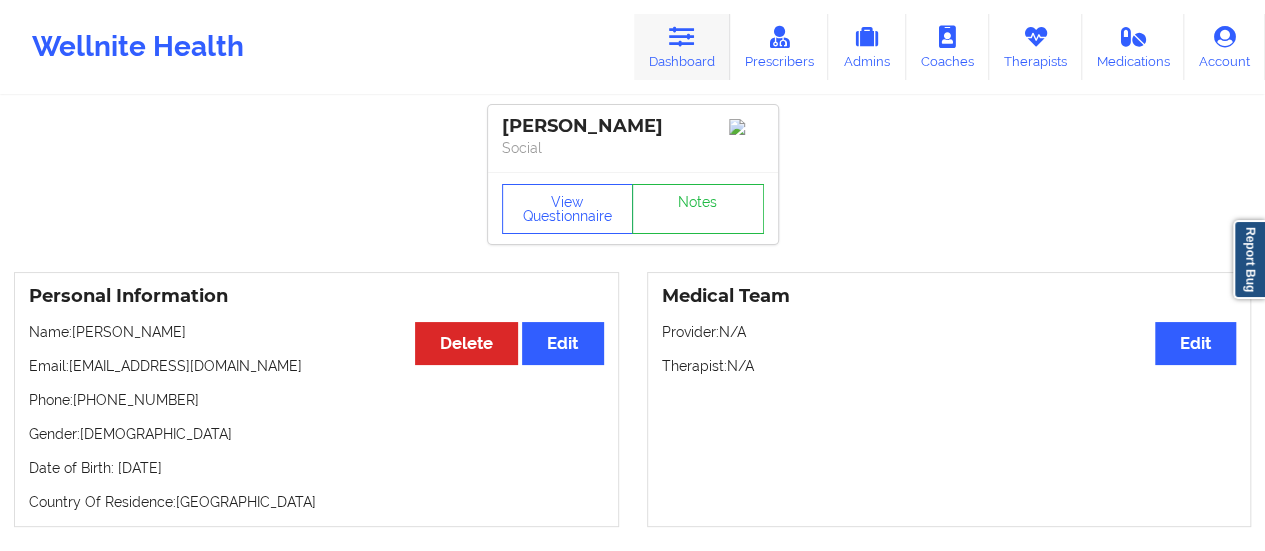 click on "Dashboard" at bounding box center (682, 47) 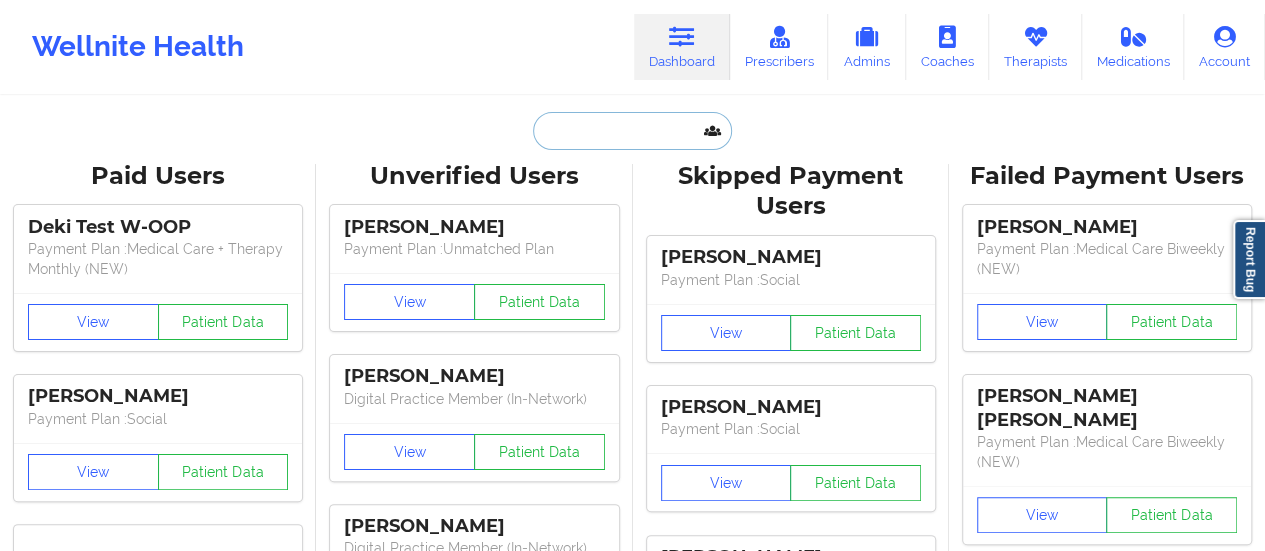 click at bounding box center (632, 131) 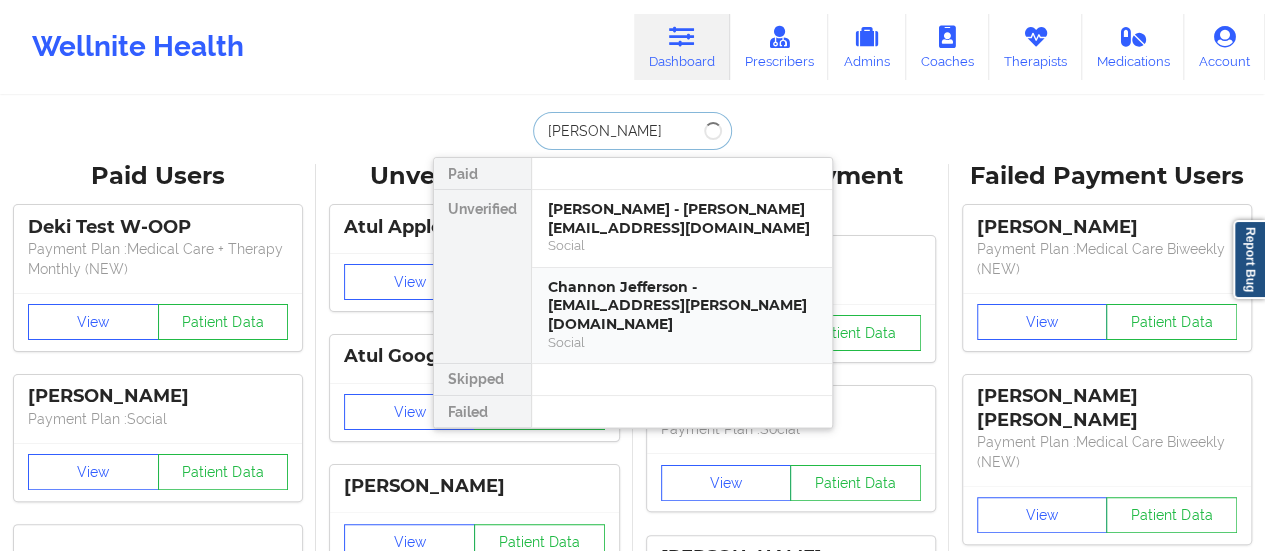 click on "Channon Jefferson - [EMAIL_ADDRESS][PERSON_NAME][DOMAIN_NAME]" at bounding box center (682, 306) 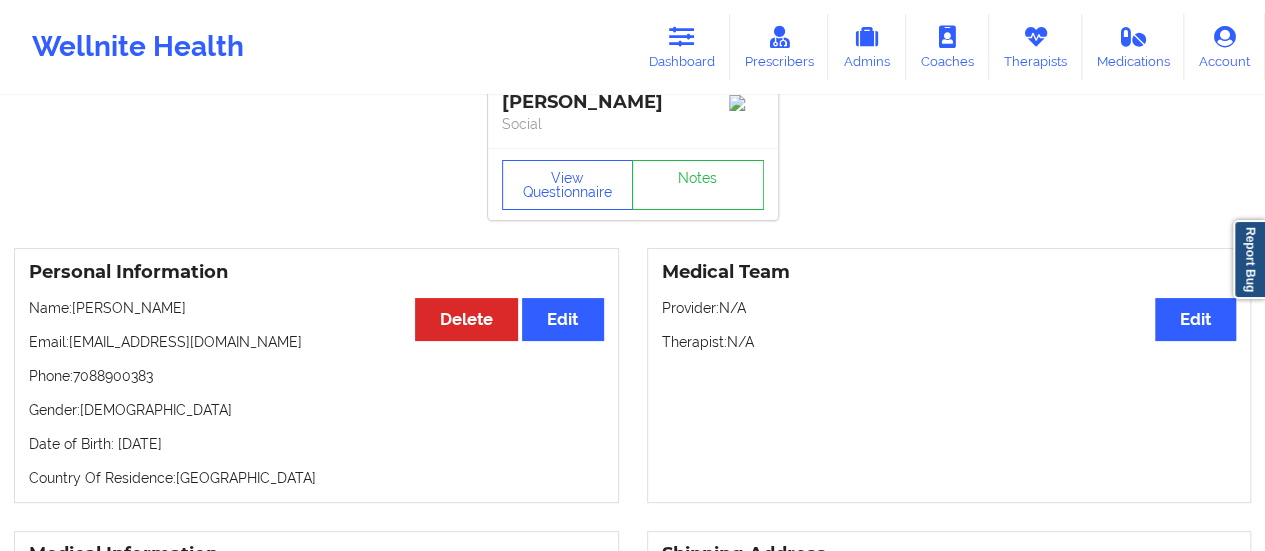 scroll, scrollTop: 0, scrollLeft: 0, axis: both 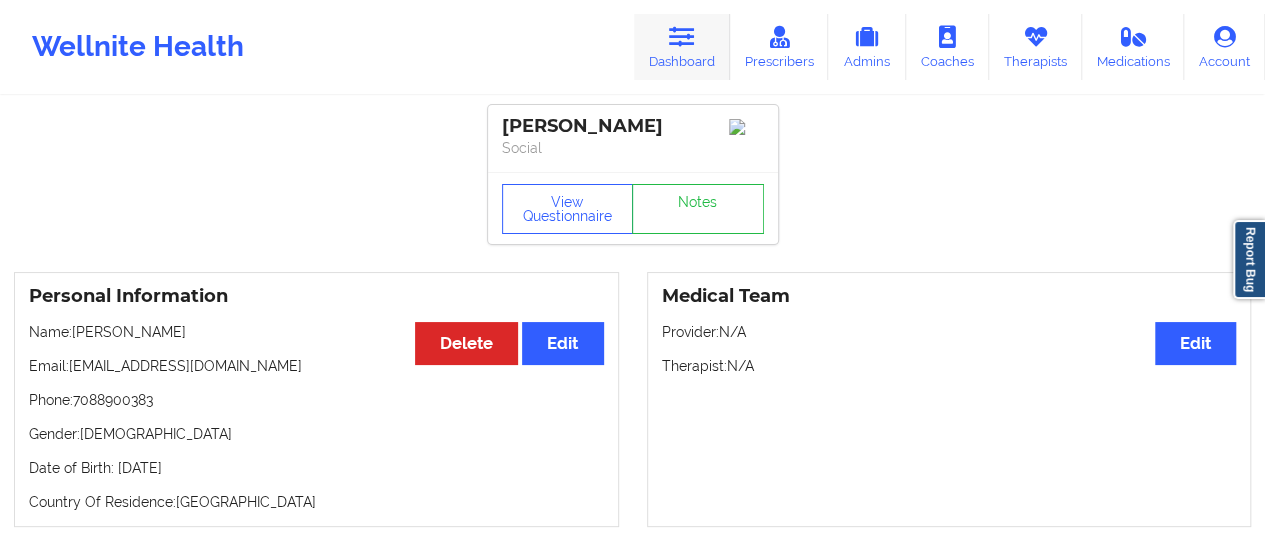 click at bounding box center (682, 37) 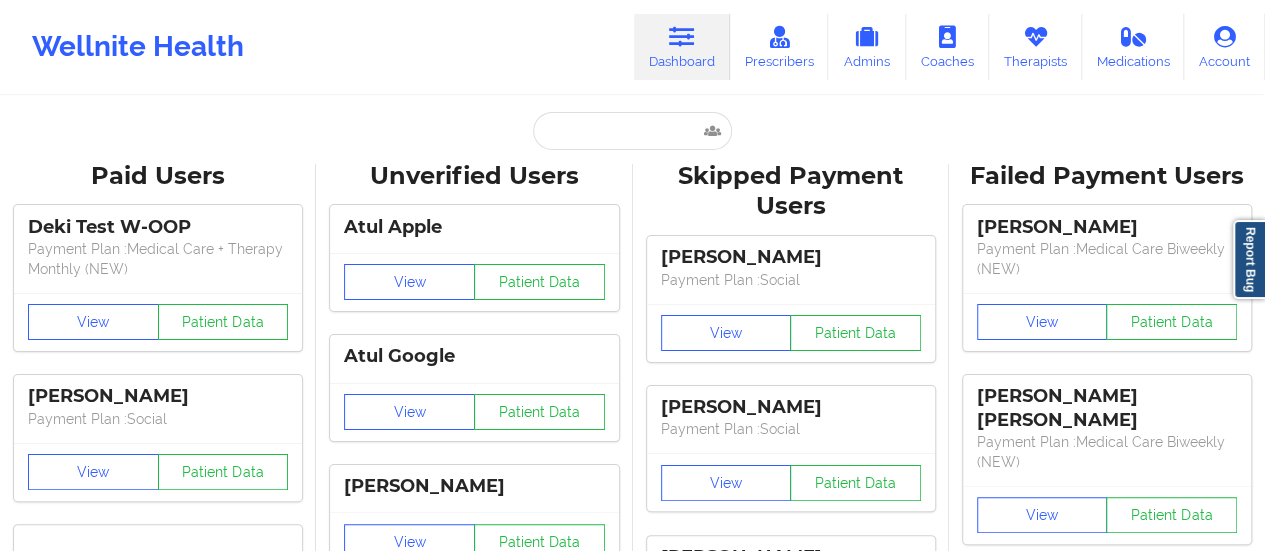 click on "Paid Users Deki Test W-OOP Payment Plan :  Medical Care + Therapy Monthly (NEW) View Patient Data [PERSON_NAME] Payment Plan :  Social View Patient Data [PERSON_NAME] Payment Plan :  Medical Care Biweekly (NEW) View Patient Data [PERSON_NAME] Digital Practice Member  View Patient Data [PERSON_NAME] Payment Plan :  Social View Patient Data [PERSON_NAME] Payment Plan :  Medical Care Biweekly (NEW) View Patient Data ⟨ 1 2 3 ⟩ Unverified Users Atul Apple View Patient Data Atul Google View Patient Data [PERSON_NAME] View Patient Data Appleseed said View Patient Data Paulo G View Patient Data [PERSON_NAME] View Patient Data [PERSON_NAME] Payment Plan :  Unmatched Plan View Patient Data [PERSON_NAME] Payment Plan :  Social View Patient Data [PERSON_NAME] Payment Plan :  Social View Patient Data [PERSON_NAME] Payment Plan :  Social View Patient Data [PERSON_NAME] Payment Plan :  Social View Patient Data [PERSON_NAME] Digital Practice Member  (Out Of Pocket) View Patient Data Social JB" at bounding box center [632, 2598] 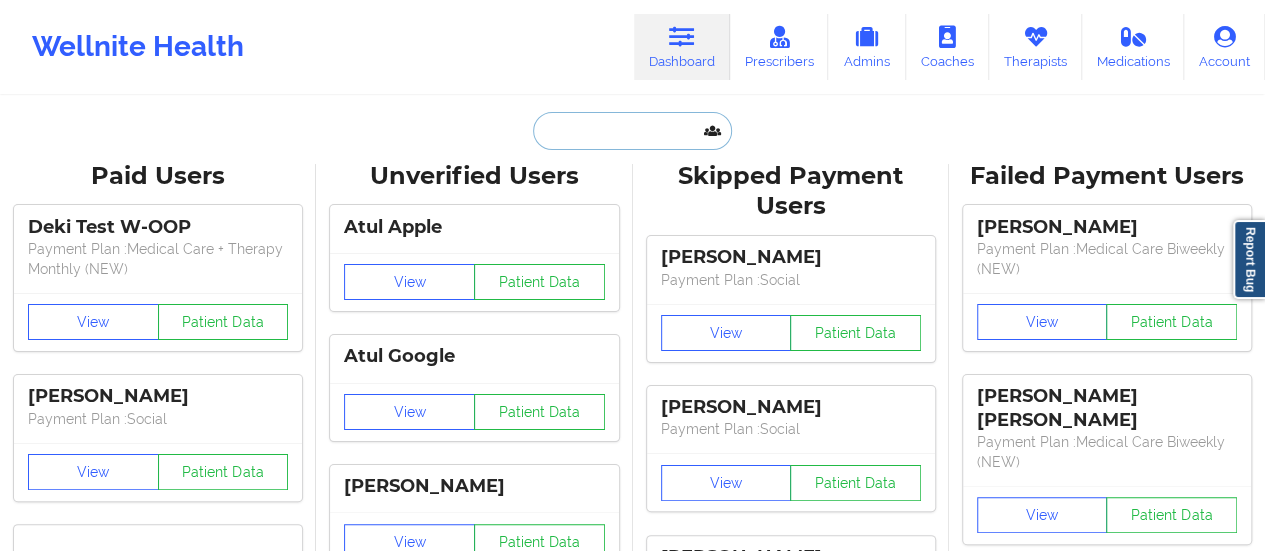 click at bounding box center [632, 131] 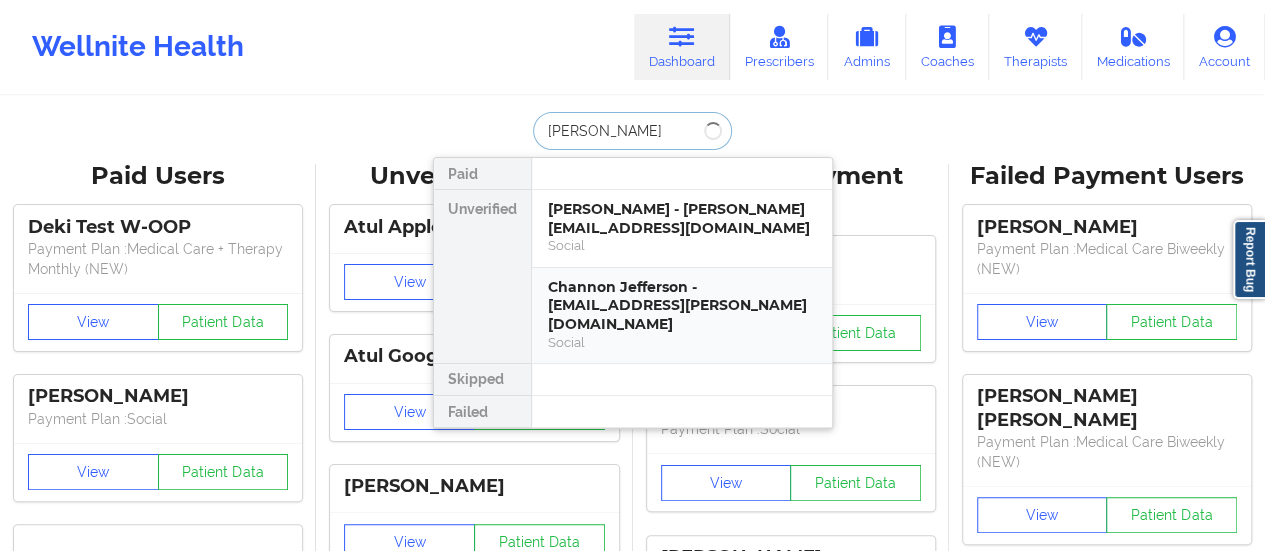 click on "Channon Jefferson - [EMAIL_ADDRESS][PERSON_NAME][DOMAIN_NAME]" at bounding box center (682, 306) 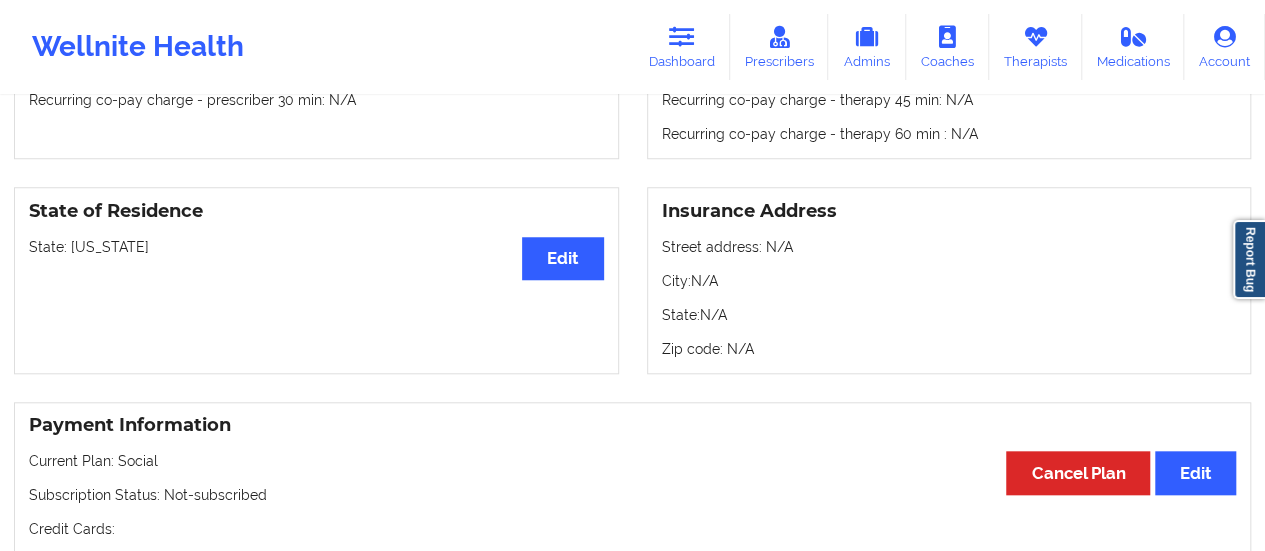 scroll, scrollTop: 0, scrollLeft: 0, axis: both 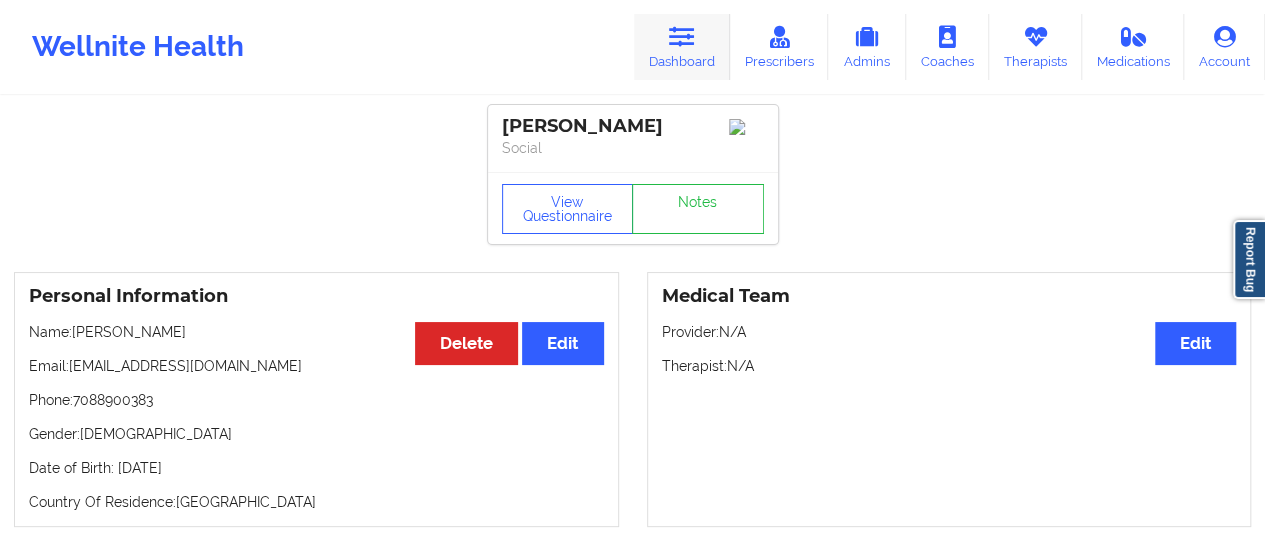 click on "Dashboard" at bounding box center (682, 47) 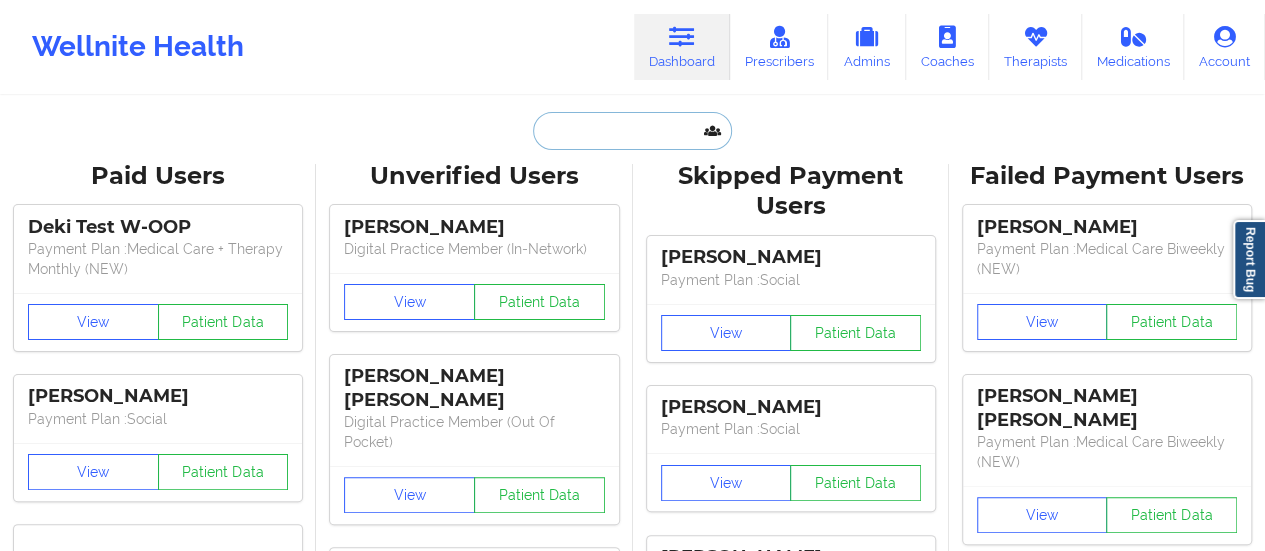 click at bounding box center (632, 131) 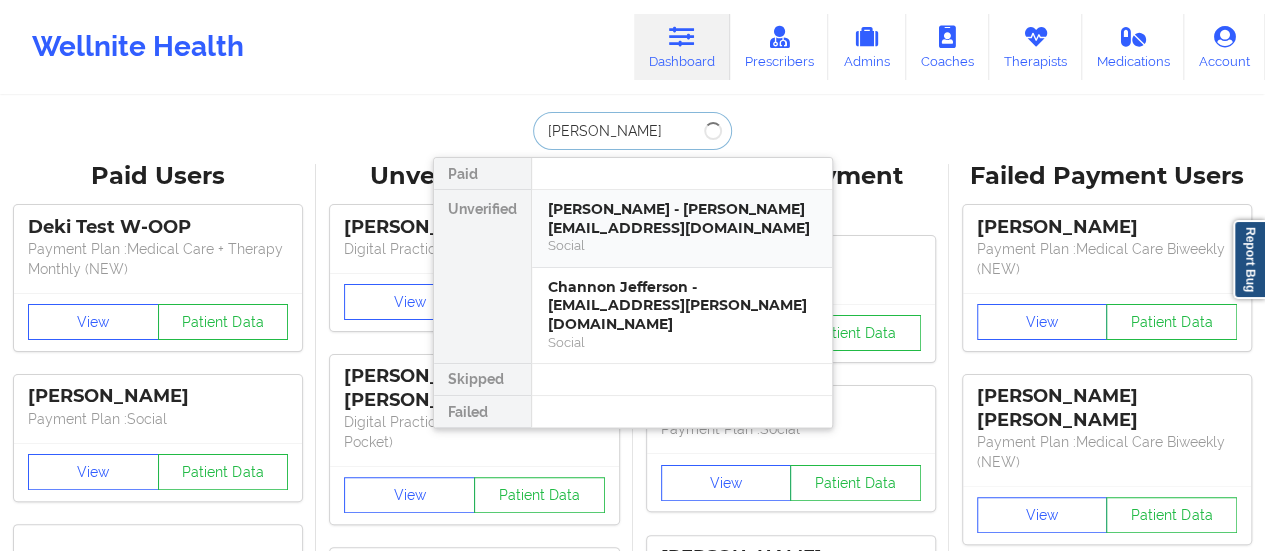 click on "[PERSON_NAME] - [PERSON_NAME][EMAIL_ADDRESS][DOMAIN_NAME]" at bounding box center [682, 218] 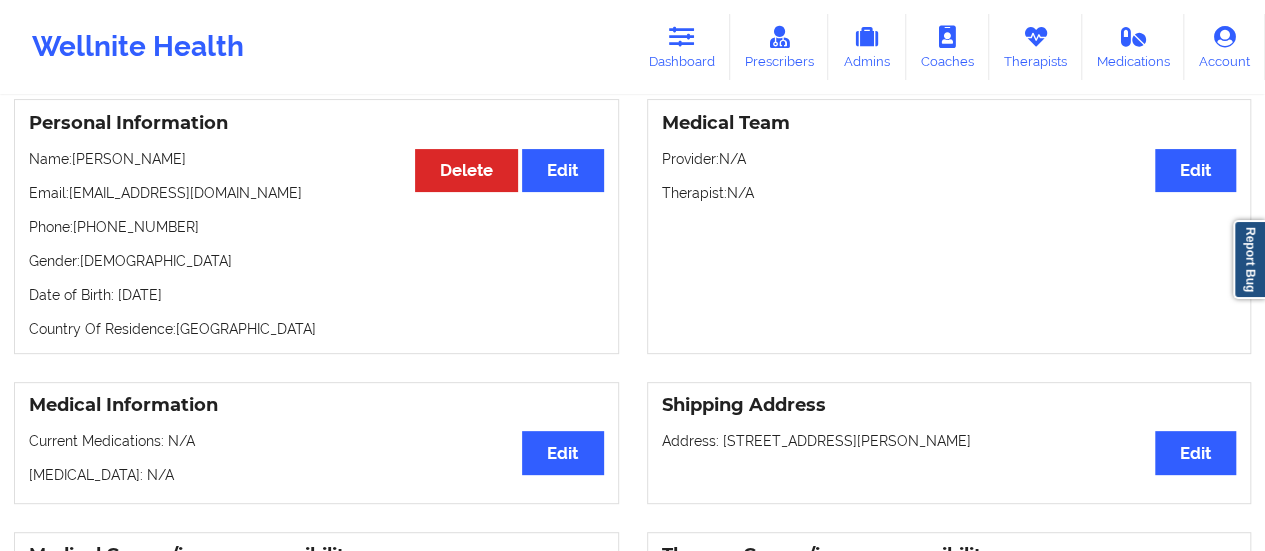 scroll, scrollTop: 172, scrollLeft: 0, axis: vertical 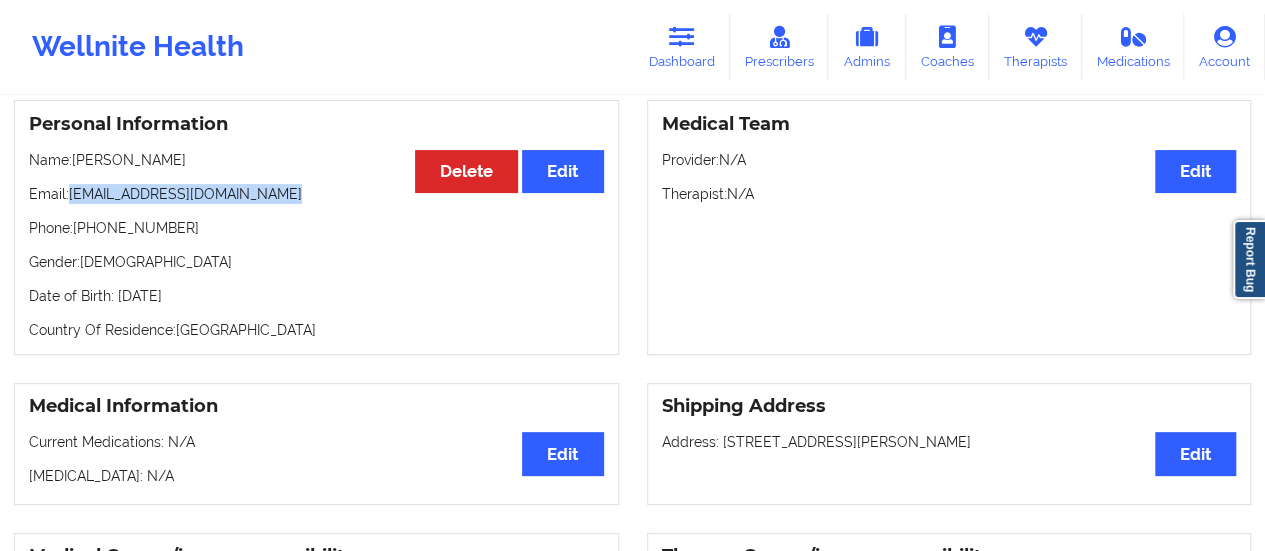 drag, startPoint x: 69, startPoint y: 199, endPoint x: 370, endPoint y: 191, distance: 301.1063 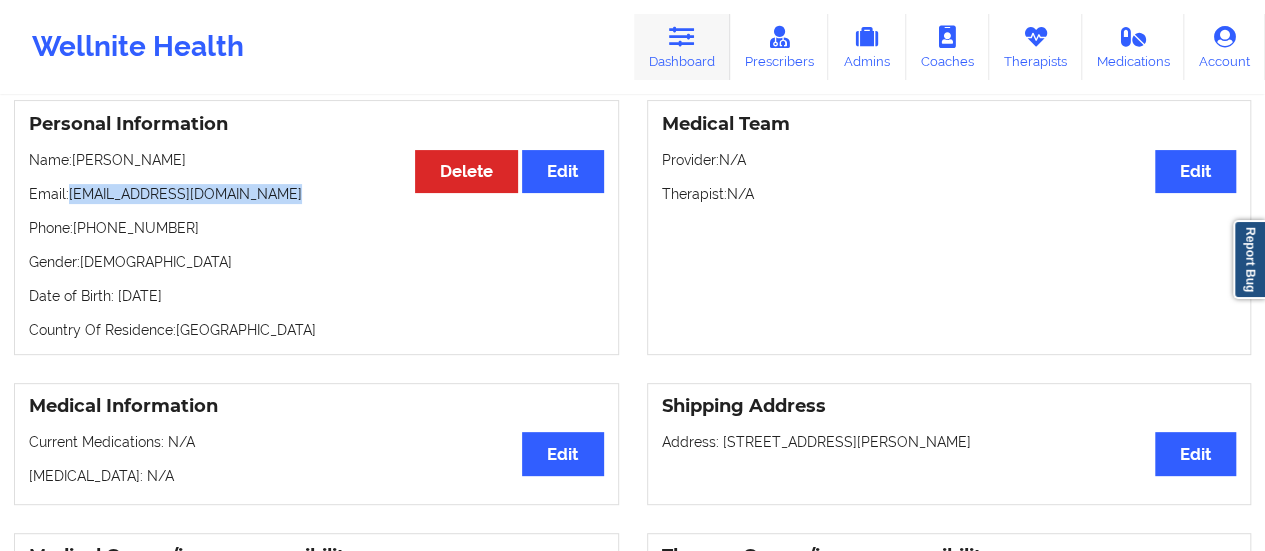 click on "Dashboard" at bounding box center (682, 47) 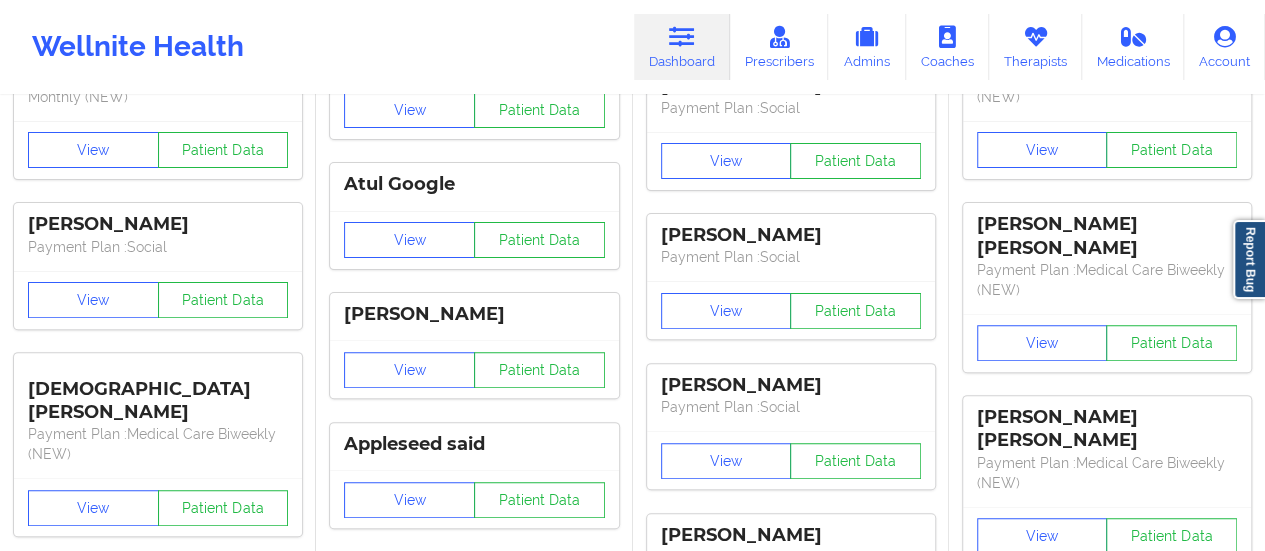 scroll, scrollTop: 0, scrollLeft: 0, axis: both 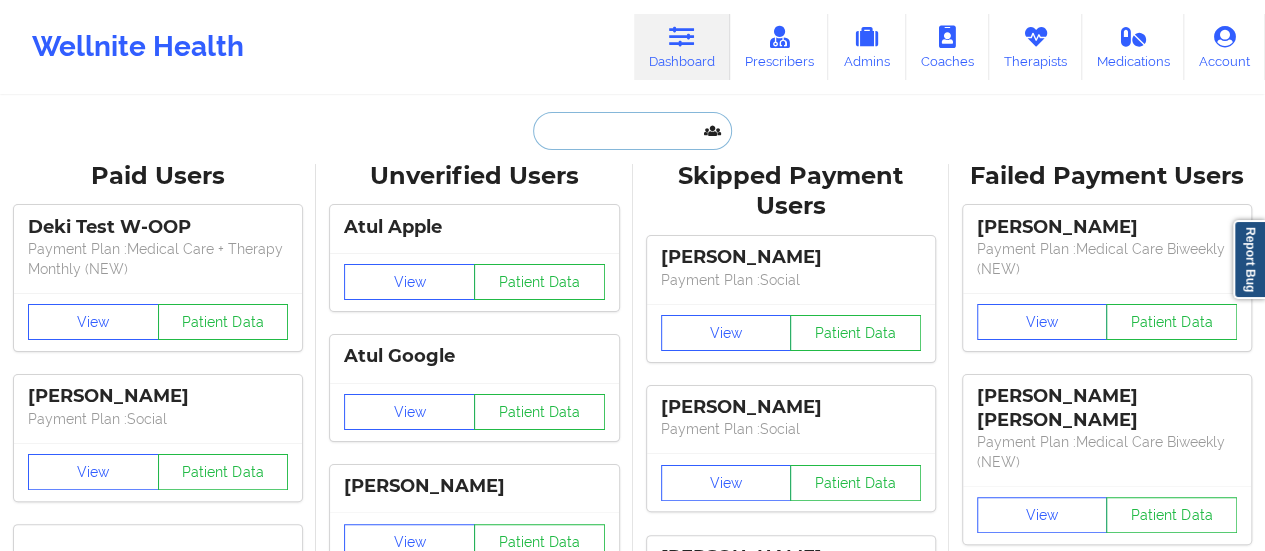 click at bounding box center [632, 131] 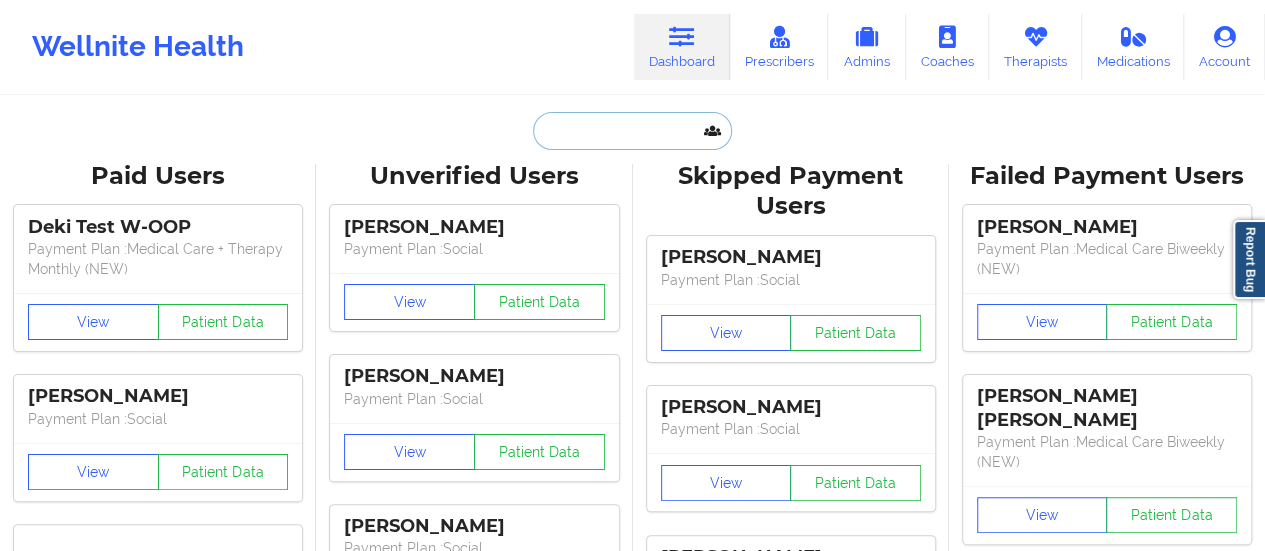 paste on "[PERSON_NAME]" 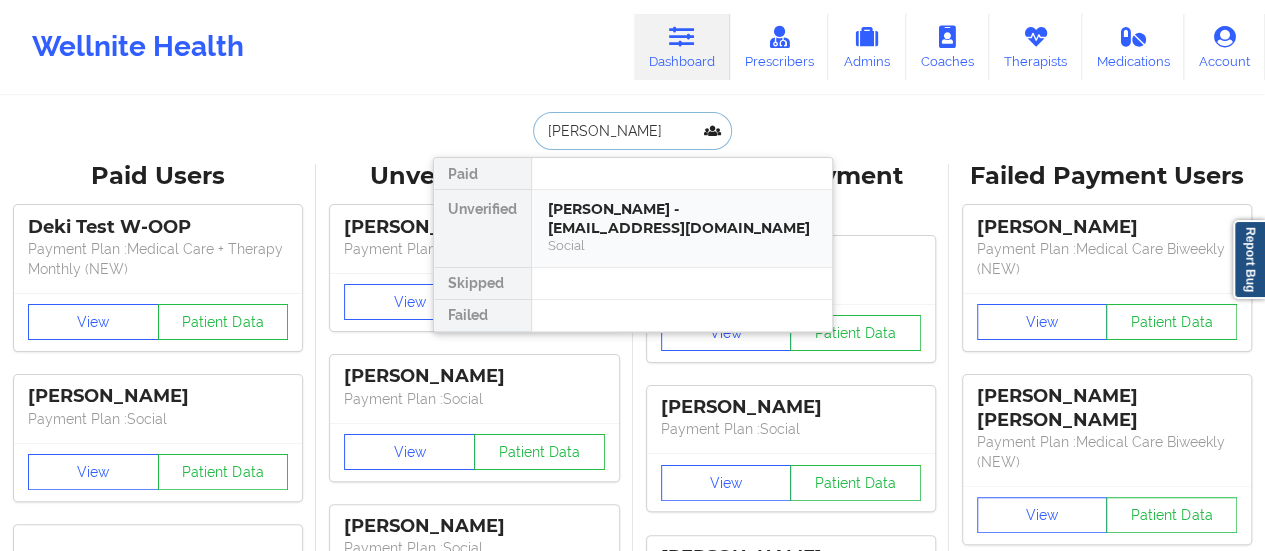 click on "[PERSON_NAME] - [EMAIL_ADDRESS][DOMAIN_NAME]" at bounding box center [682, 218] 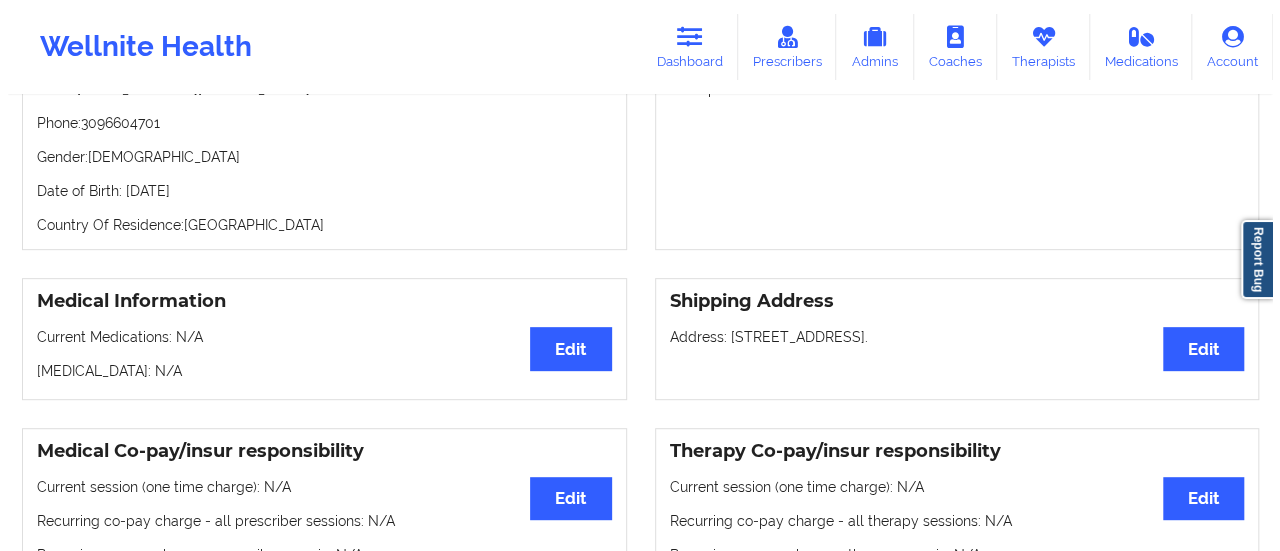 scroll, scrollTop: 0, scrollLeft: 0, axis: both 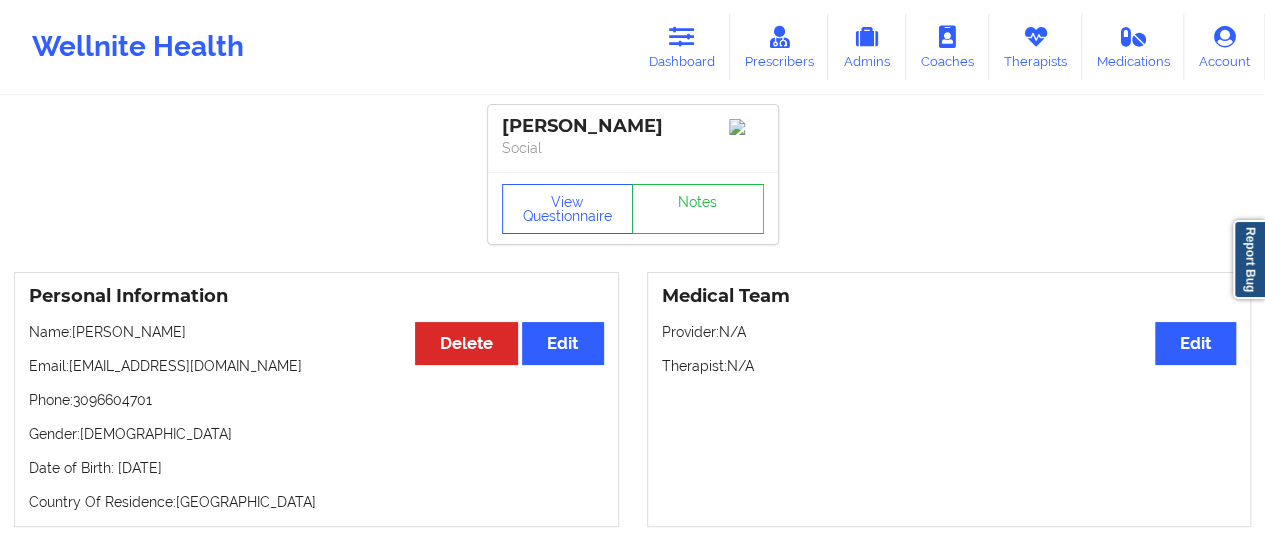 click on "View Questionnaire Notes" at bounding box center (633, 208) 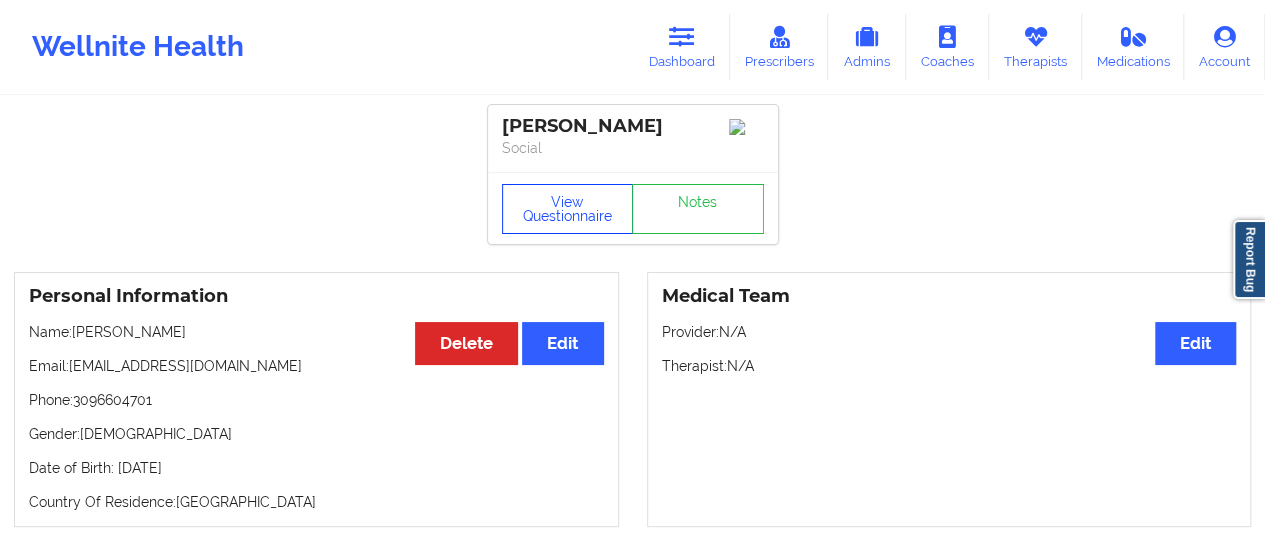 click on "View Questionnaire" at bounding box center [568, 209] 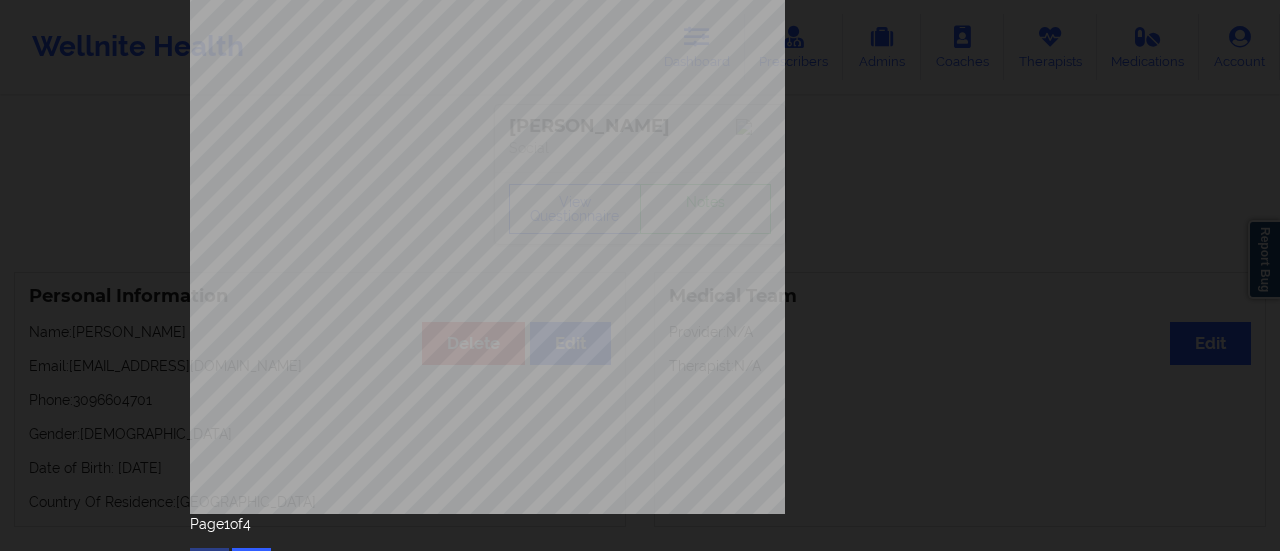 scroll, scrollTop: 402, scrollLeft: 0, axis: vertical 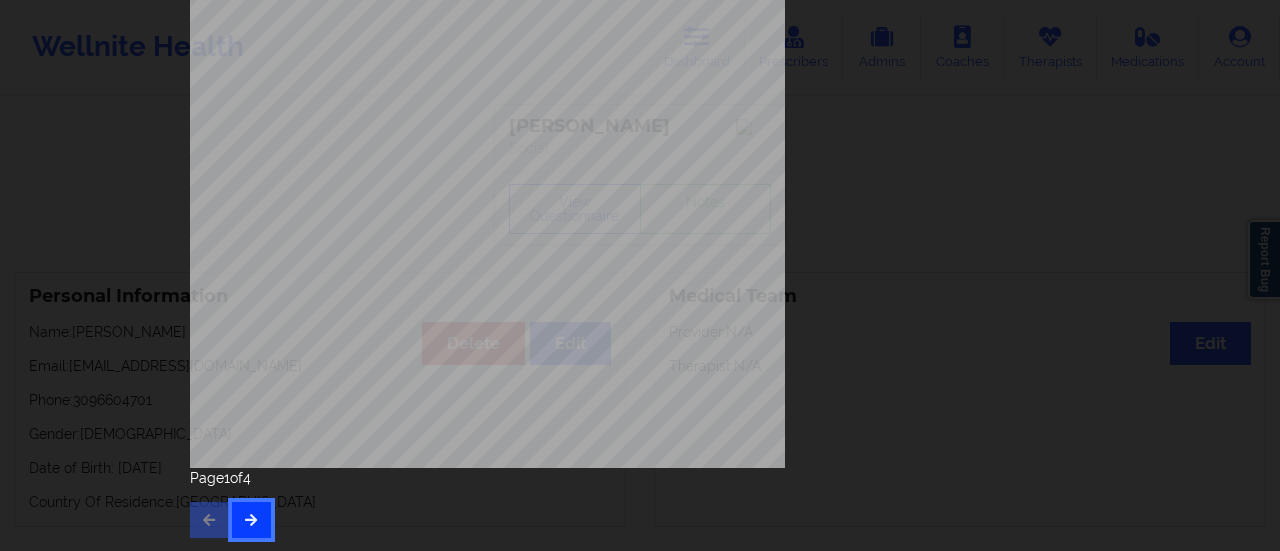 click at bounding box center [251, 520] 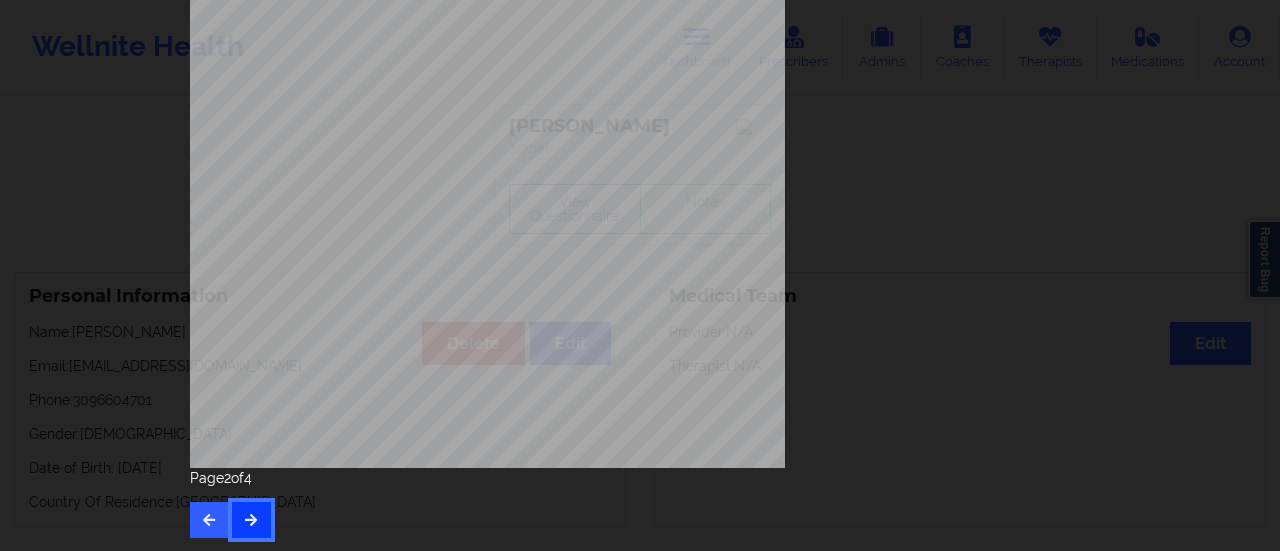 scroll, scrollTop: 0, scrollLeft: 0, axis: both 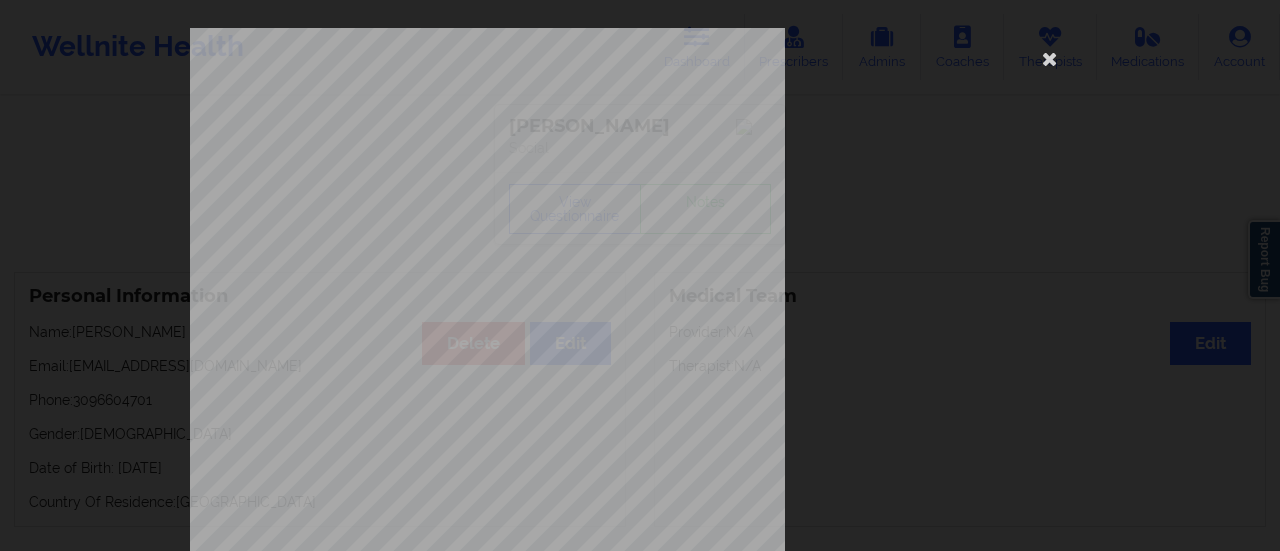 click on "commercial Insurance Member ID for patient 958271804 Insurance company name details by patient OptumHealth Behavioral Solution Insurance Company Identity number by patient OptumHealth Behavioral Solution Insurance dependency status details by patient Children Payment plan chosen by patient together Currently Suicidal None Local Pharmacy Data None Where patient came from United healthcare Job Information None no Cancellation Survey Data Why do you want to cancel ? How many appointments have you had with W ellnite (including both therapist and mental health coach appointments) ? Do you have healthcare insurance ? Have you been treated for anxiety and/or [MEDICAL_DATA] in the past ? Are you currently taking any medication for anxiety and/or [MEDICAL_DATA] ? How would you rate your overall experience with your doctor/provider ? How would you rate your experience with our text-based support team ? Which of the following would make W ellnite a better experience for you ? Page  3  of  4" at bounding box center (640, 484) 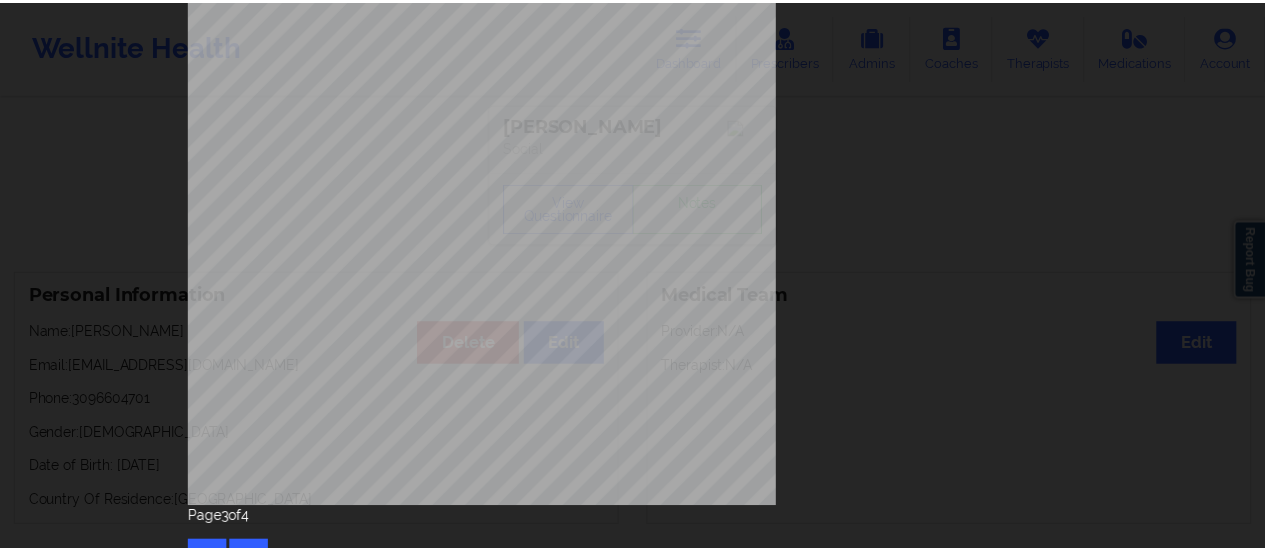 scroll, scrollTop: 0, scrollLeft: 0, axis: both 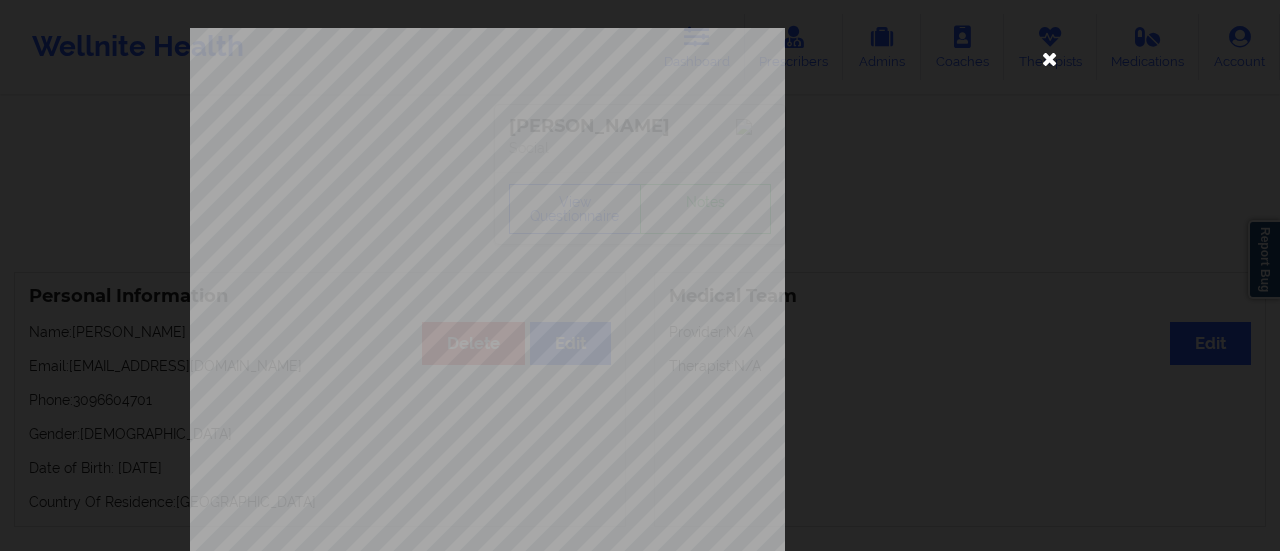 click at bounding box center (1050, 58) 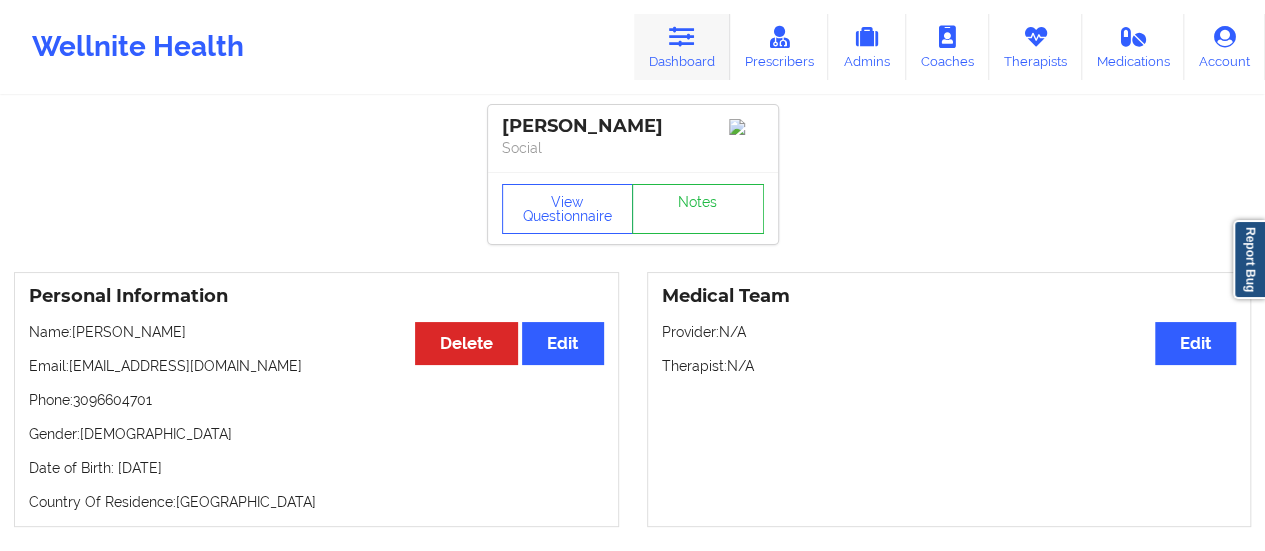 click on "Dashboard" at bounding box center (682, 47) 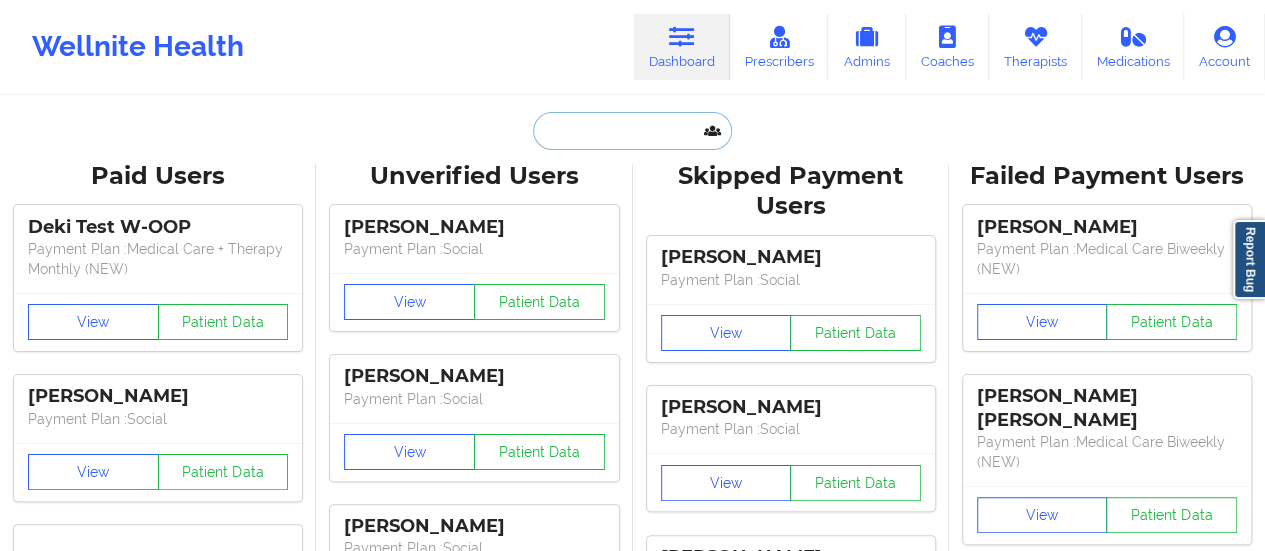 click at bounding box center (632, 131) 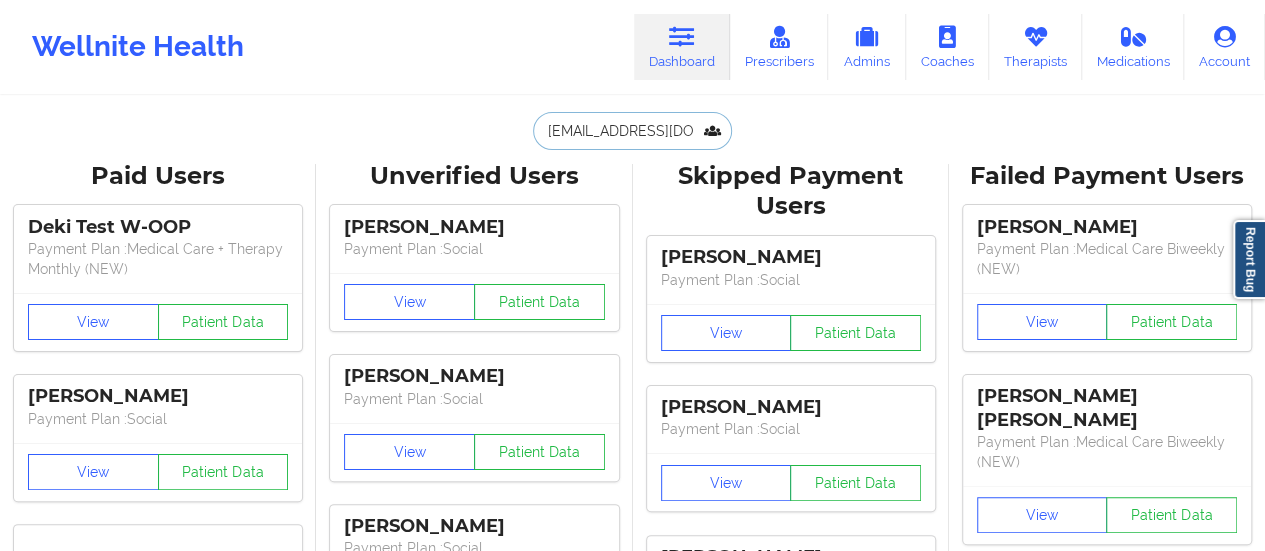 scroll, scrollTop: 0, scrollLeft: 19, axis: horizontal 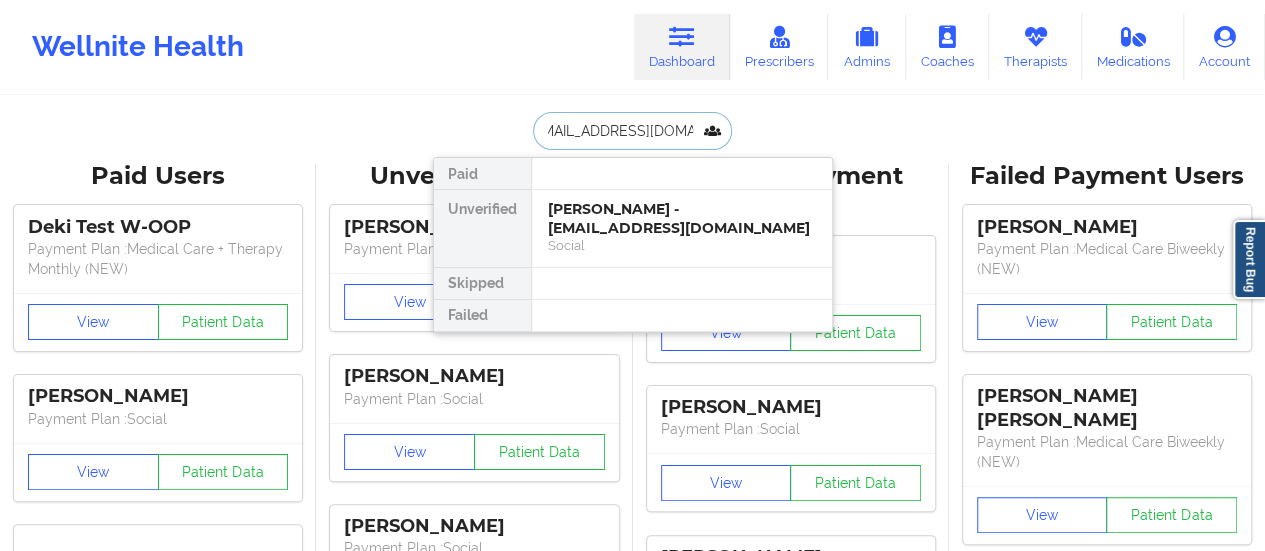 click on "[PERSON_NAME] - [EMAIL_ADDRESS][DOMAIN_NAME]" at bounding box center (682, 218) 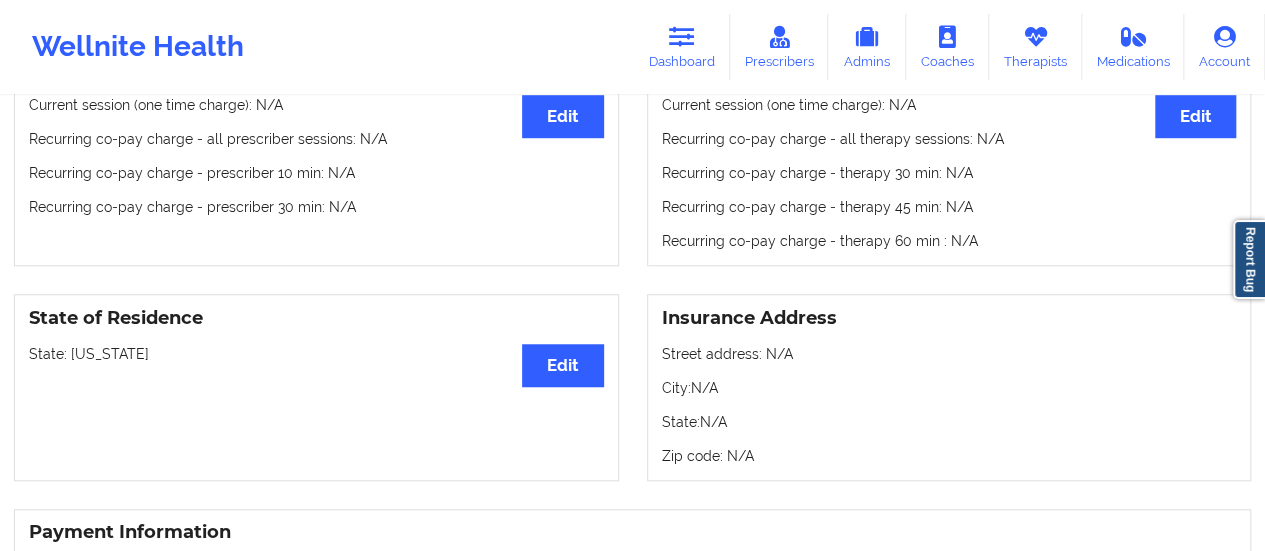 scroll, scrollTop: 662, scrollLeft: 0, axis: vertical 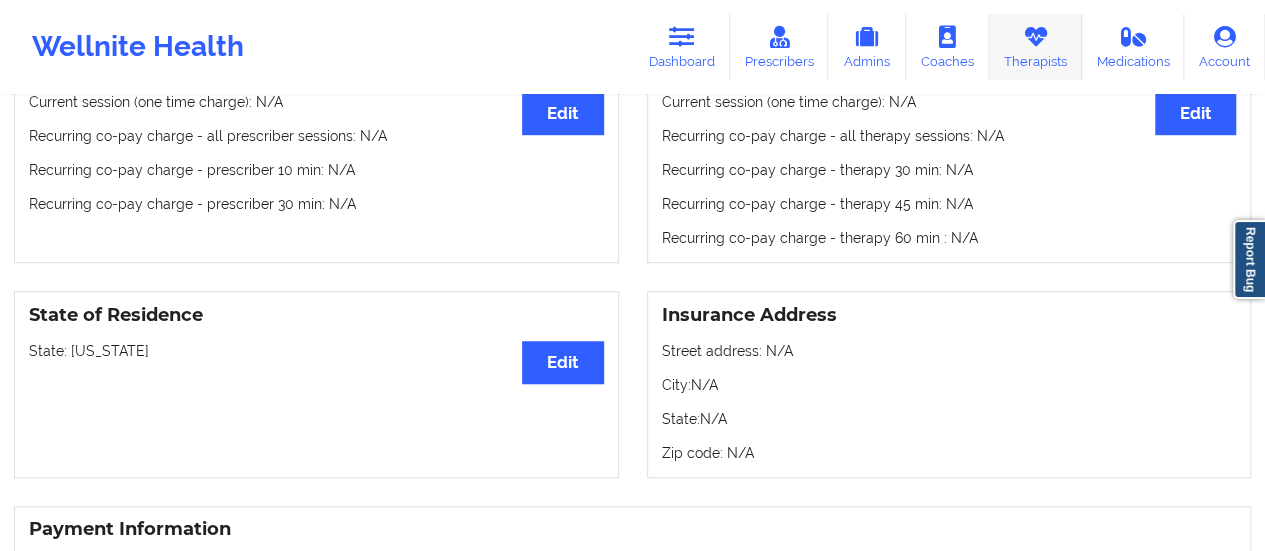 click at bounding box center (1035, 37) 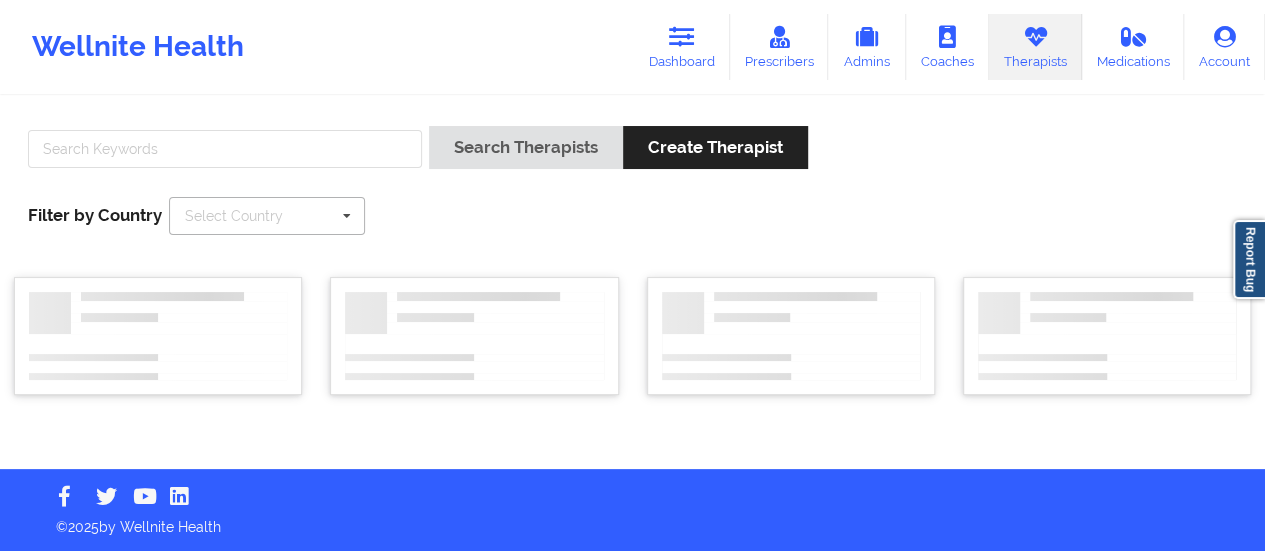scroll, scrollTop: 0, scrollLeft: 0, axis: both 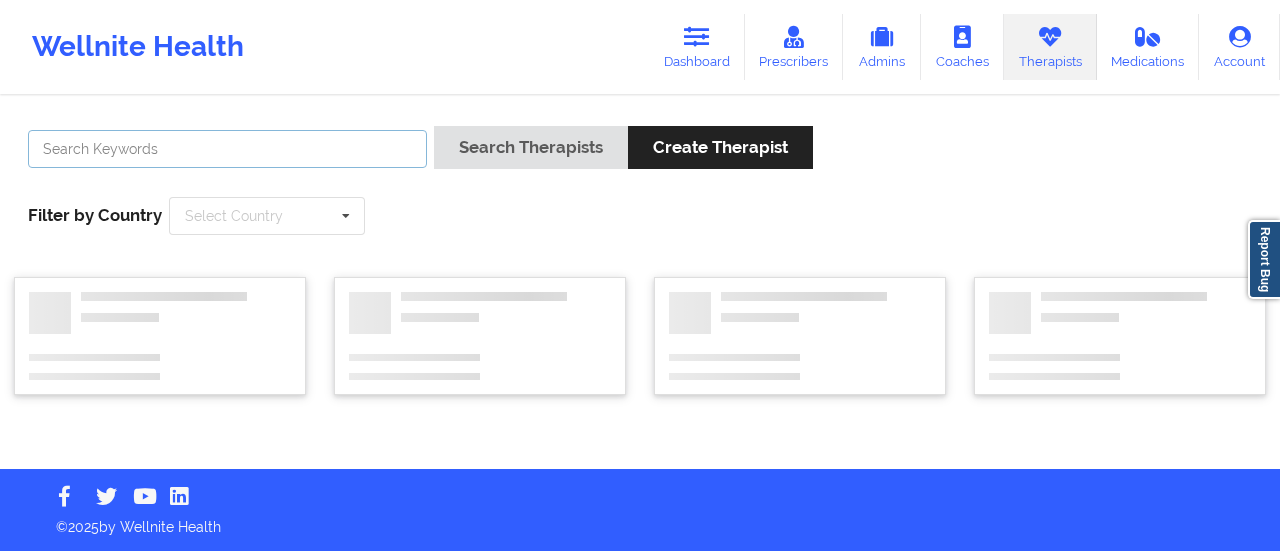 click at bounding box center (227, 149) 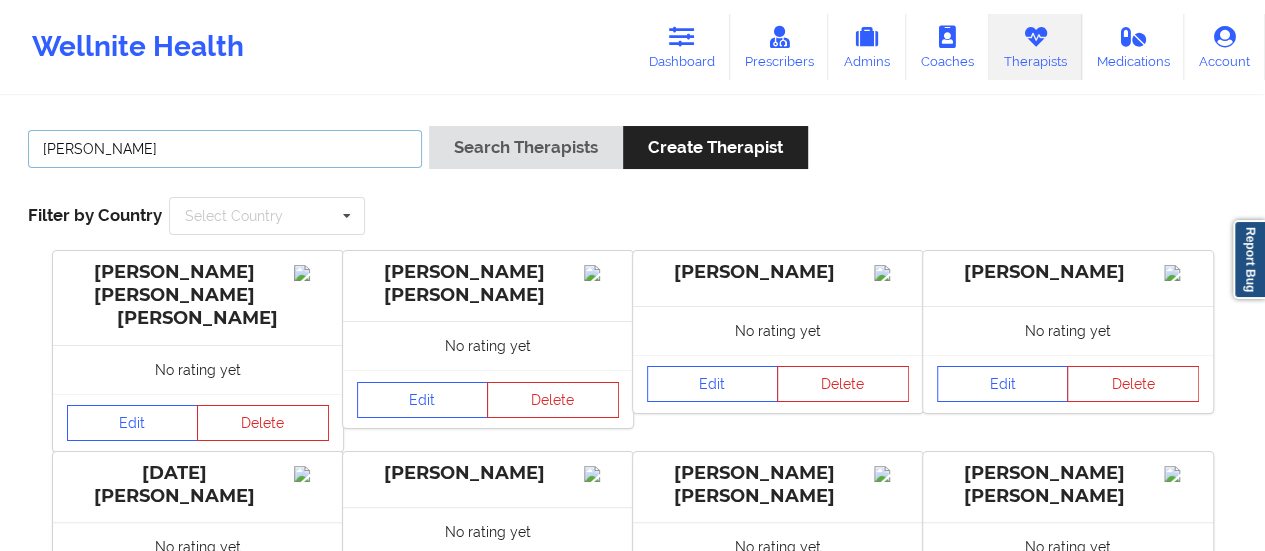 type on "[PERSON_NAME]" 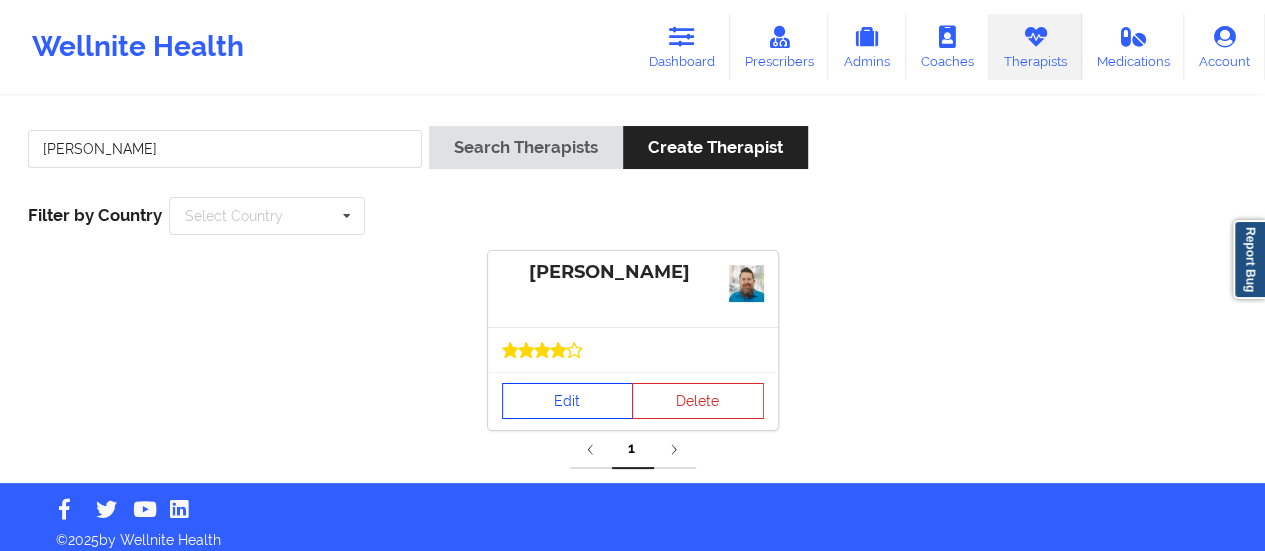 click on "Edit" at bounding box center [568, 401] 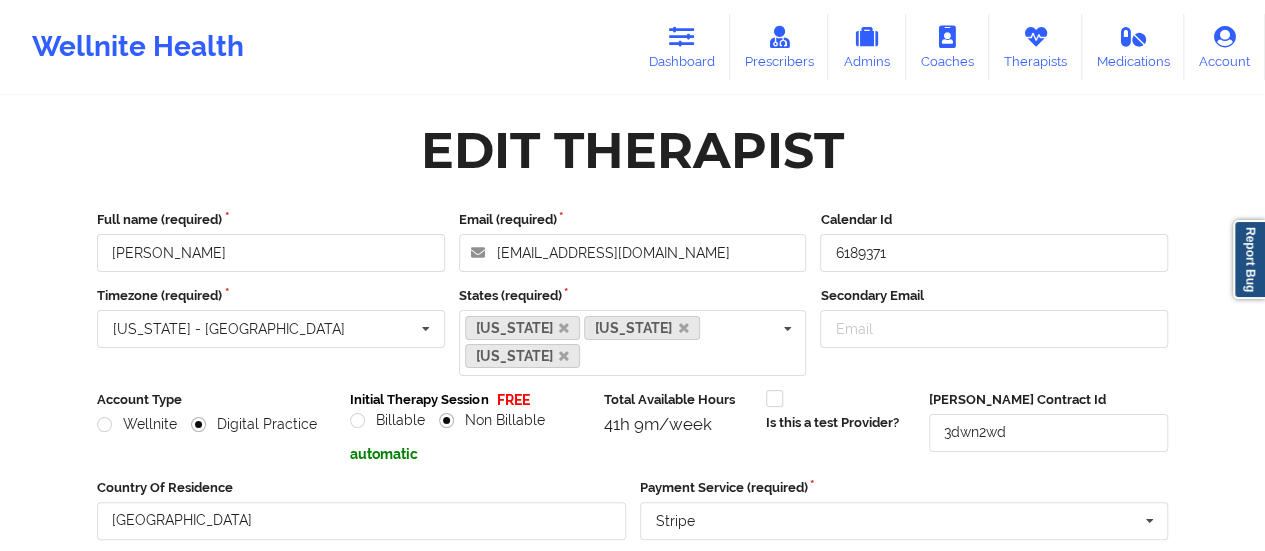 scroll, scrollTop: 360, scrollLeft: 0, axis: vertical 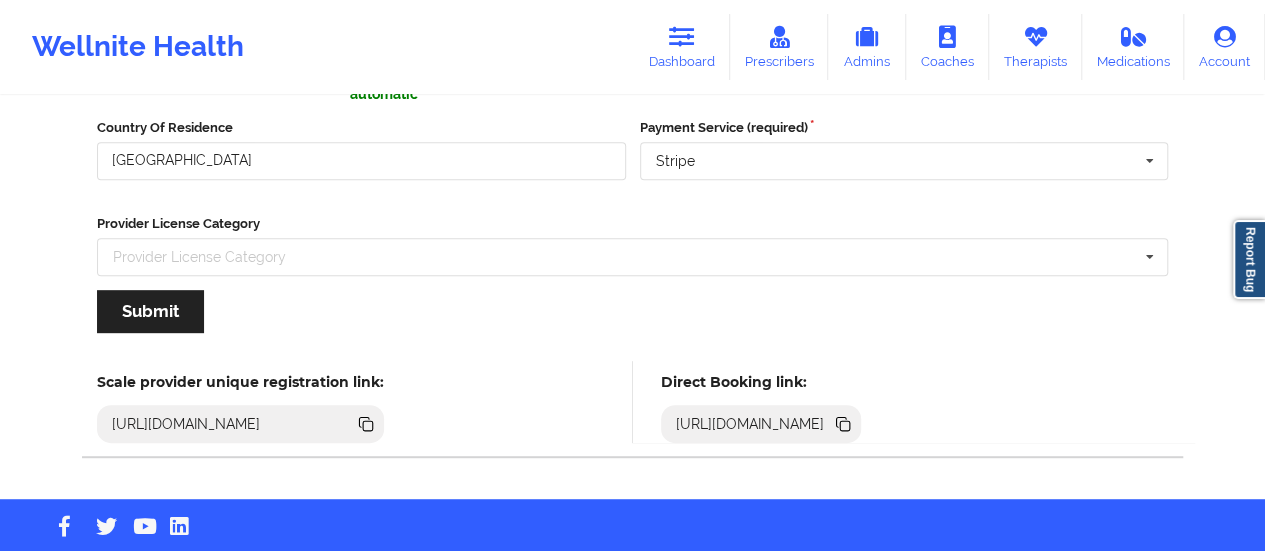 click 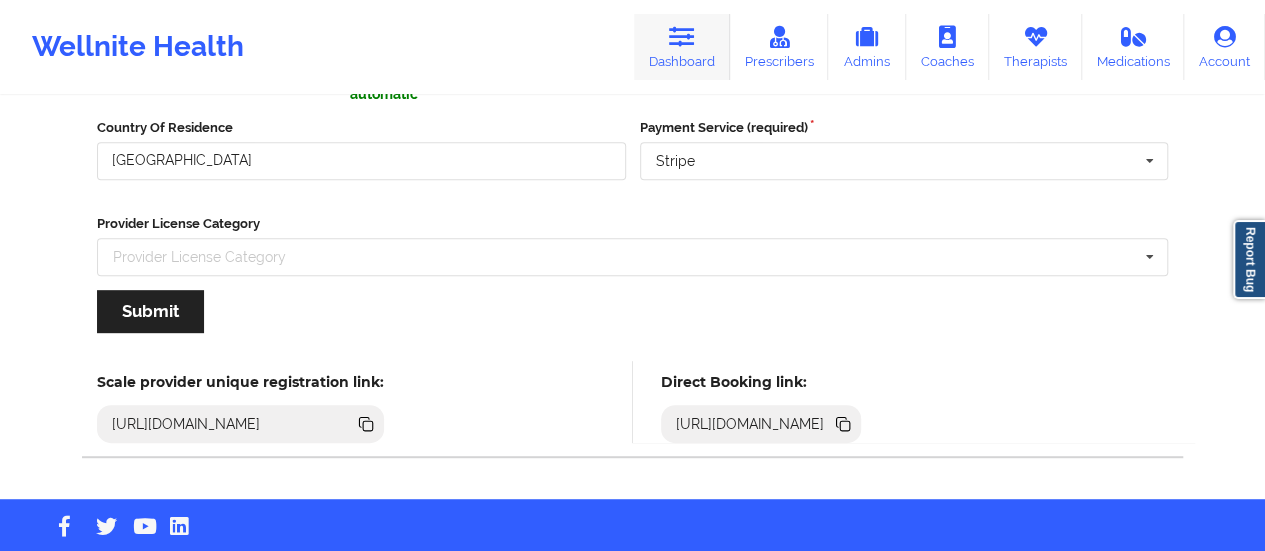 click on "Dashboard" at bounding box center (682, 47) 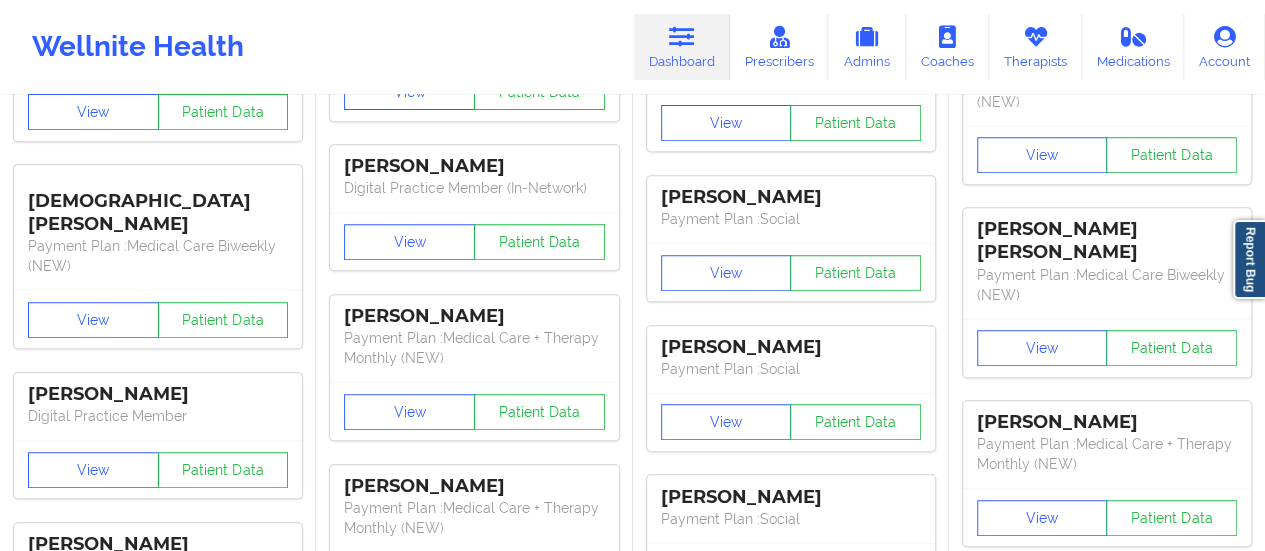 click on "Dashboard" at bounding box center [682, 47] 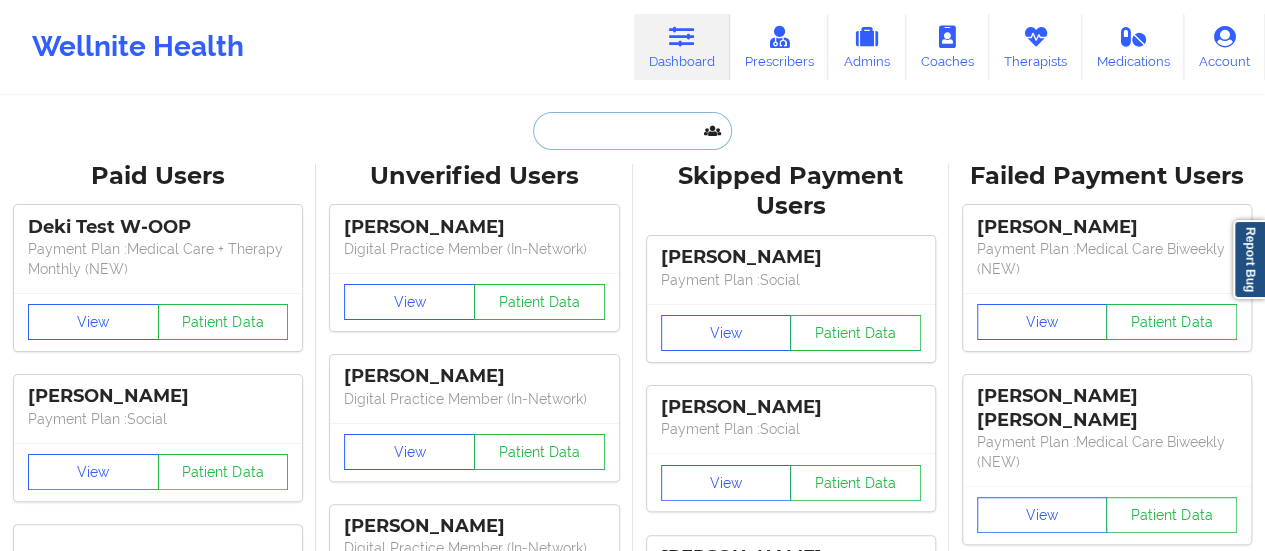 click at bounding box center [632, 131] 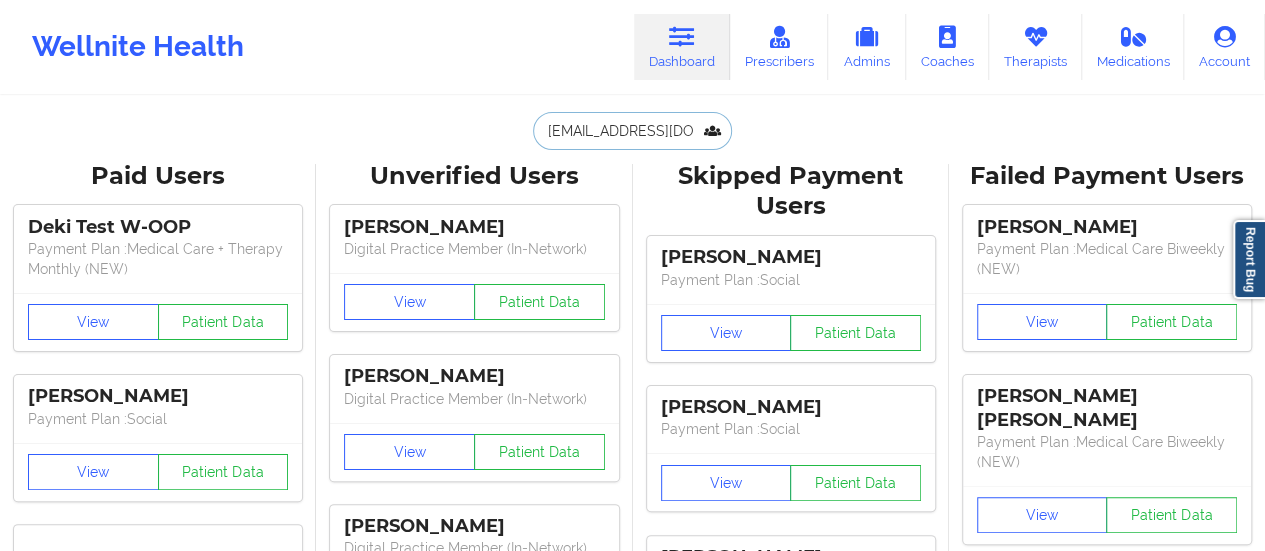scroll, scrollTop: 0, scrollLeft: 19, axis: horizontal 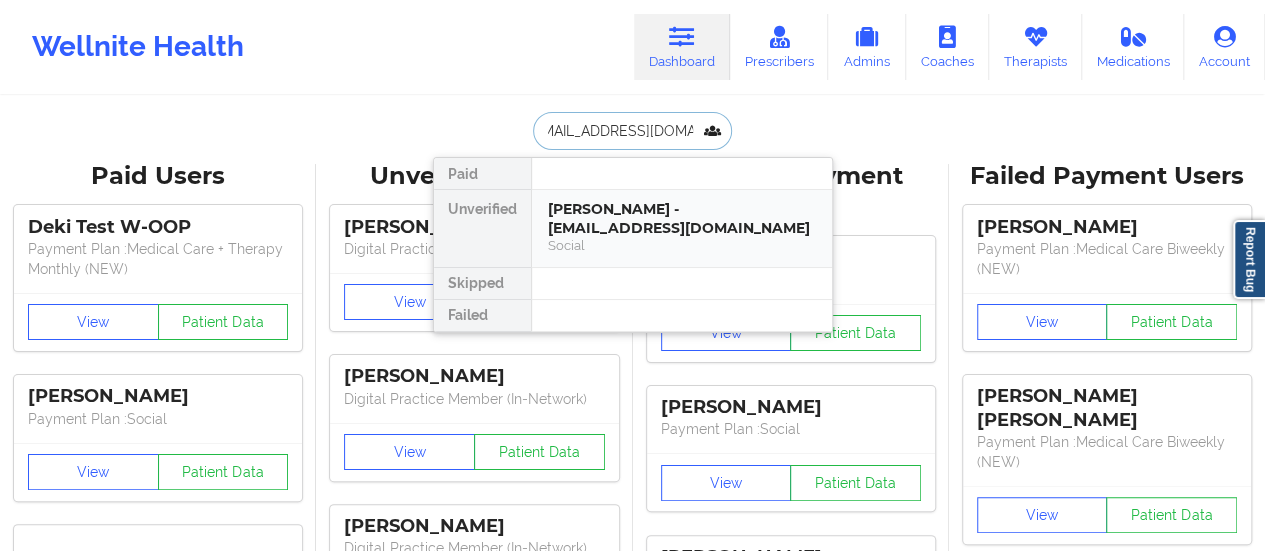 click on "[PERSON_NAME] - [EMAIL_ADDRESS][DOMAIN_NAME]" at bounding box center [682, 218] 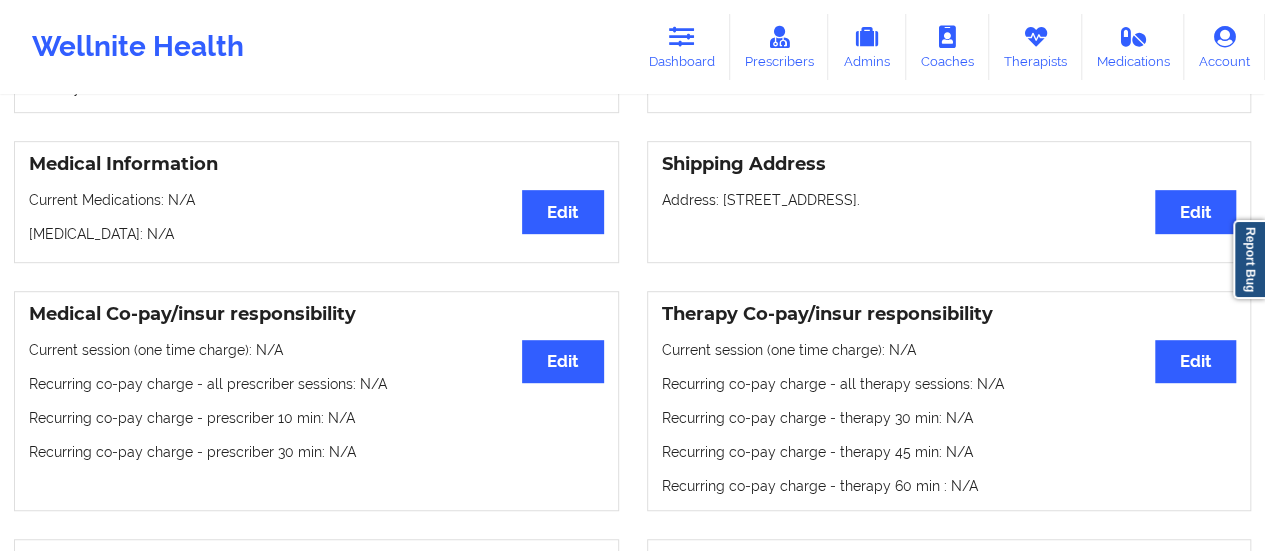 scroll, scrollTop: 0, scrollLeft: 0, axis: both 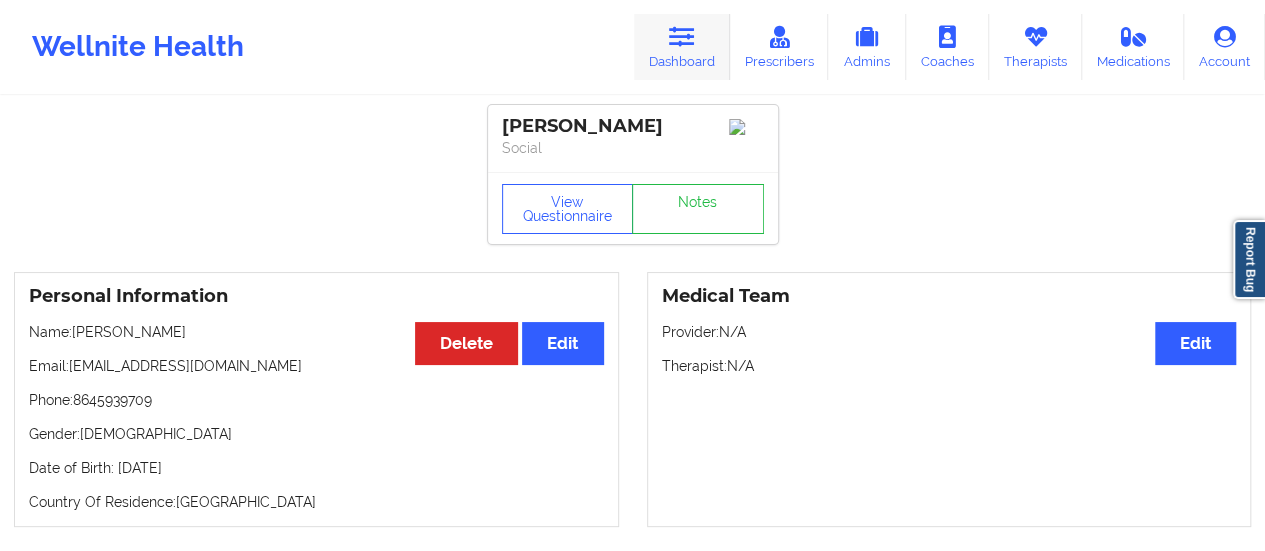 click on "Dashboard" at bounding box center (682, 47) 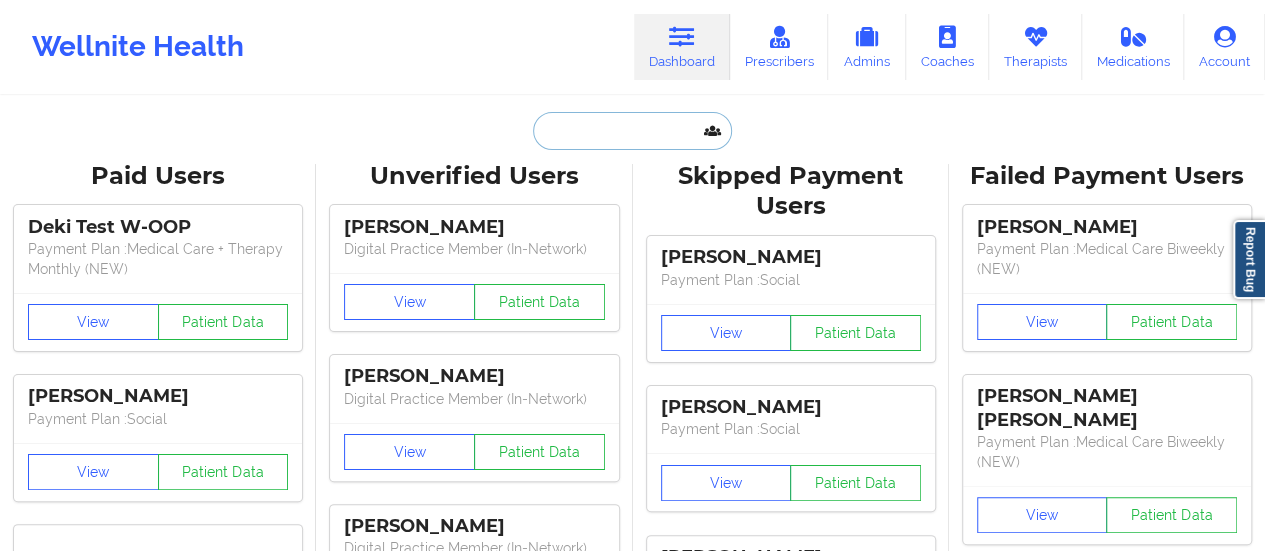 drag, startPoint x: 663, startPoint y: 66, endPoint x: 654, endPoint y: 115, distance: 49.819675 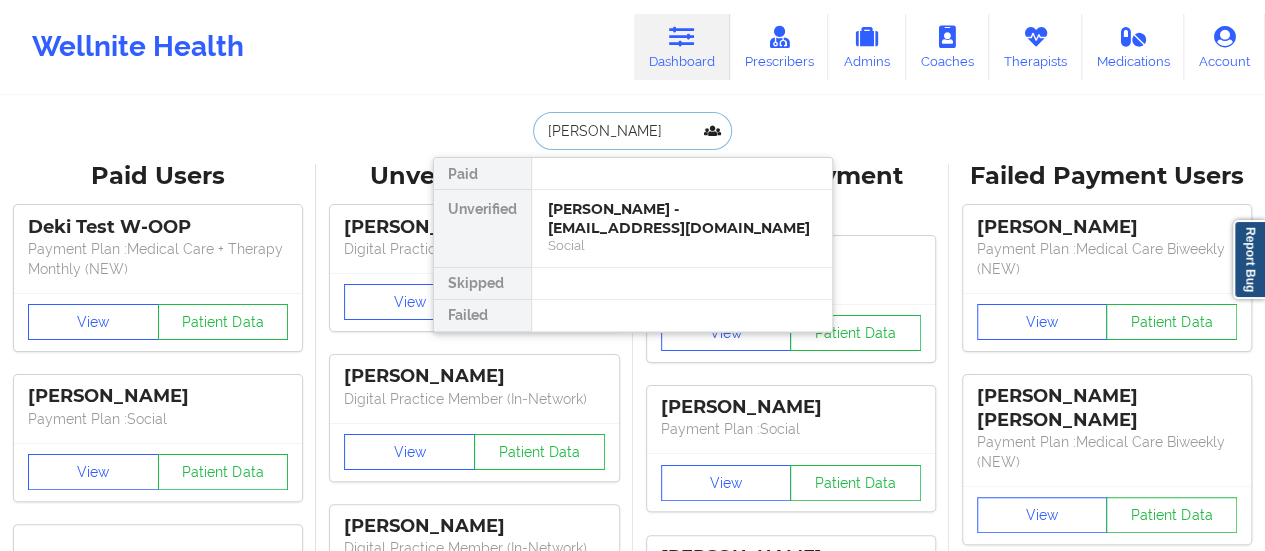 type on "[PERSON_NAME]" 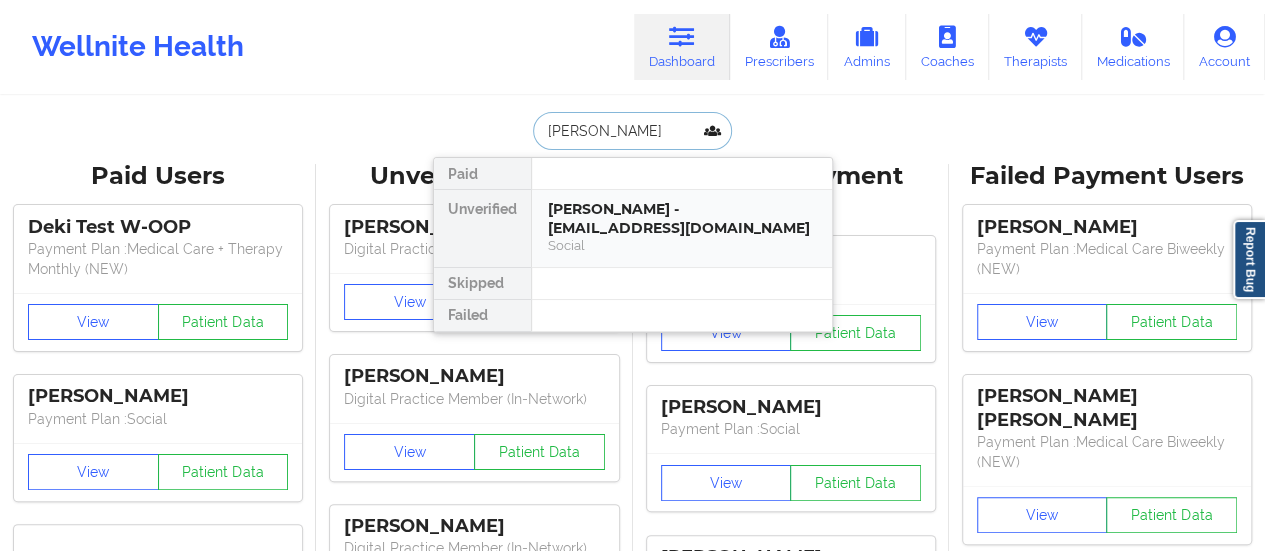 click on "Social" at bounding box center [682, 245] 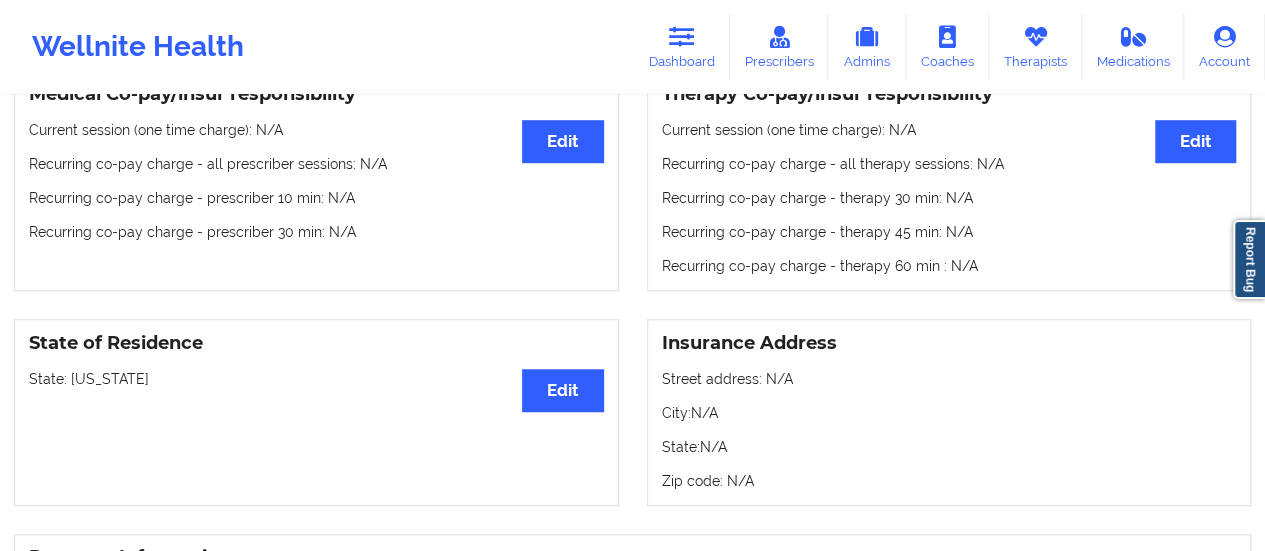 scroll, scrollTop: 634, scrollLeft: 0, axis: vertical 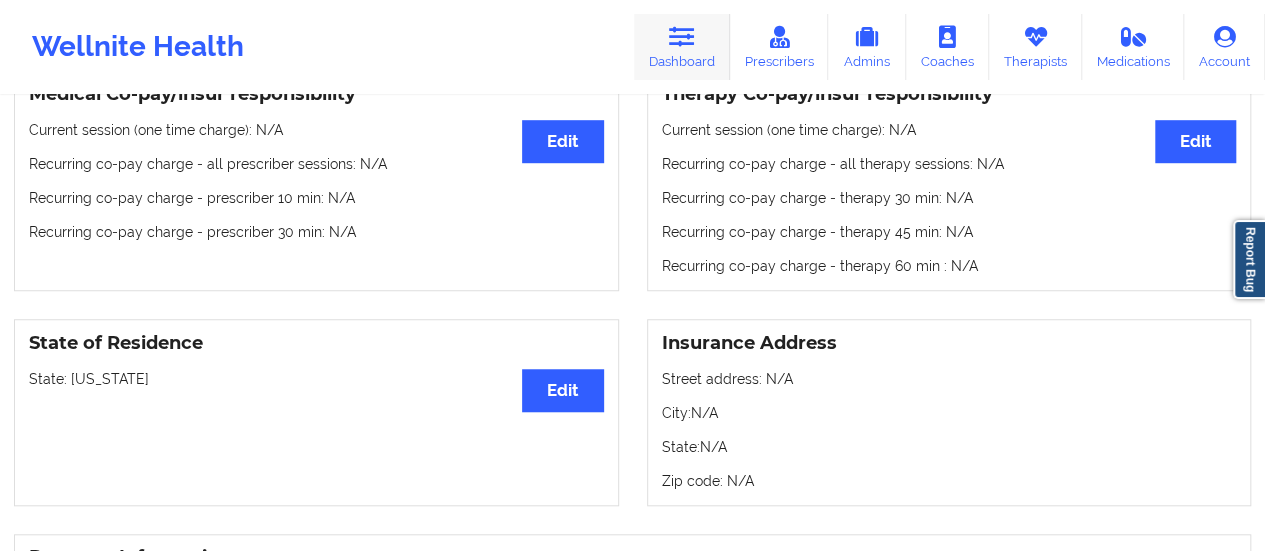 click on "Dashboard" at bounding box center [682, 47] 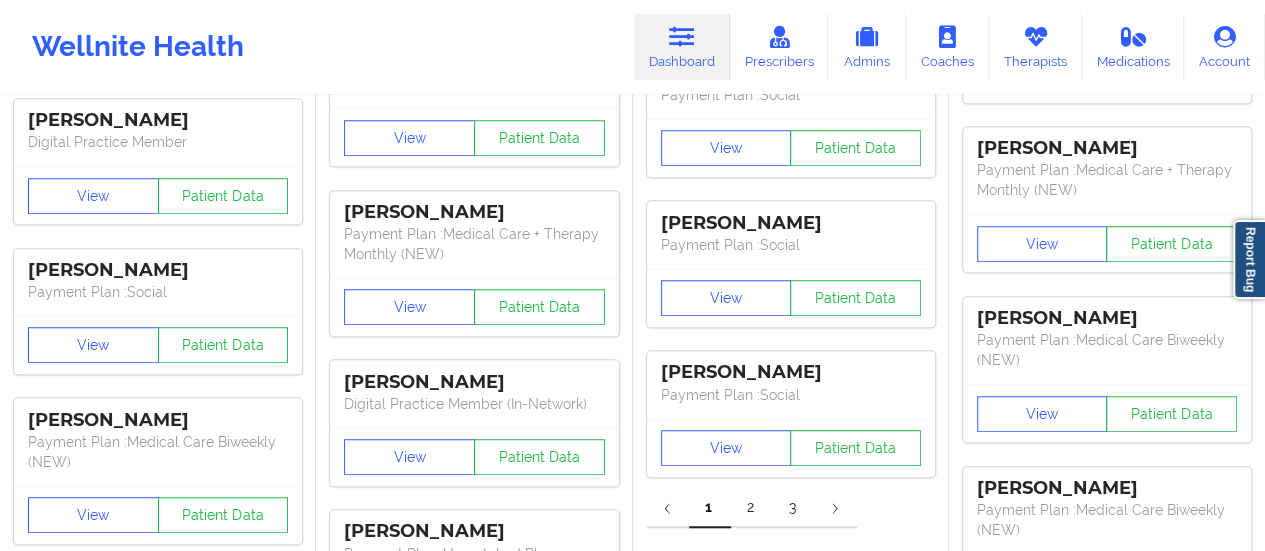 scroll, scrollTop: 0, scrollLeft: 0, axis: both 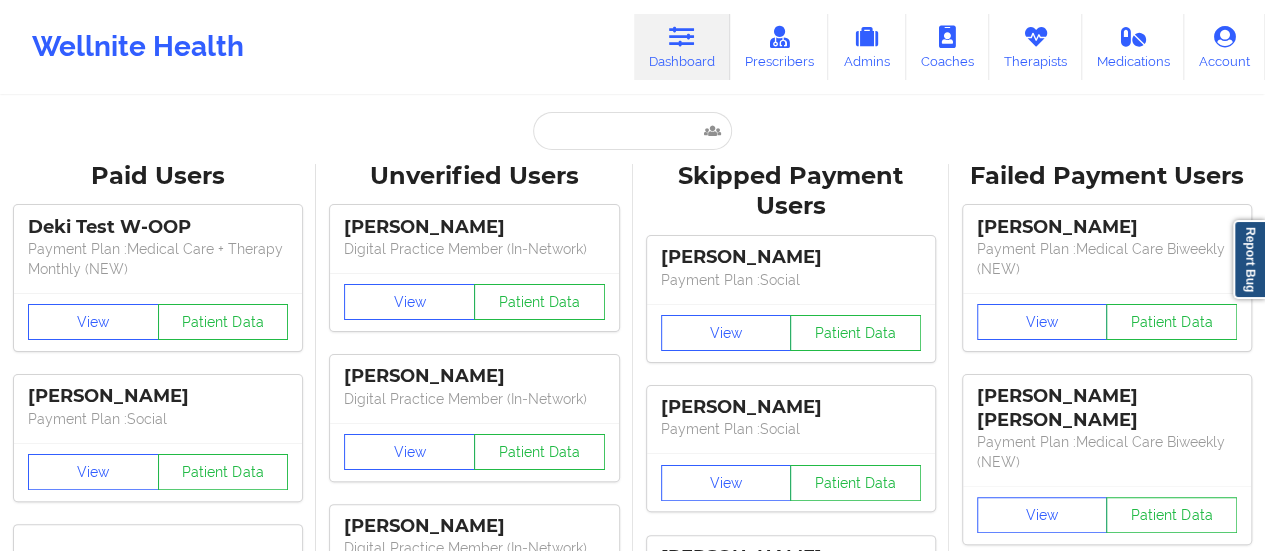 drag, startPoint x: 620, startPoint y: 103, endPoint x: 620, endPoint y: 142, distance: 39 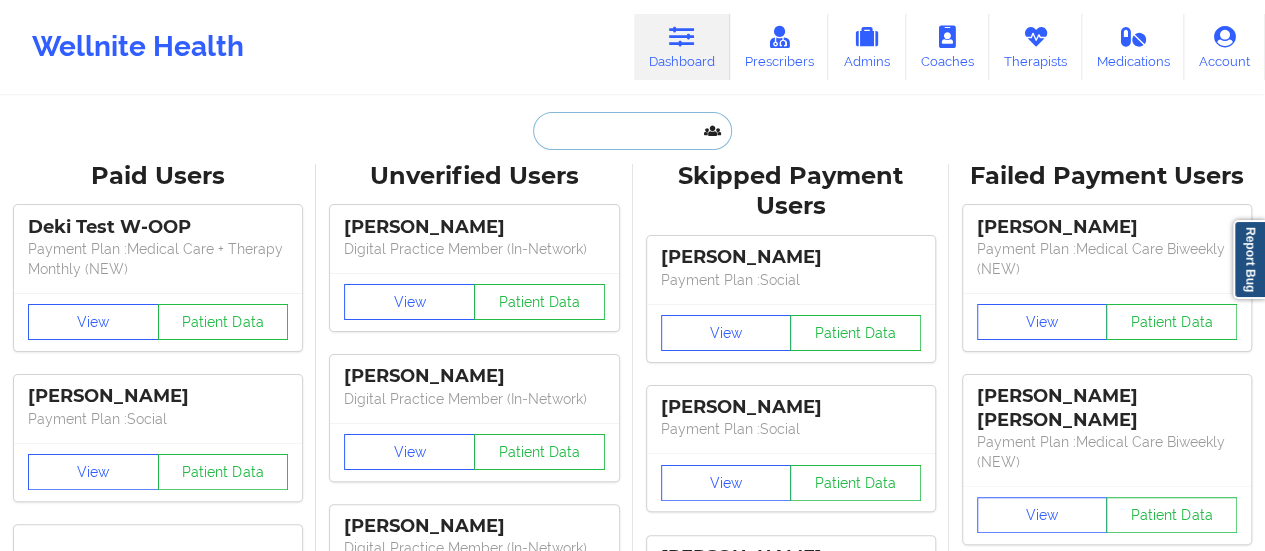 click at bounding box center [632, 131] 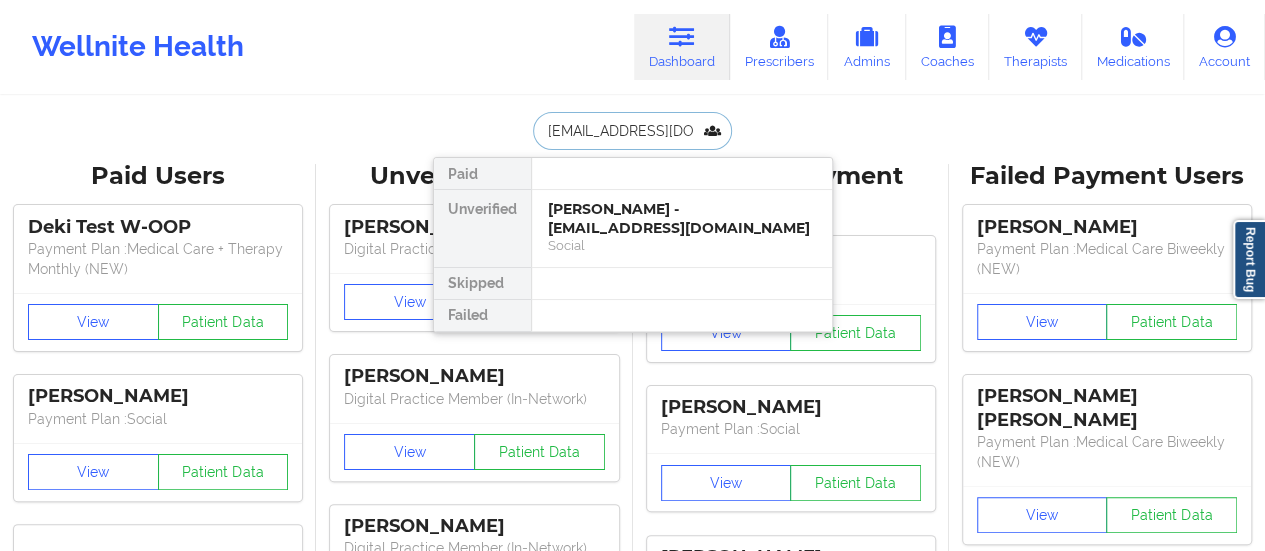 scroll, scrollTop: 0, scrollLeft: 34, axis: horizontal 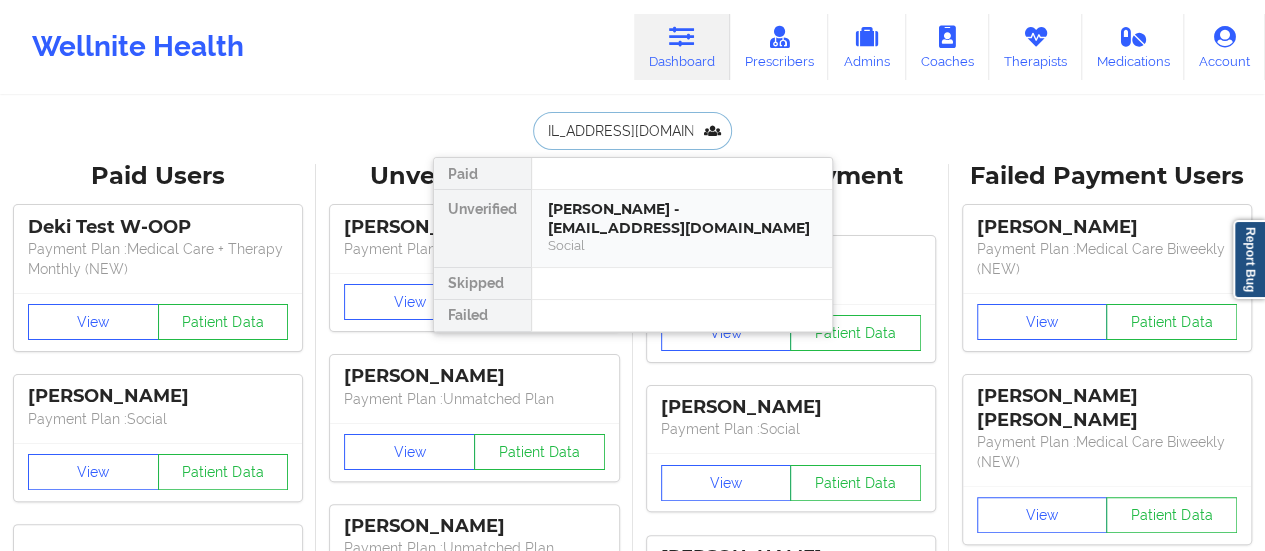 click on "[PERSON_NAME] - [EMAIL_ADDRESS][DOMAIN_NAME]" at bounding box center (682, 218) 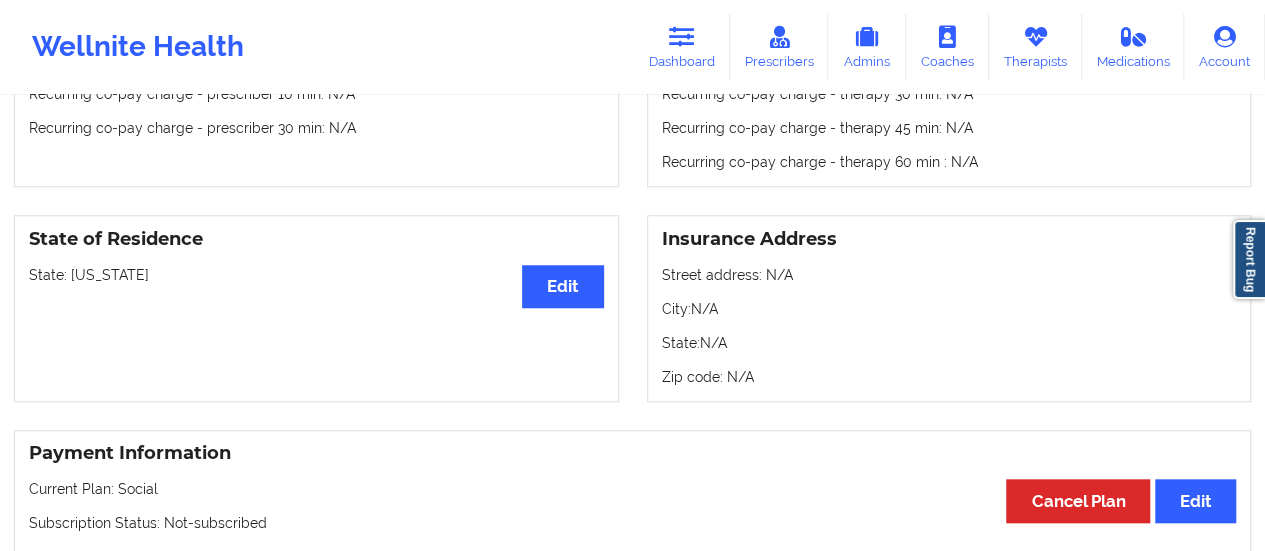 scroll, scrollTop: 736, scrollLeft: 0, axis: vertical 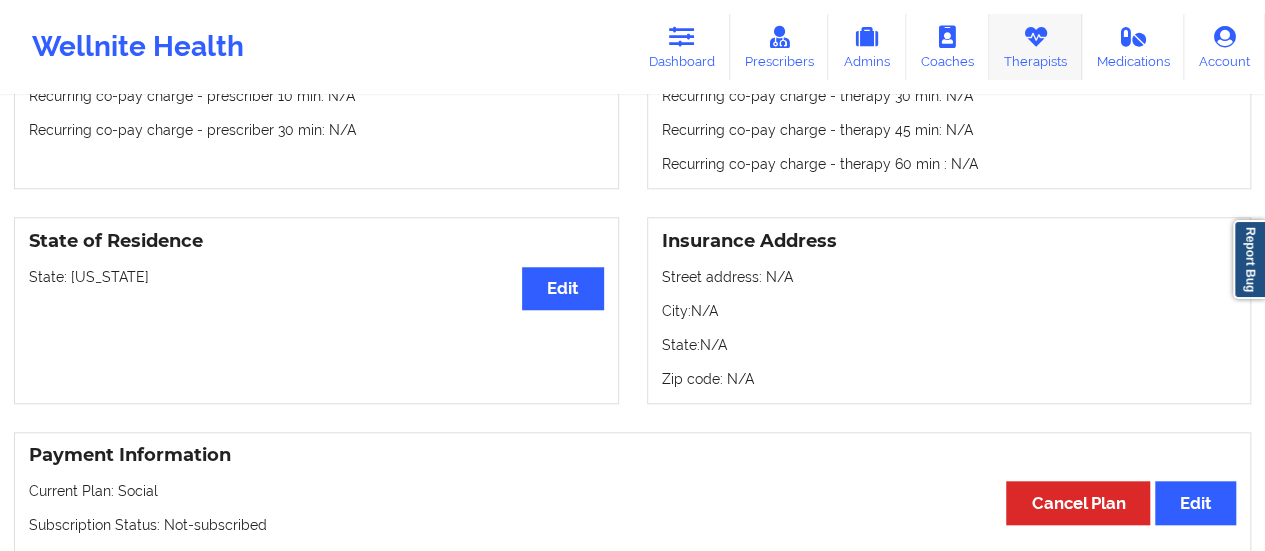 click on "Therapists" at bounding box center (1035, 47) 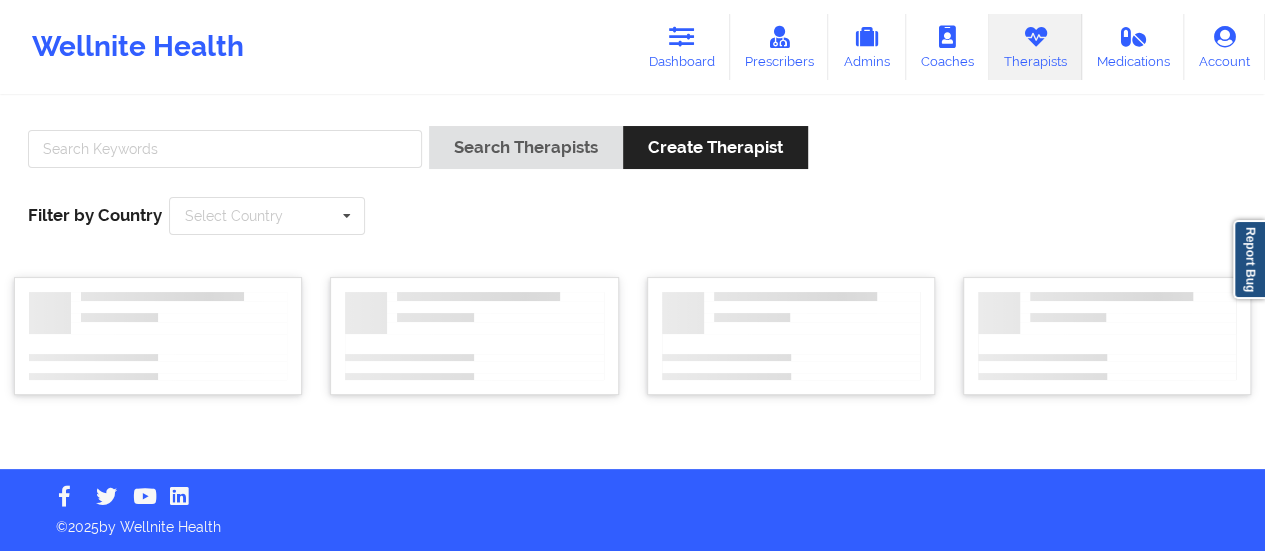 scroll, scrollTop: 0, scrollLeft: 0, axis: both 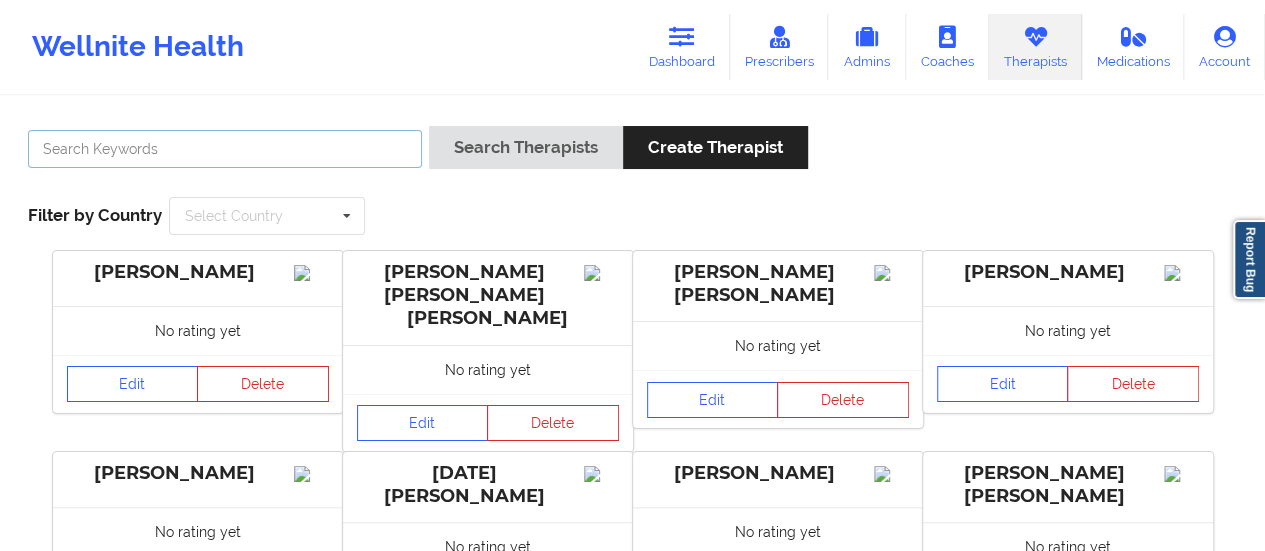 click at bounding box center [225, 149] 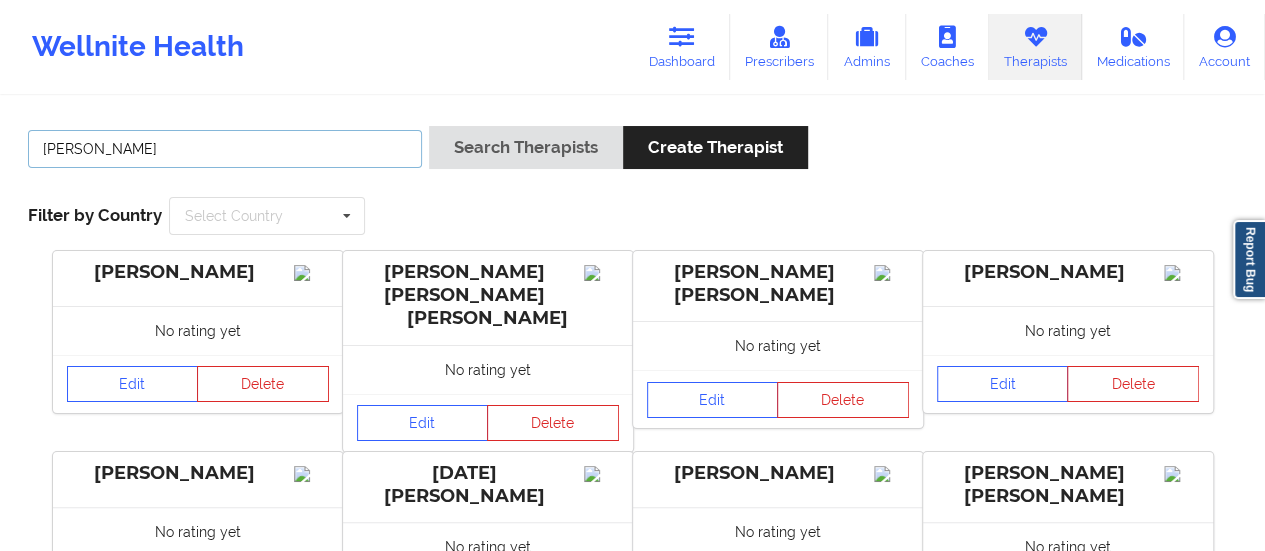 type on "[PERSON_NAME]" 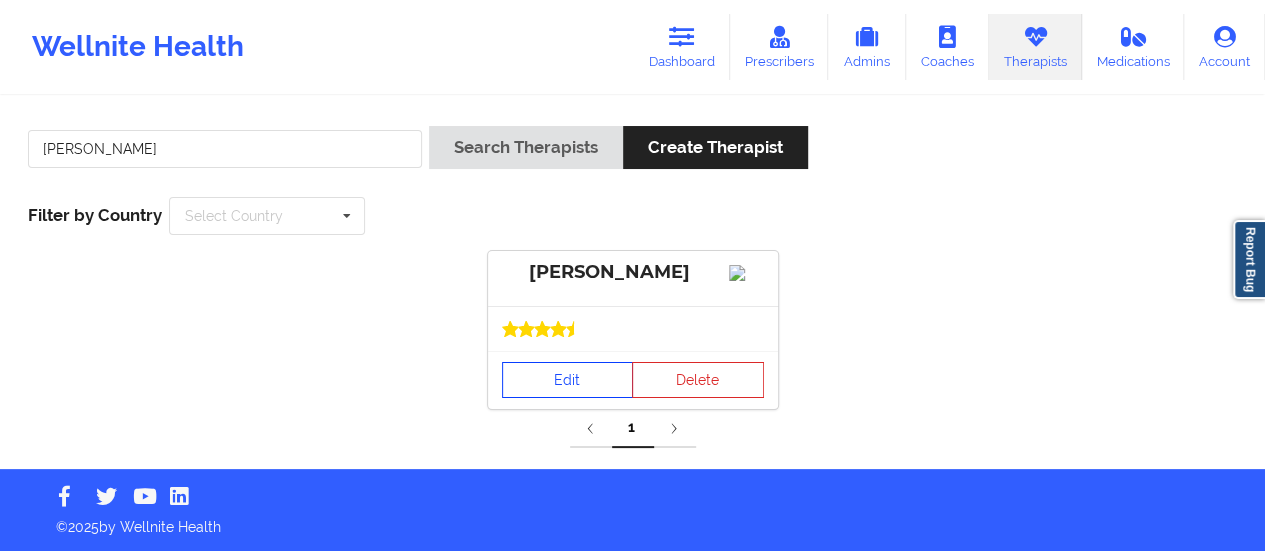 click on "Edit" at bounding box center (568, 380) 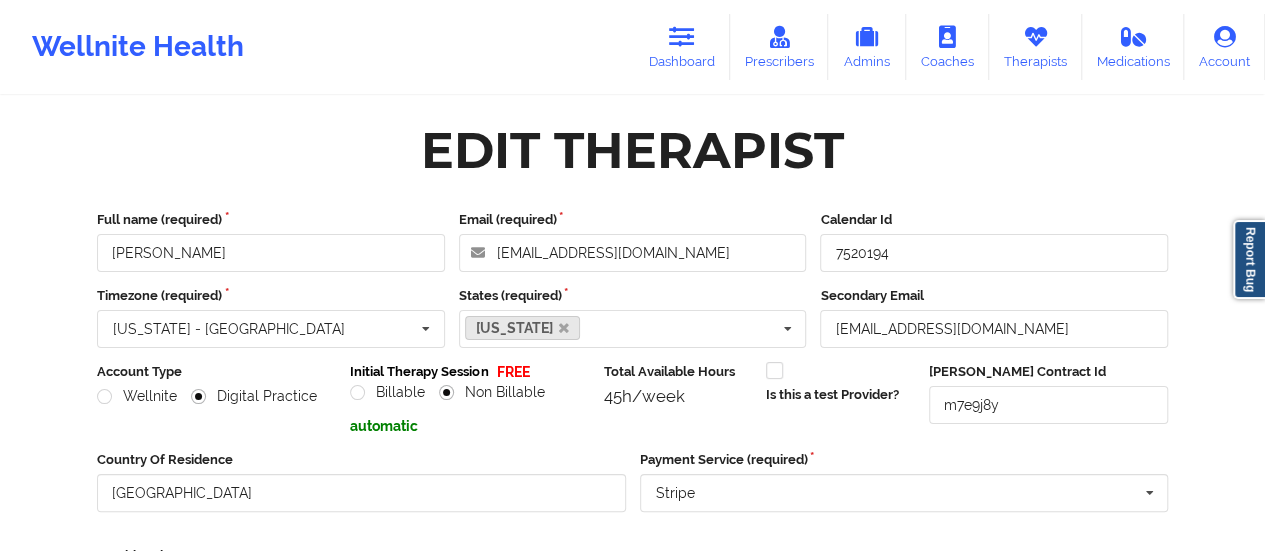 scroll, scrollTop: 360, scrollLeft: 0, axis: vertical 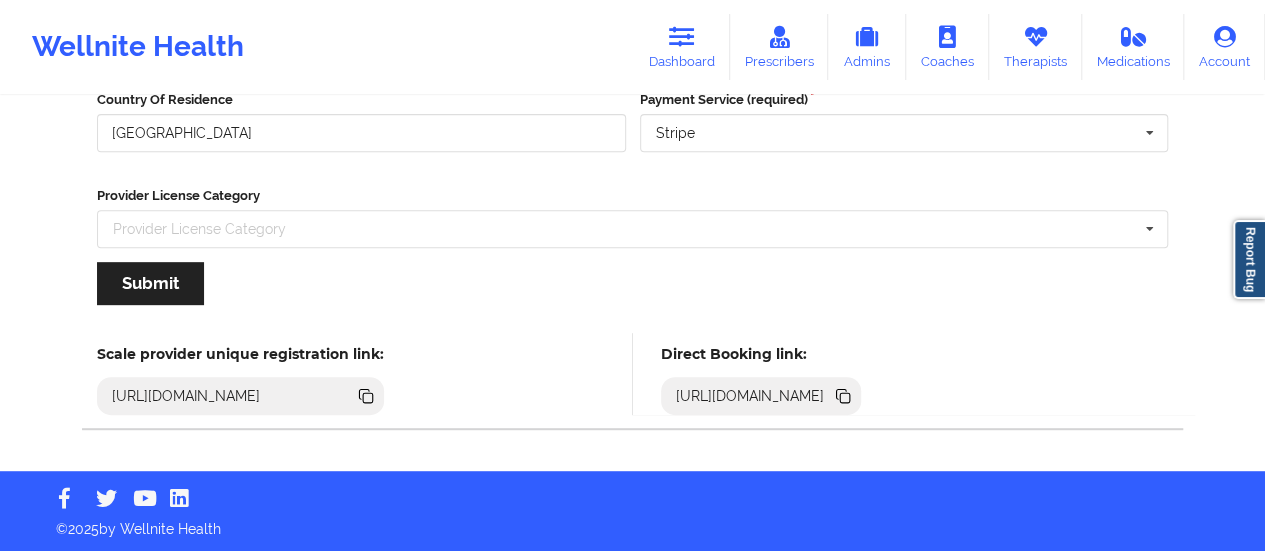 click 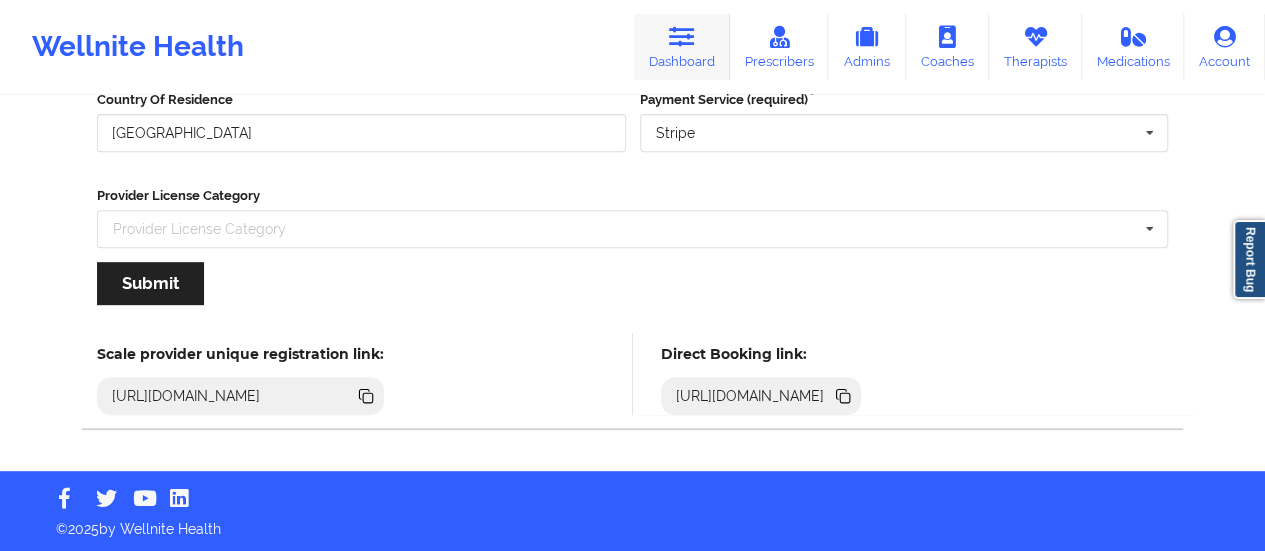 click at bounding box center (682, 37) 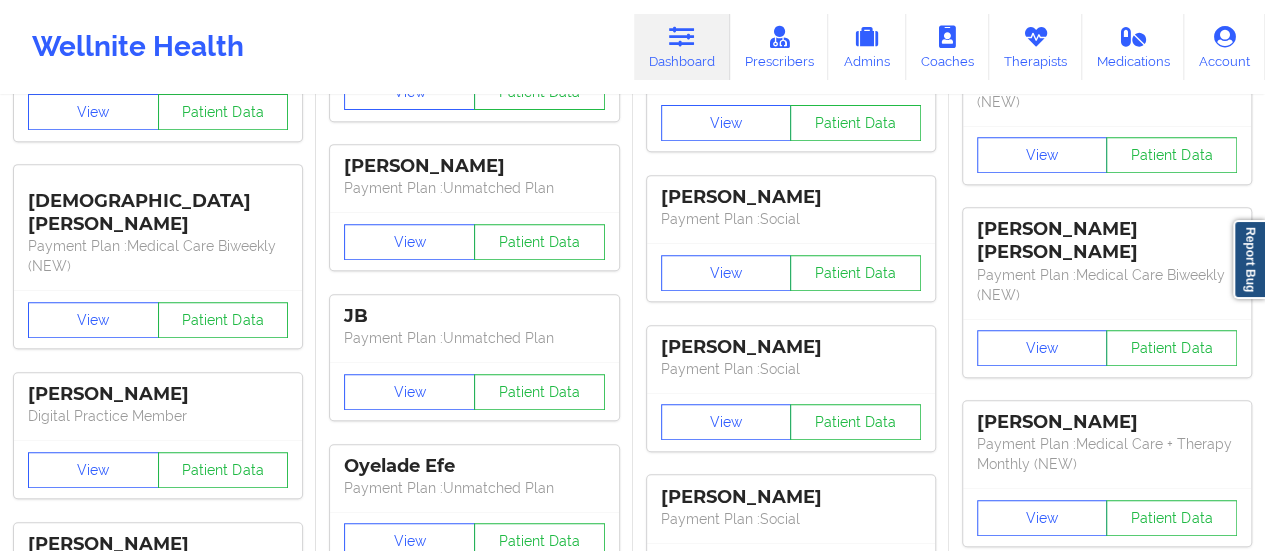scroll, scrollTop: 0, scrollLeft: 0, axis: both 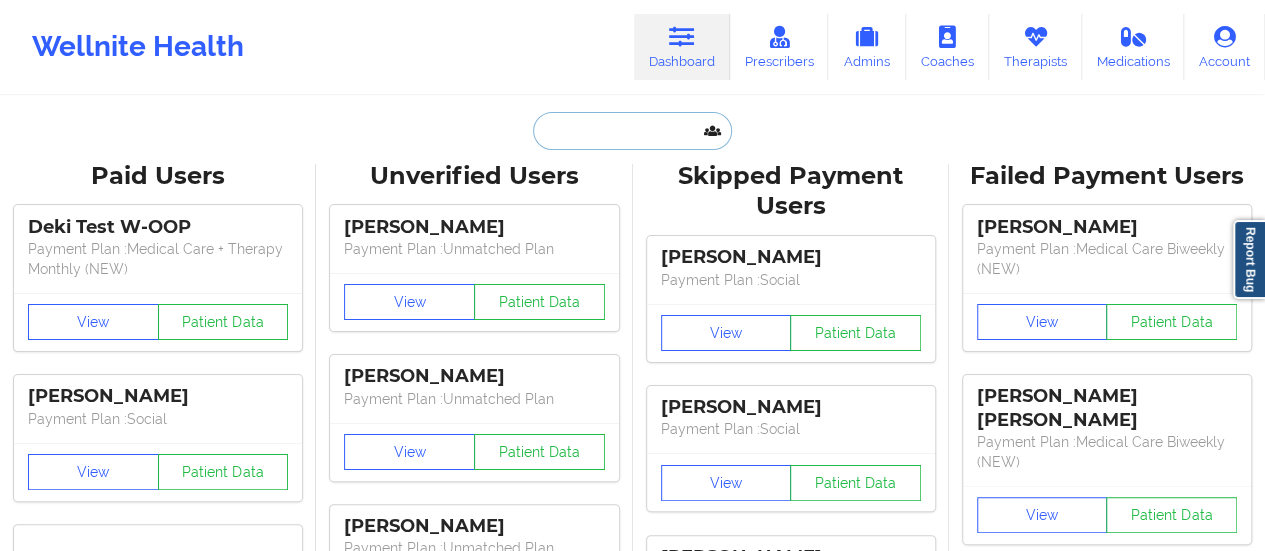 click at bounding box center (632, 131) 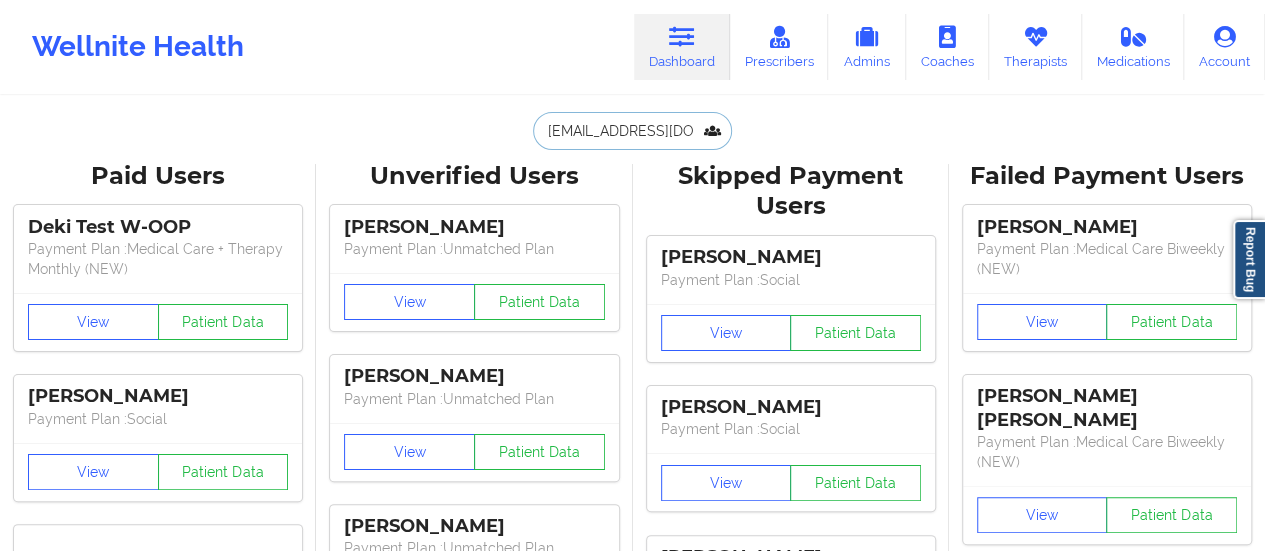 scroll, scrollTop: 0, scrollLeft: 34, axis: horizontal 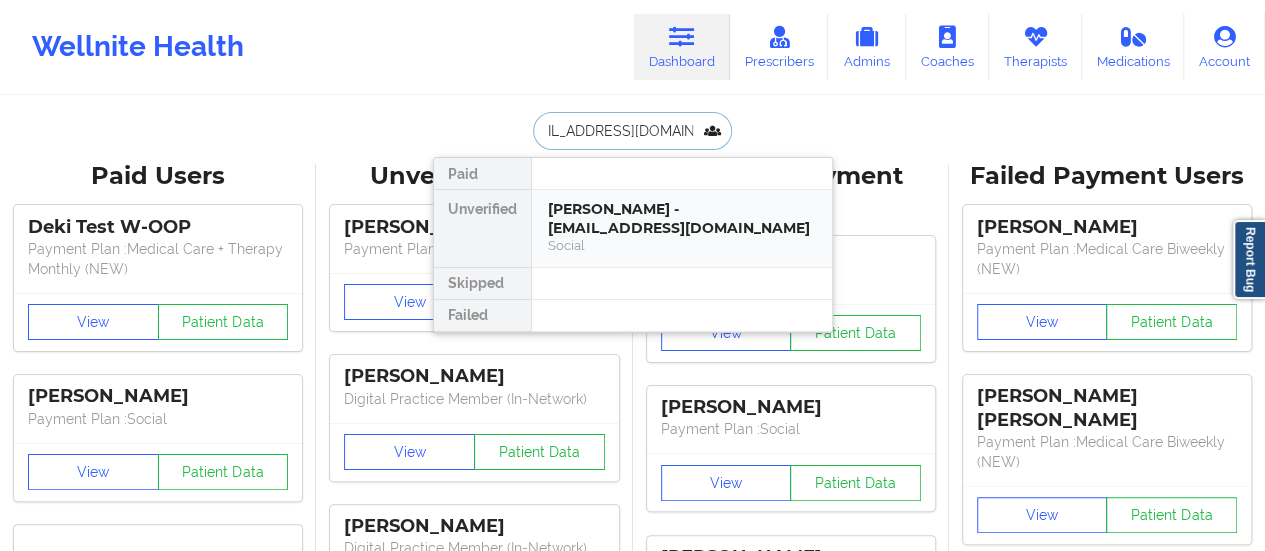 click on "[PERSON_NAME] - [EMAIL_ADDRESS][DOMAIN_NAME]" at bounding box center (682, 218) 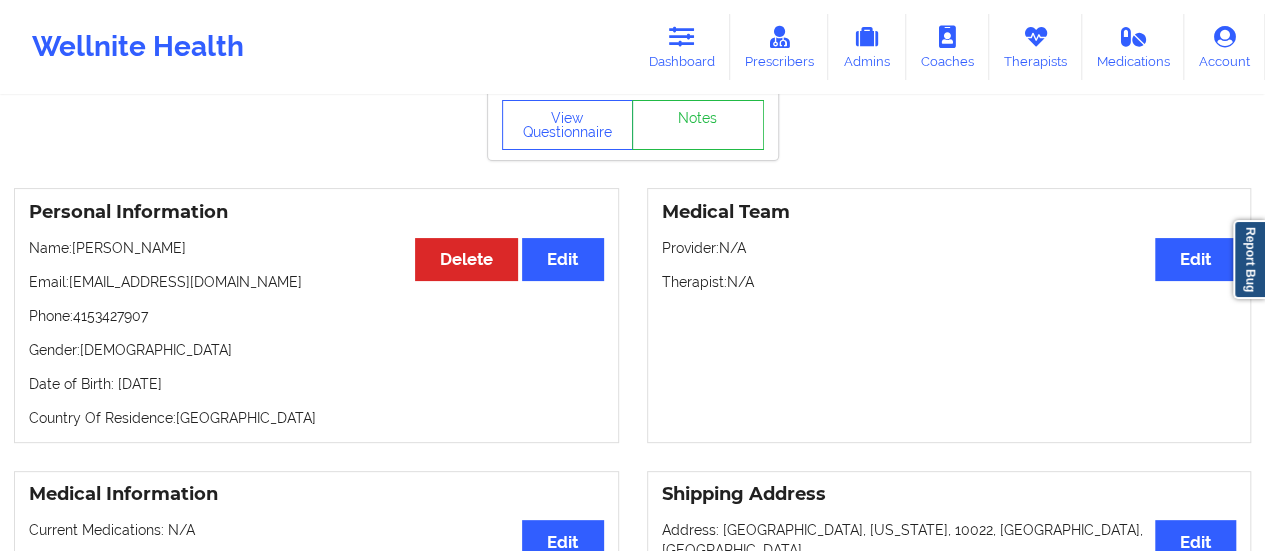 scroll, scrollTop: 0, scrollLeft: 0, axis: both 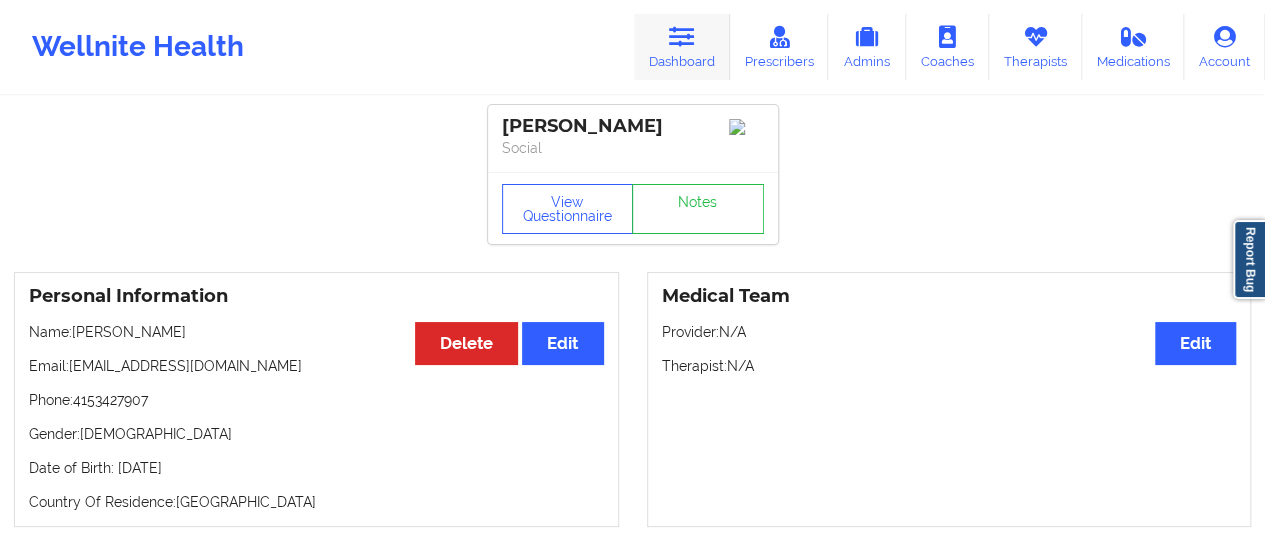 click on "Dashboard" at bounding box center [682, 47] 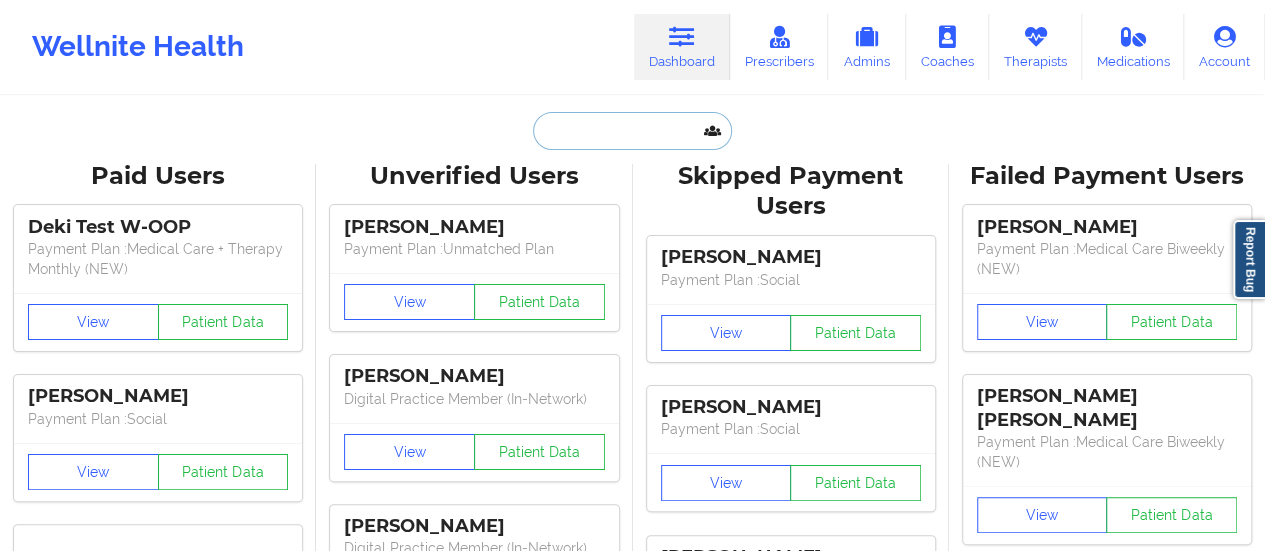 click at bounding box center (632, 131) 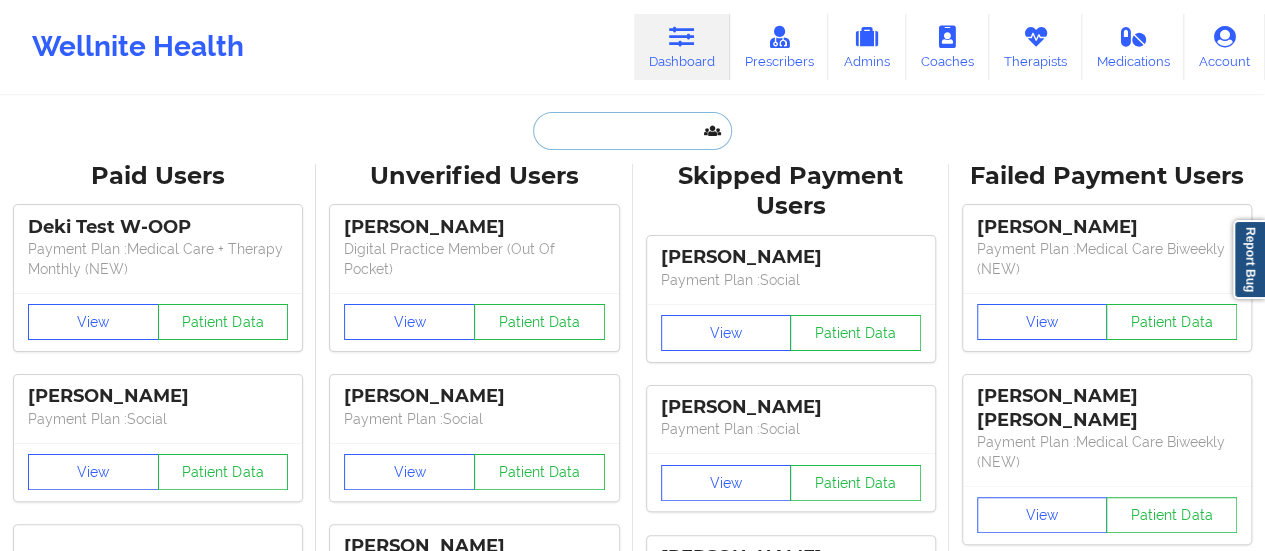paste on "[PERSON_NAME]" 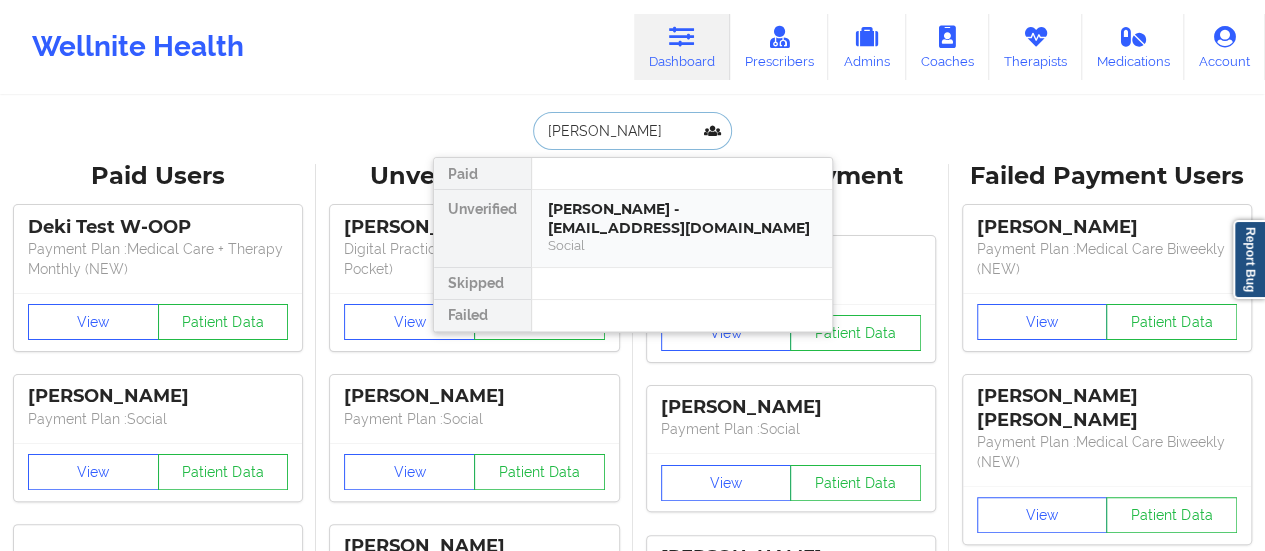 click on "[PERSON_NAME] - [EMAIL_ADDRESS][DOMAIN_NAME]" at bounding box center (682, 218) 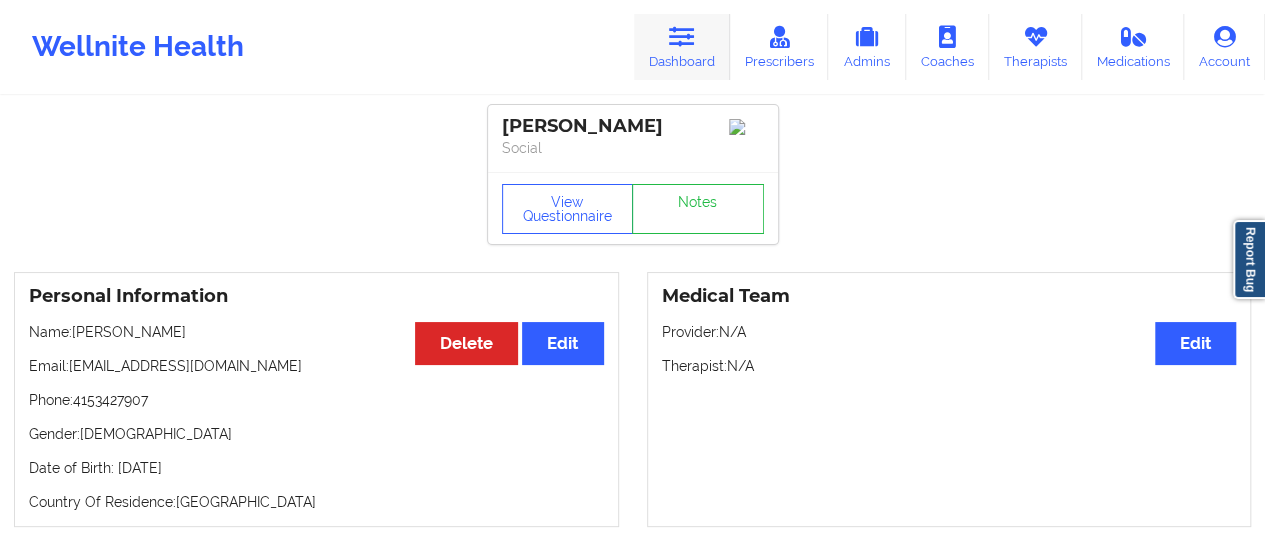 click at bounding box center (682, 37) 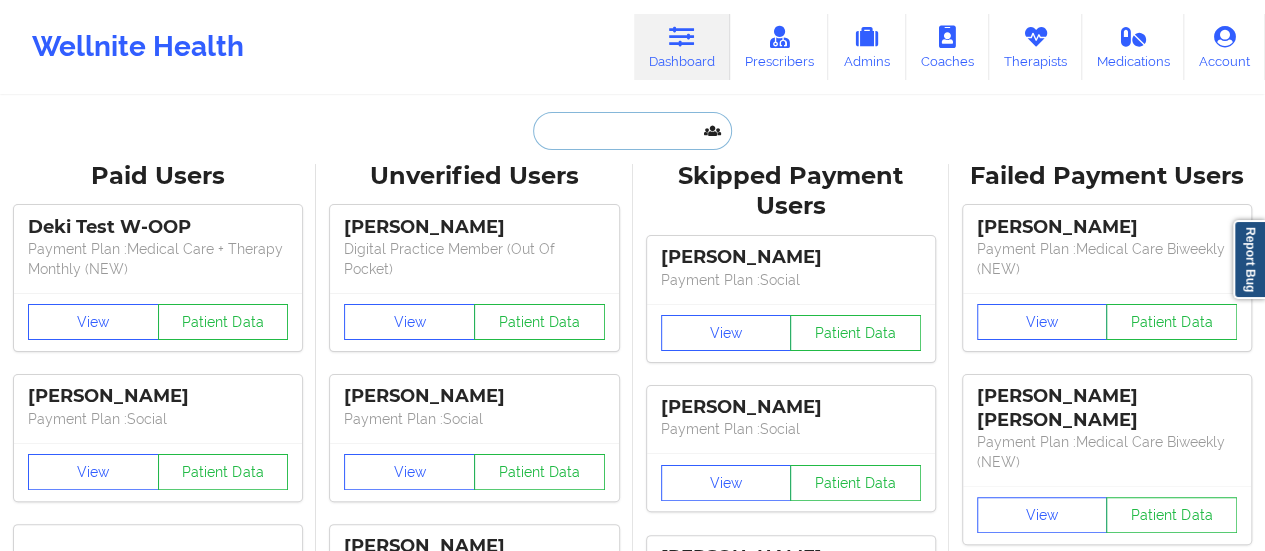 click at bounding box center [632, 131] 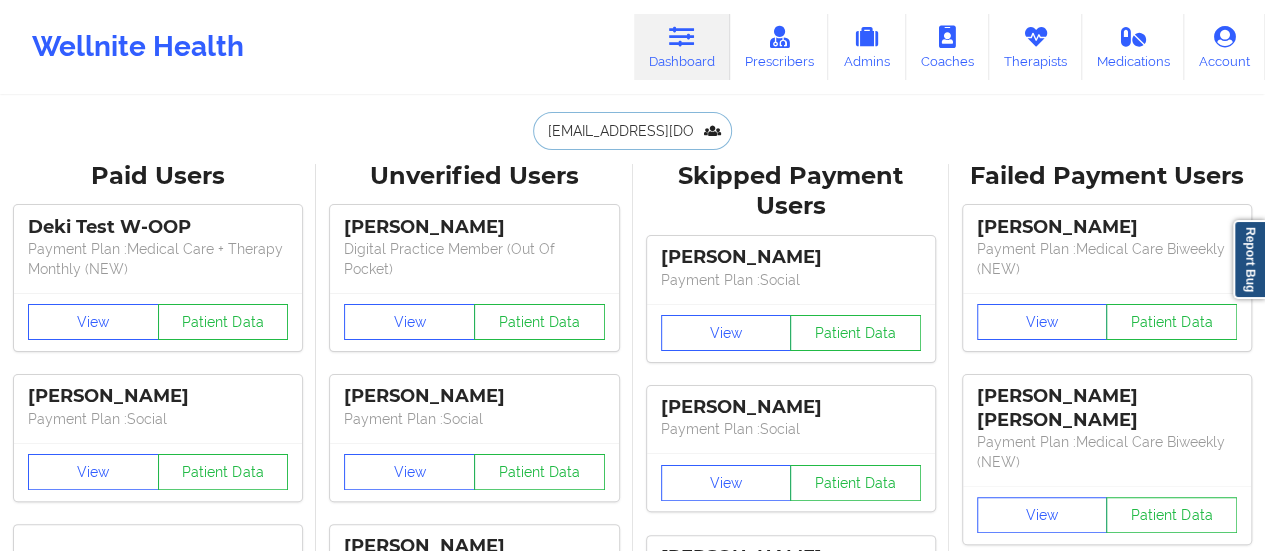 scroll, scrollTop: 0, scrollLeft: 18, axis: horizontal 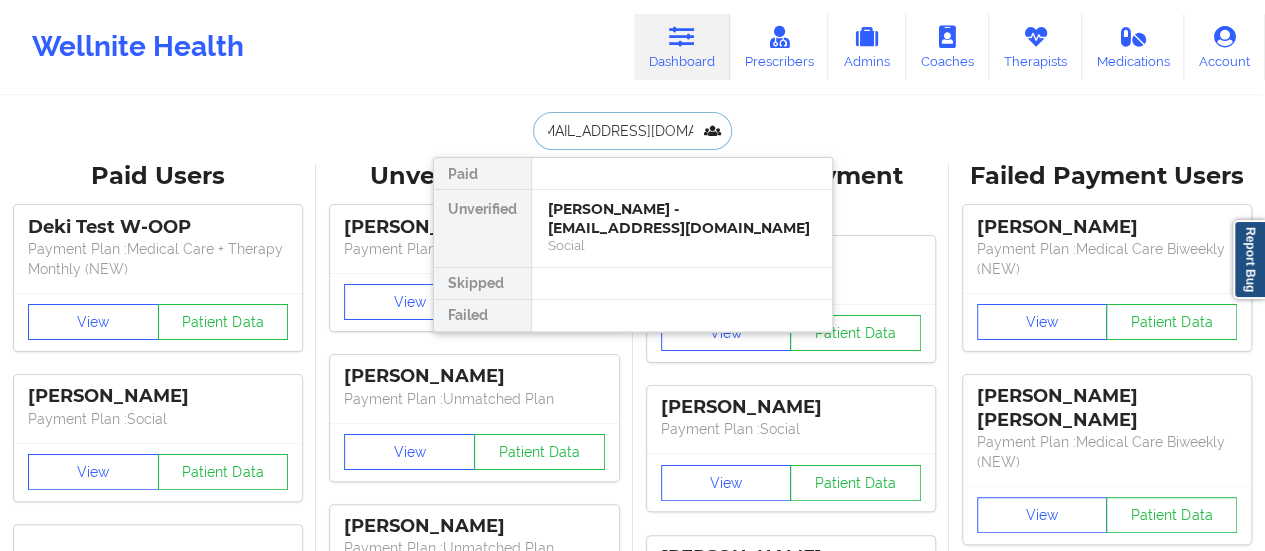 click on "[PERSON_NAME] - [EMAIL_ADDRESS][DOMAIN_NAME]" at bounding box center [682, 218] 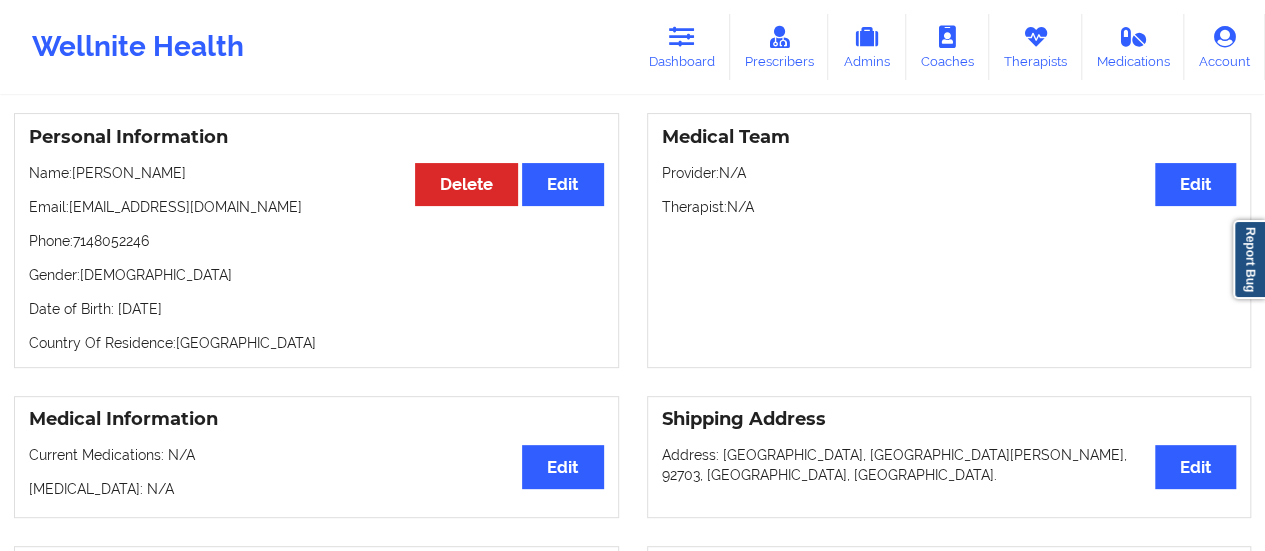 scroll, scrollTop: 0, scrollLeft: 0, axis: both 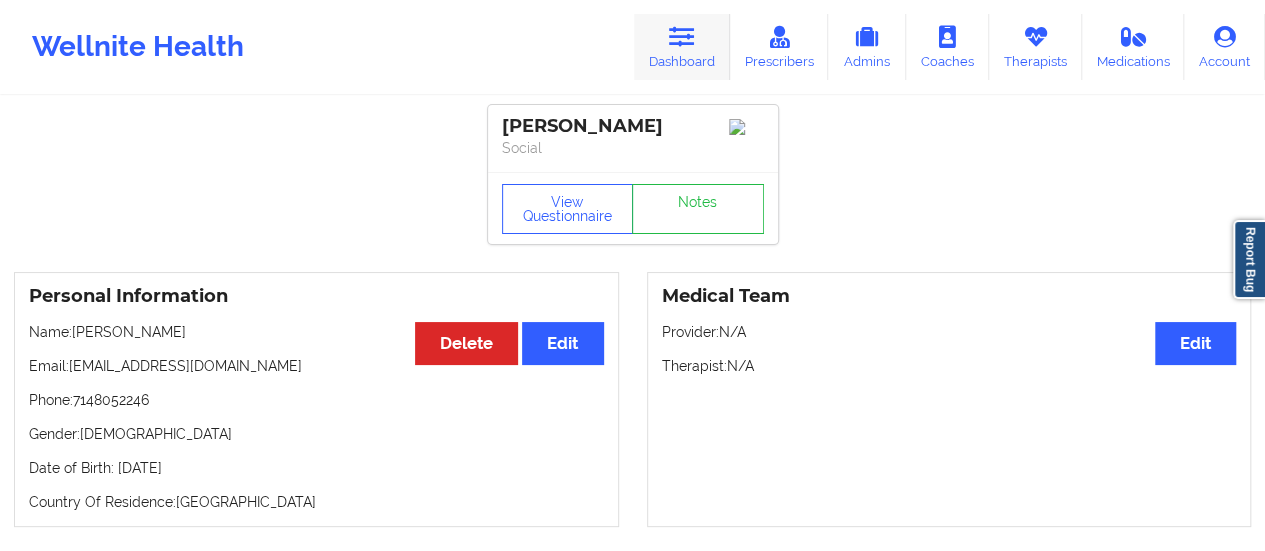 click on "Dashboard" at bounding box center (682, 47) 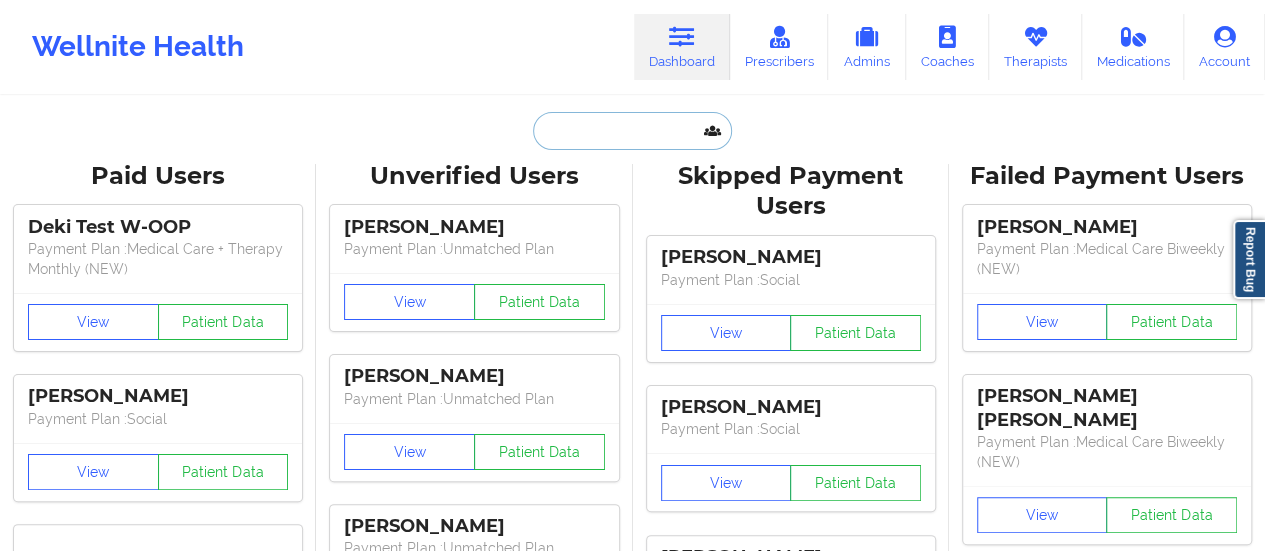 click at bounding box center (632, 131) 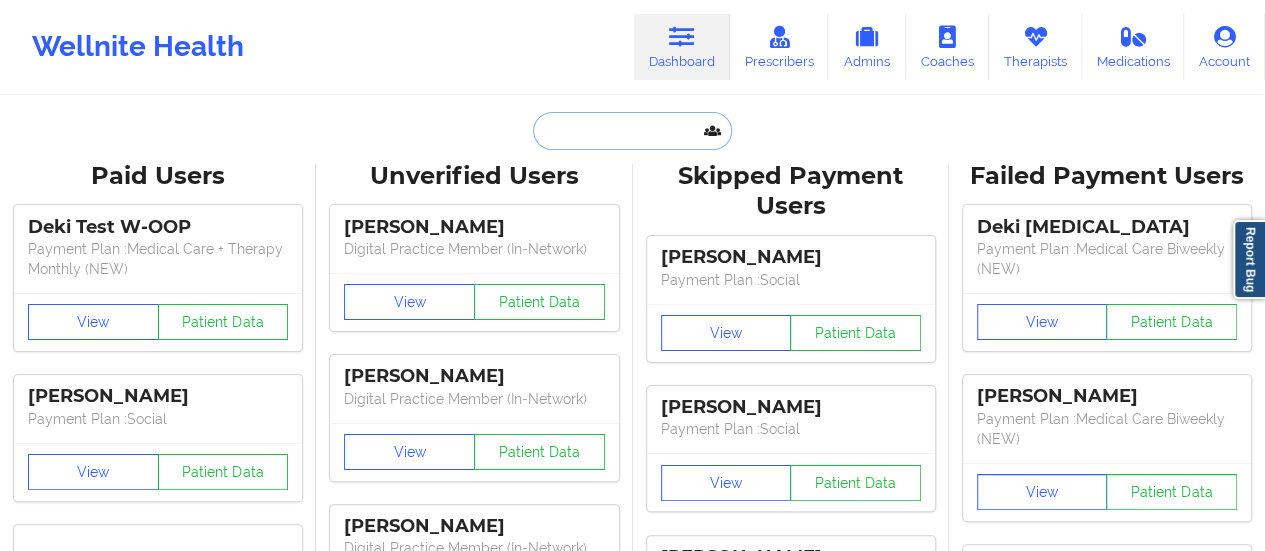 paste on "[PERSON_NAME]" 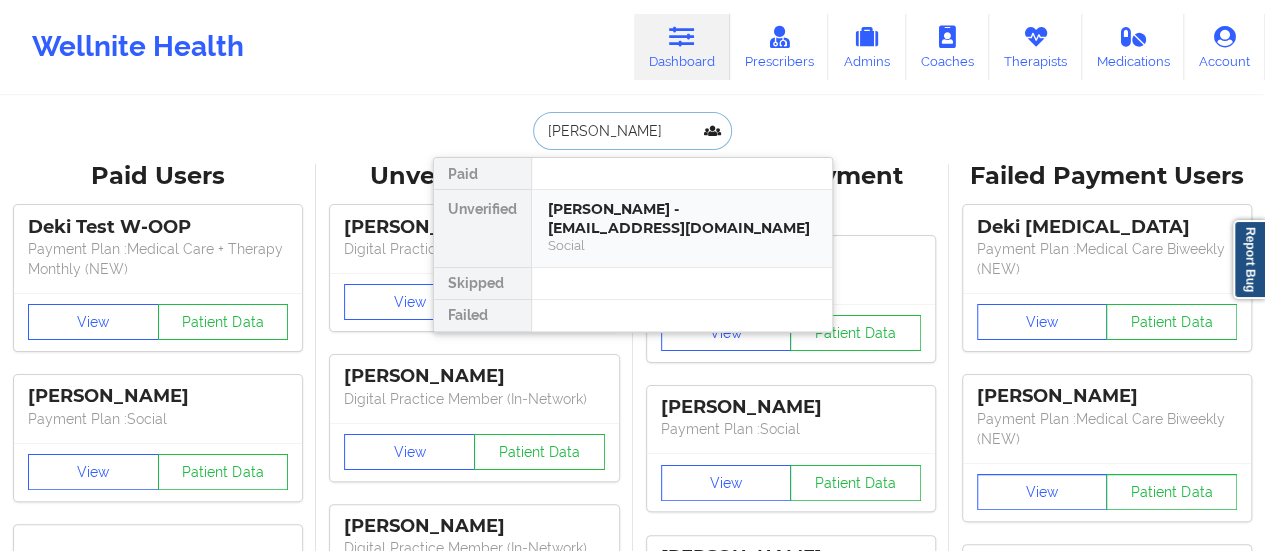 click on "[PERSON_NAME] - [EMAIL_ADDRESS][DOMAIN_NAME]" at bounding box center (682, 218) 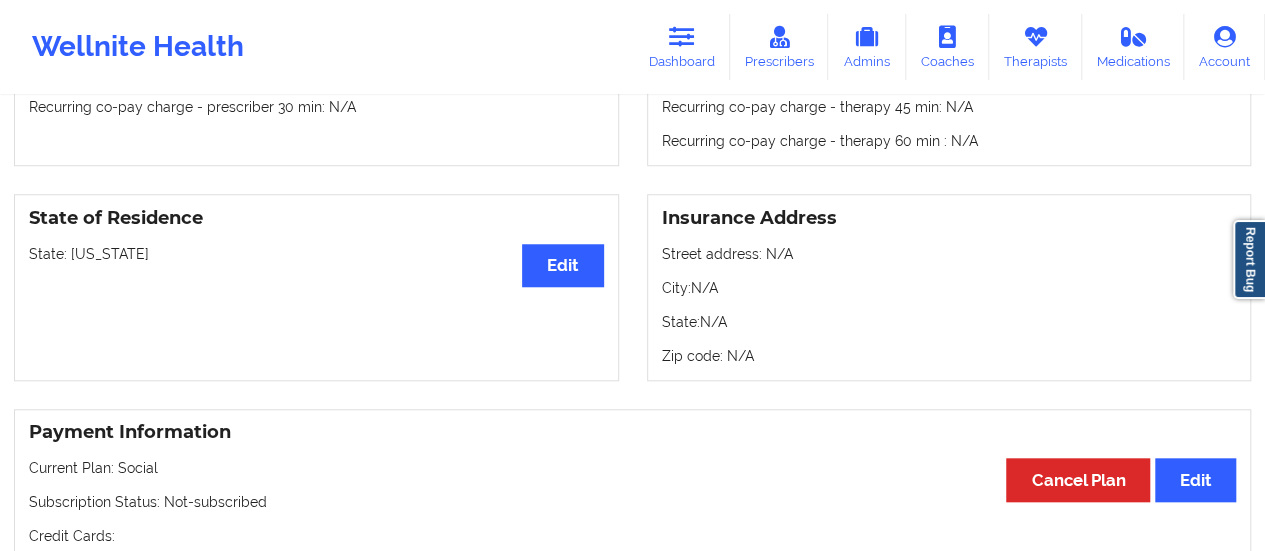 scroll, scrollTop: 756, scrollLeft: 0, axis: vertical 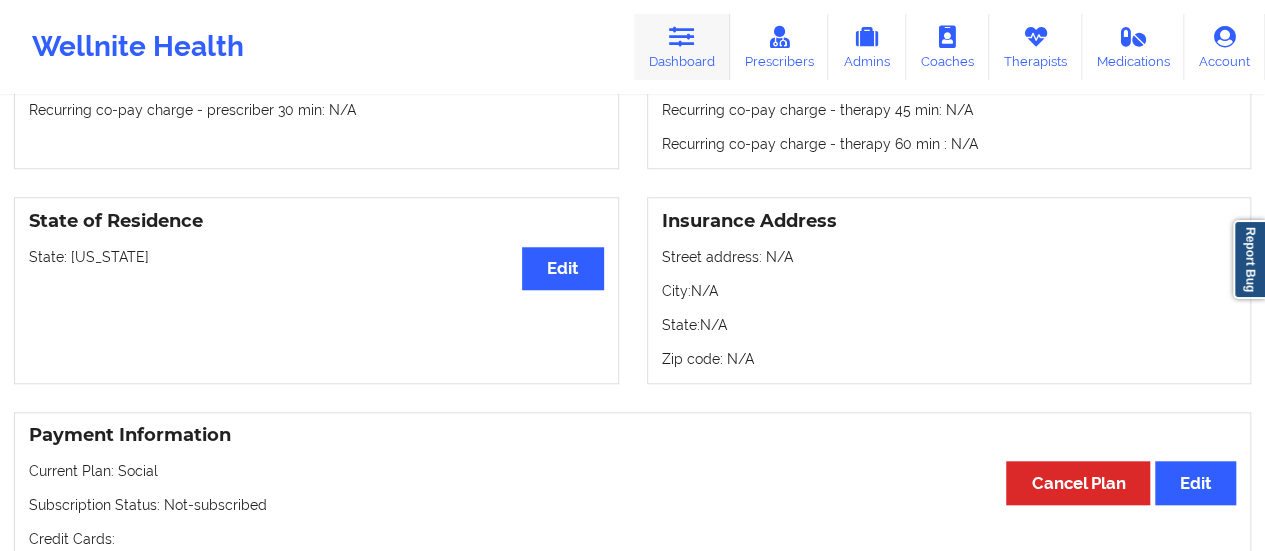 click at bounding box center (682, 37) 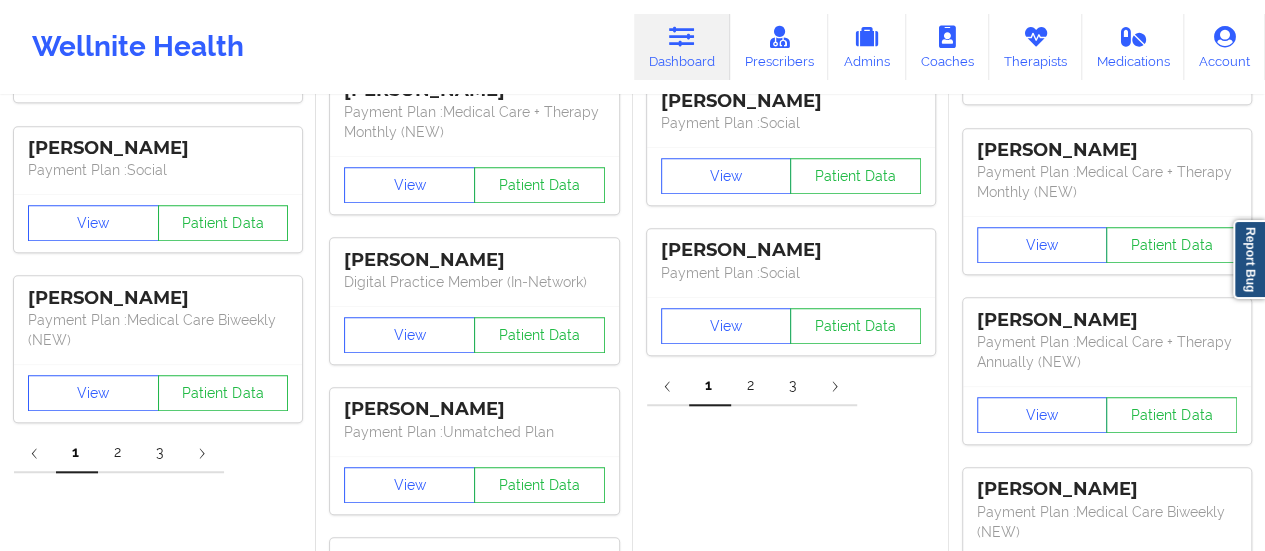 scroll, scrollTop: 0, scrollLeft: 0, axis: both 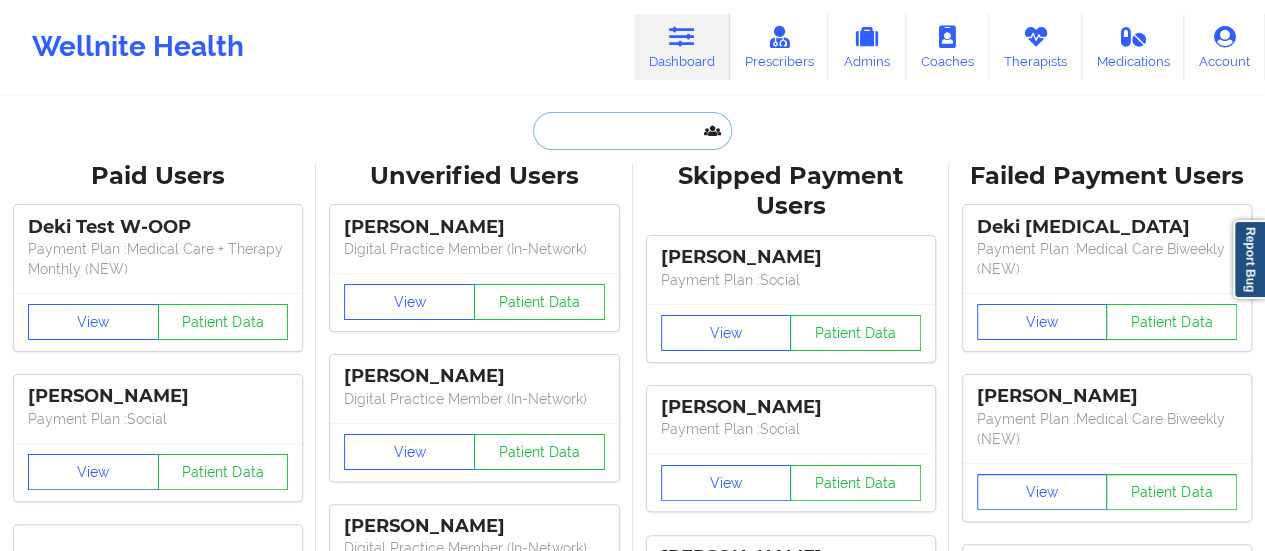click at bounding box center [632, 131] 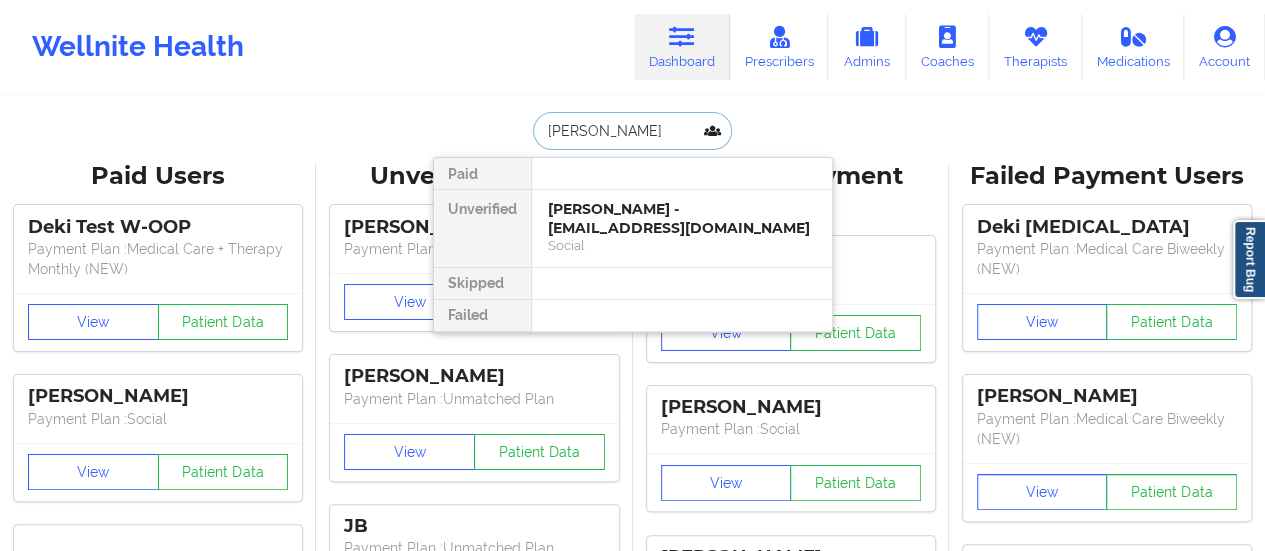 click on "Social" at bounding box center [682, 245] 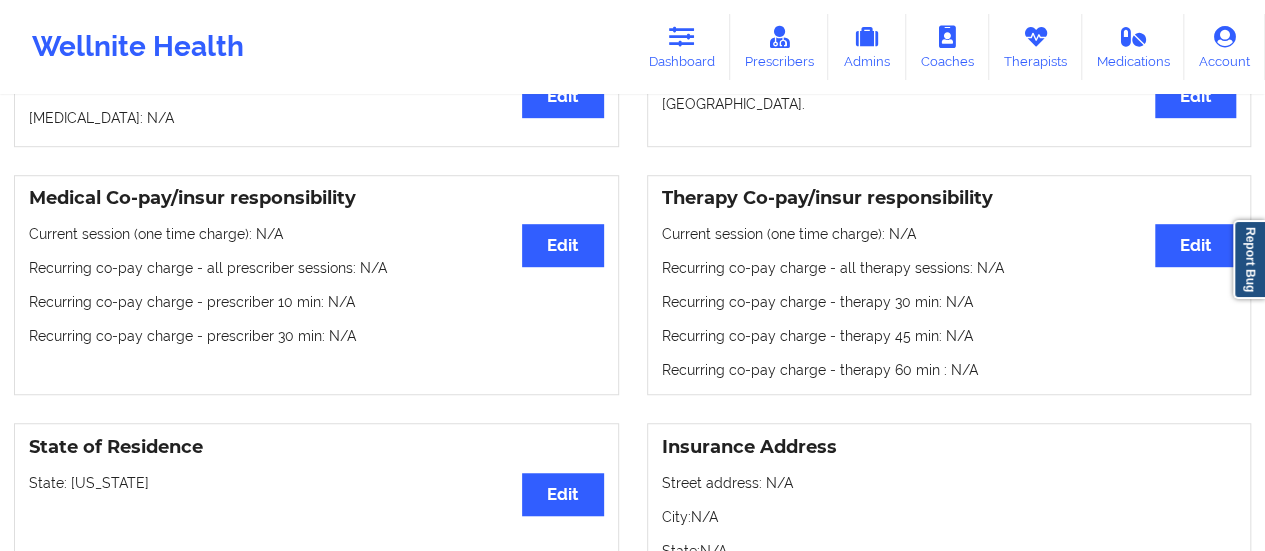 scroll, scrollTop: 0, scrollLeft: 0, axis: both 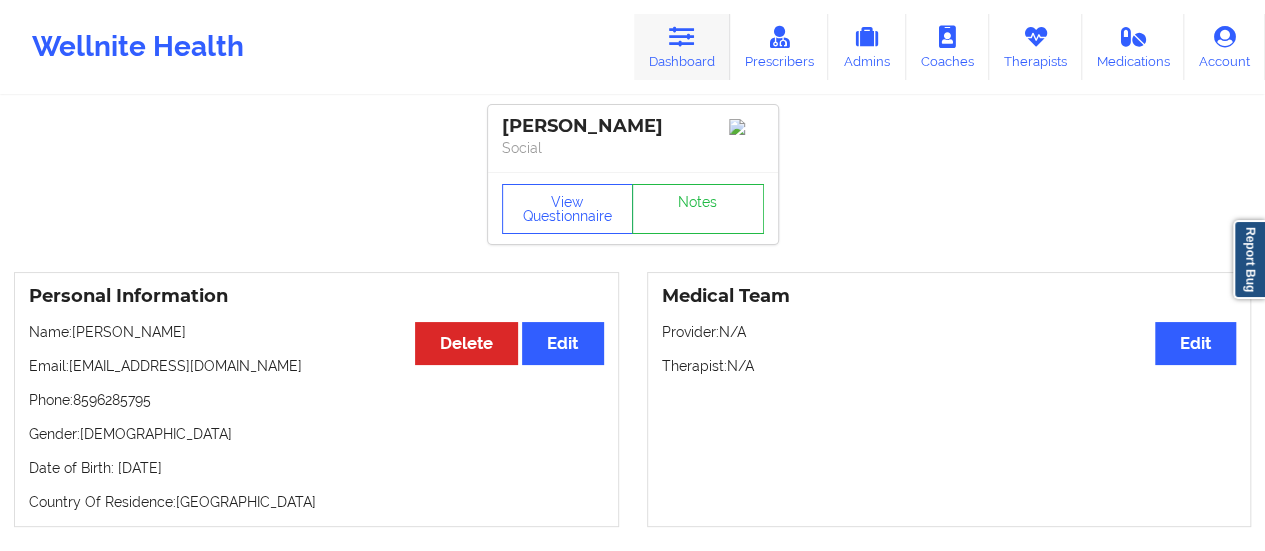 click on "Dashboard" at bounding box center [682, 47] 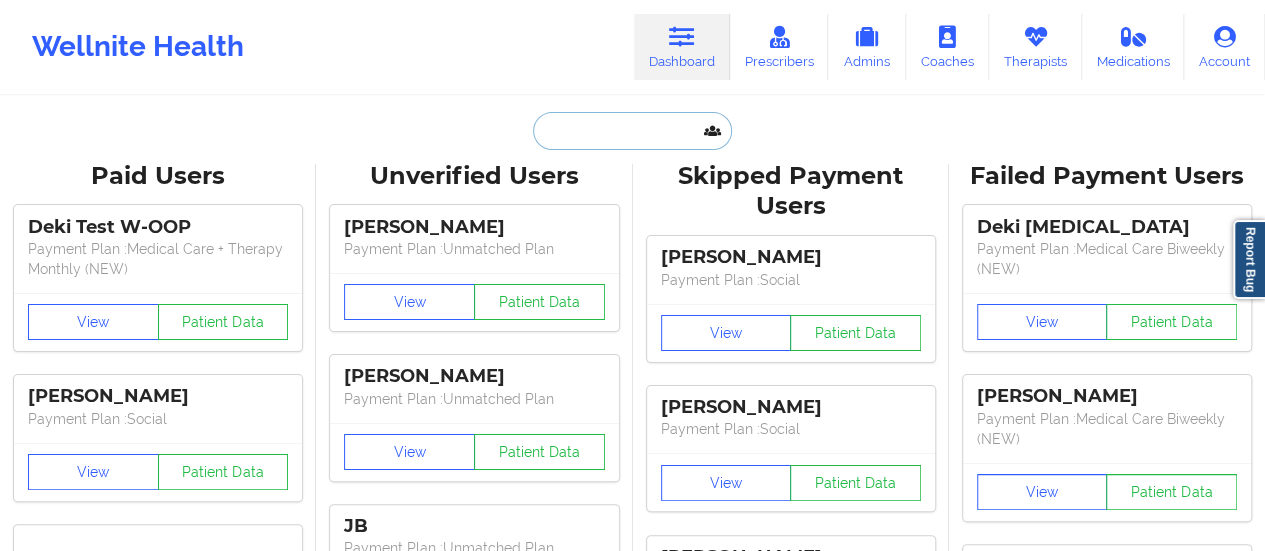 click at bounding box center [632, 131] 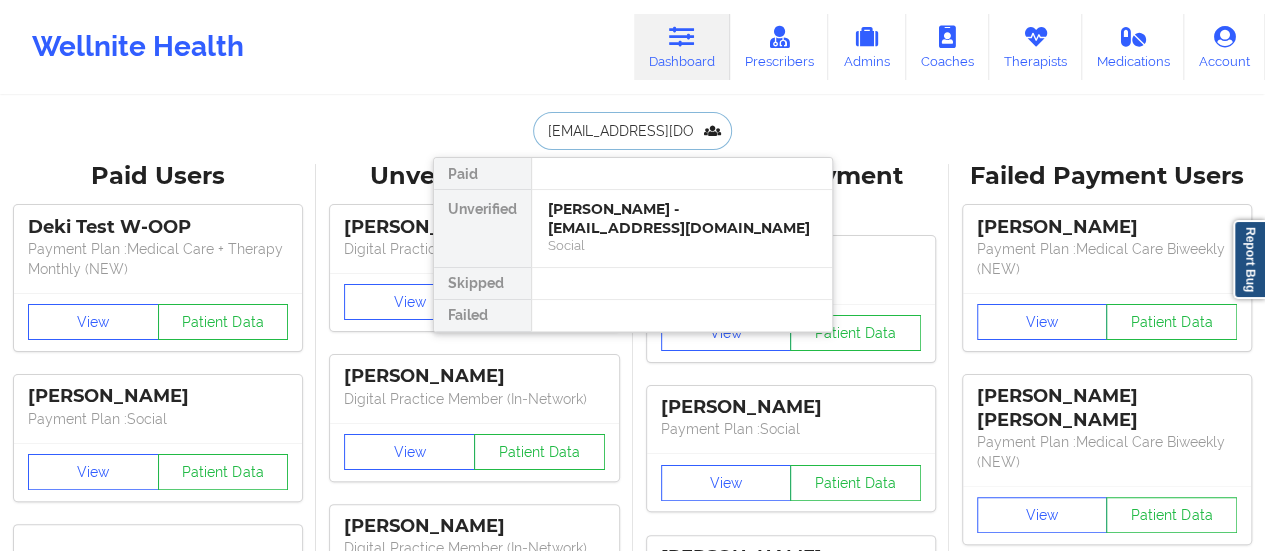 click on "Social" at bounding box center (682, 245) 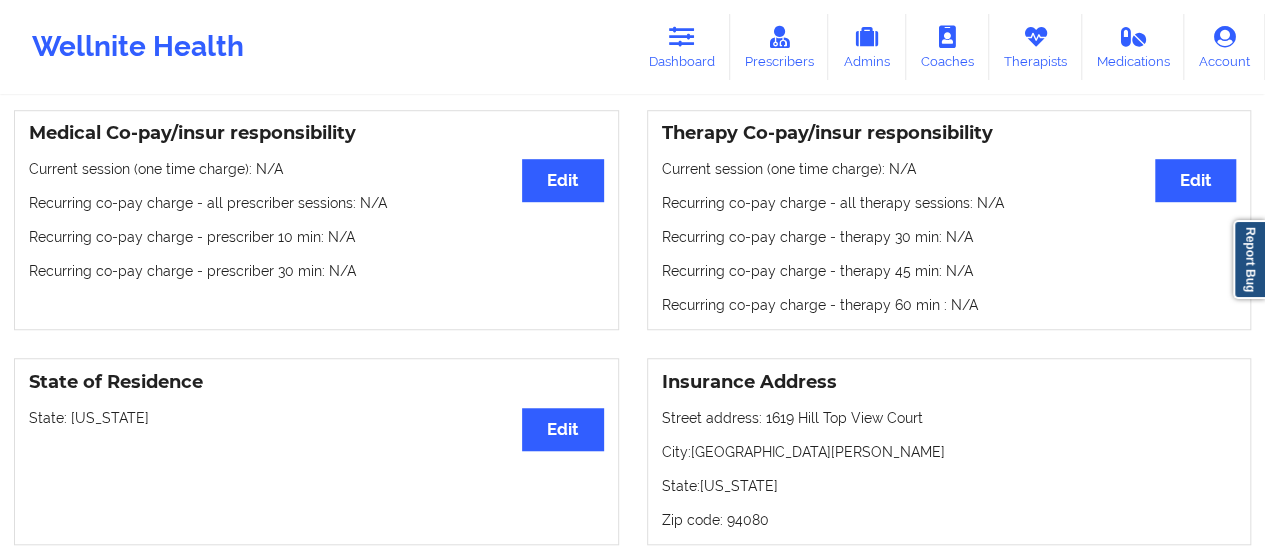 scroll, scrollTop: 0, scrollLeft: 0, axis: both 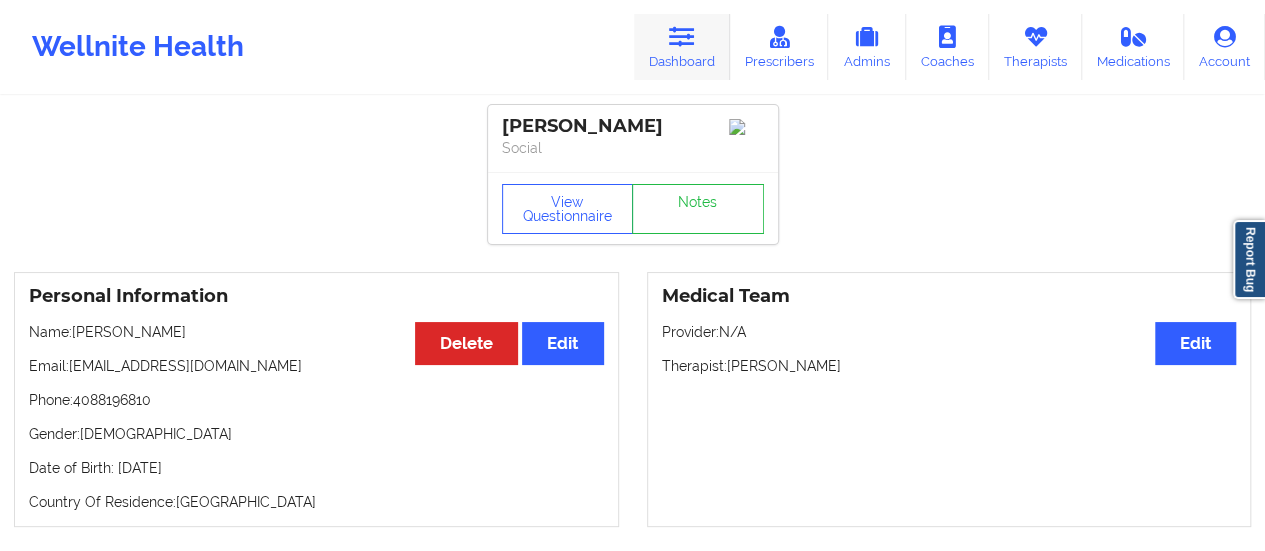 click at bounding box center (682, 37) 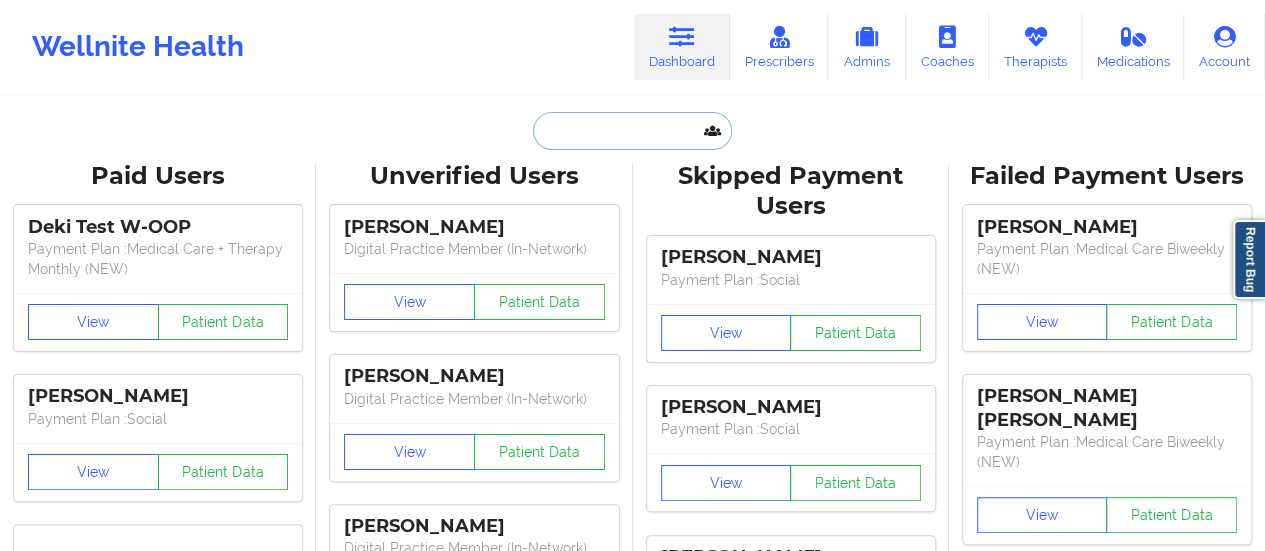 click at bounding box center (632, 131) 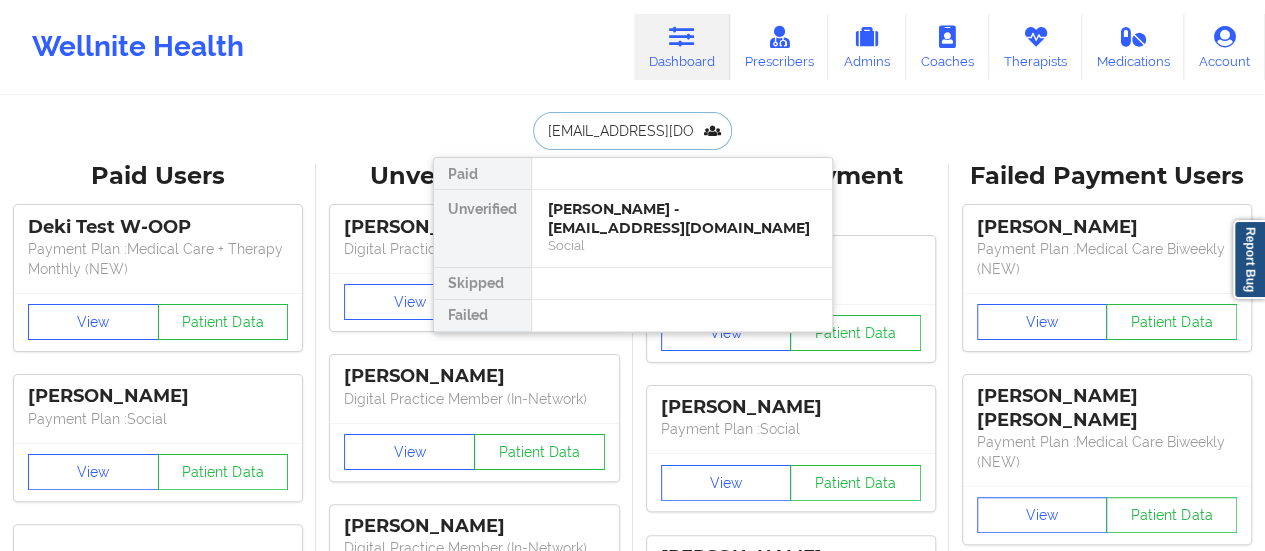 scroll, scrollTop: 0, scrollLeft: 33, axis: horizontal 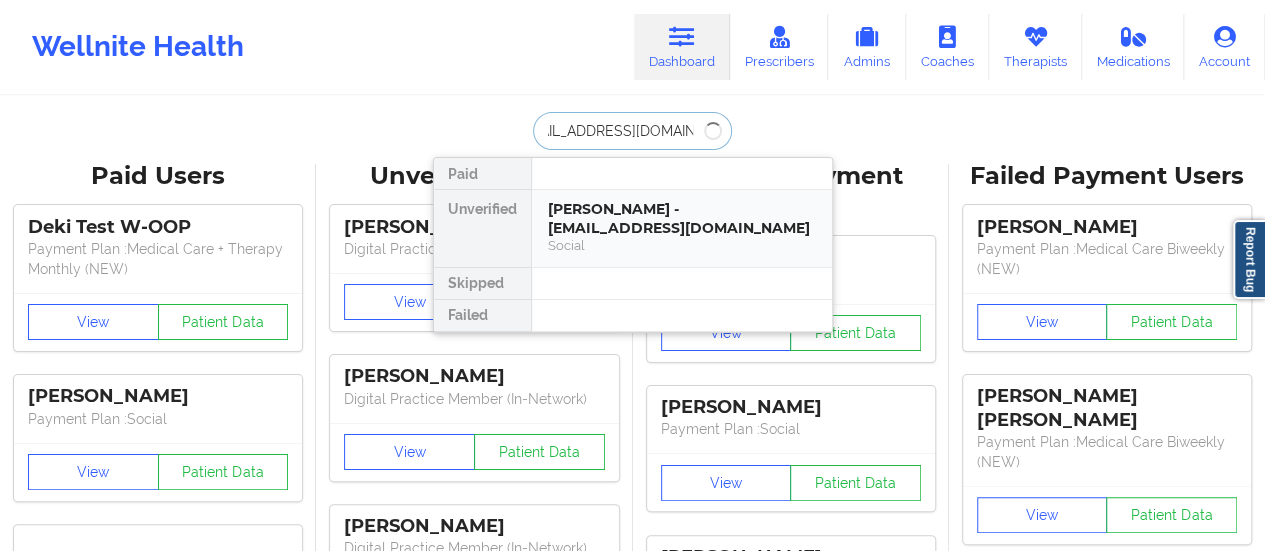 click on "[PERSON_NAME] - [EMAIL_ADDRESS][DOMAIN_NAME]" at bounding box center [682, 218] 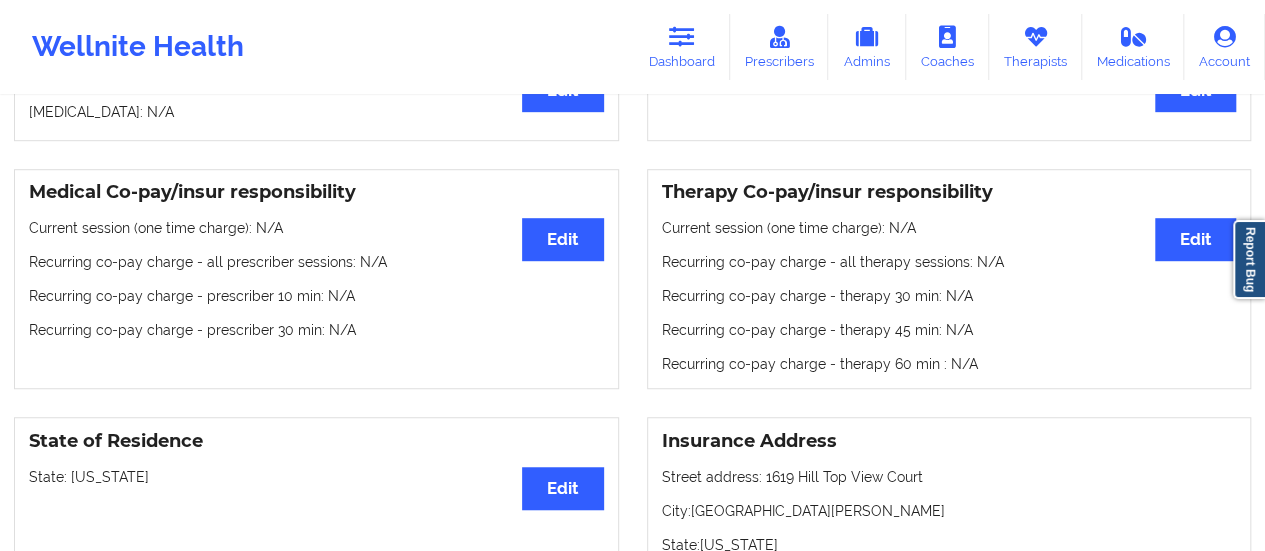 scroll, scrollTop: 0, scrollLeft: 0, axis: both 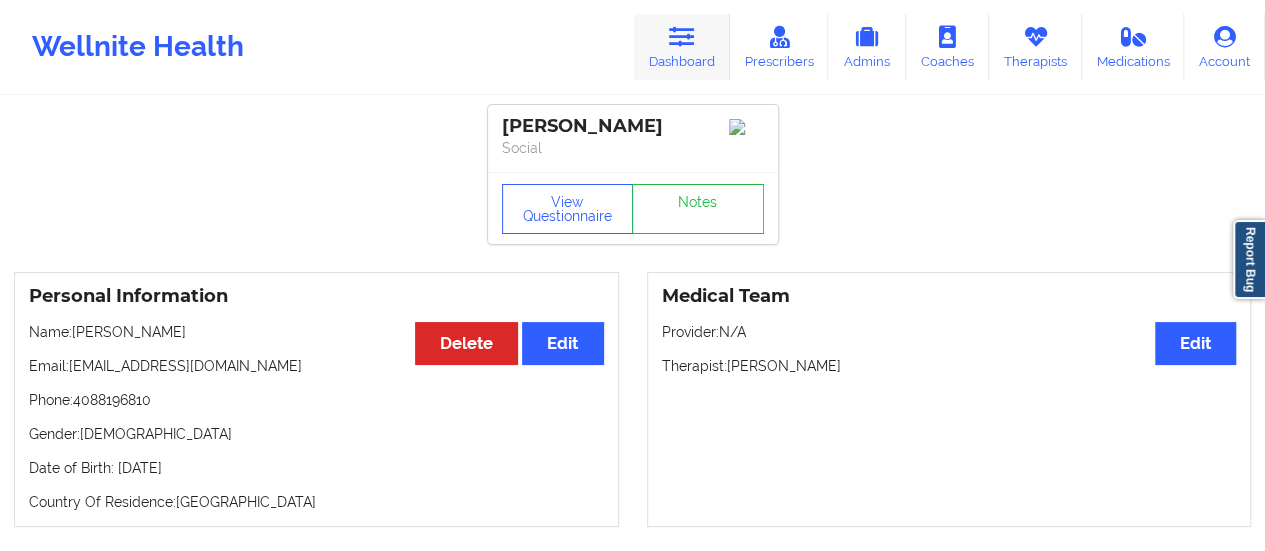 click on "Dashboard" at bounding box center [682, 47] 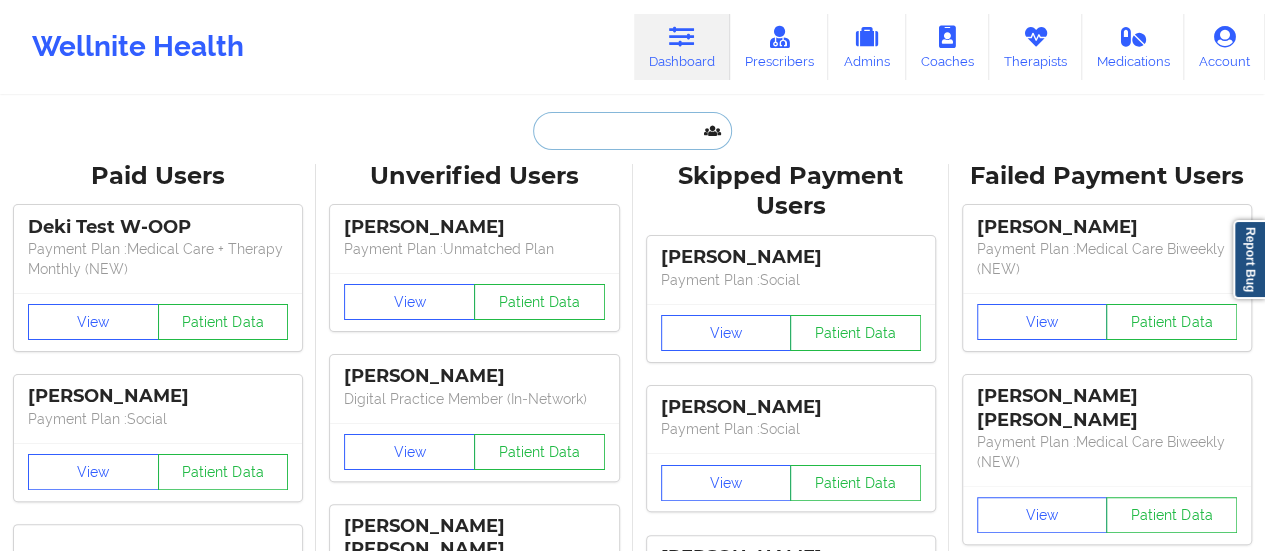 click at bounding box center (632, 131) 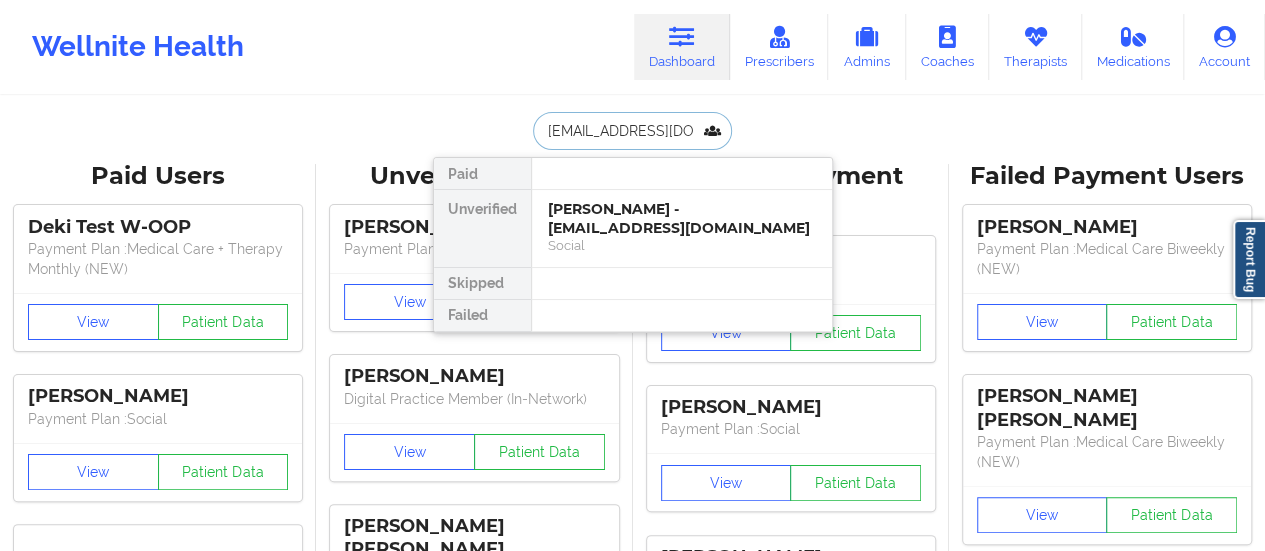 scroll, scrollTop: 0, scrollLeft: 33, axis: horizontal 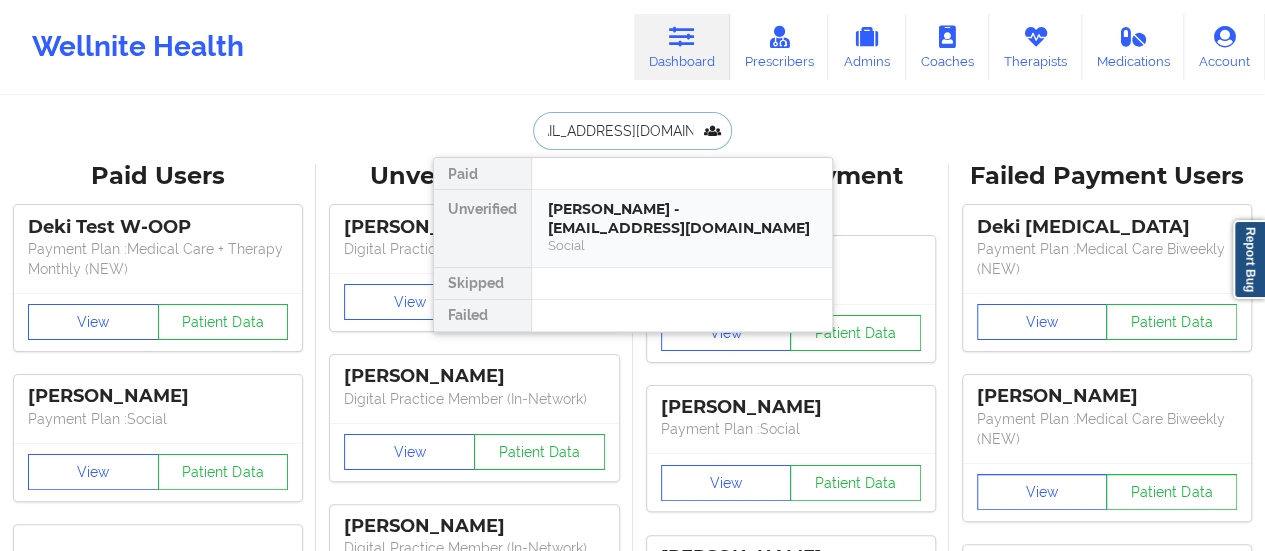 click on "[PERSON_NAME] - [EMAIL_ADDRESS][DOMAIN_NAME]" at bounding box center [682, 218] 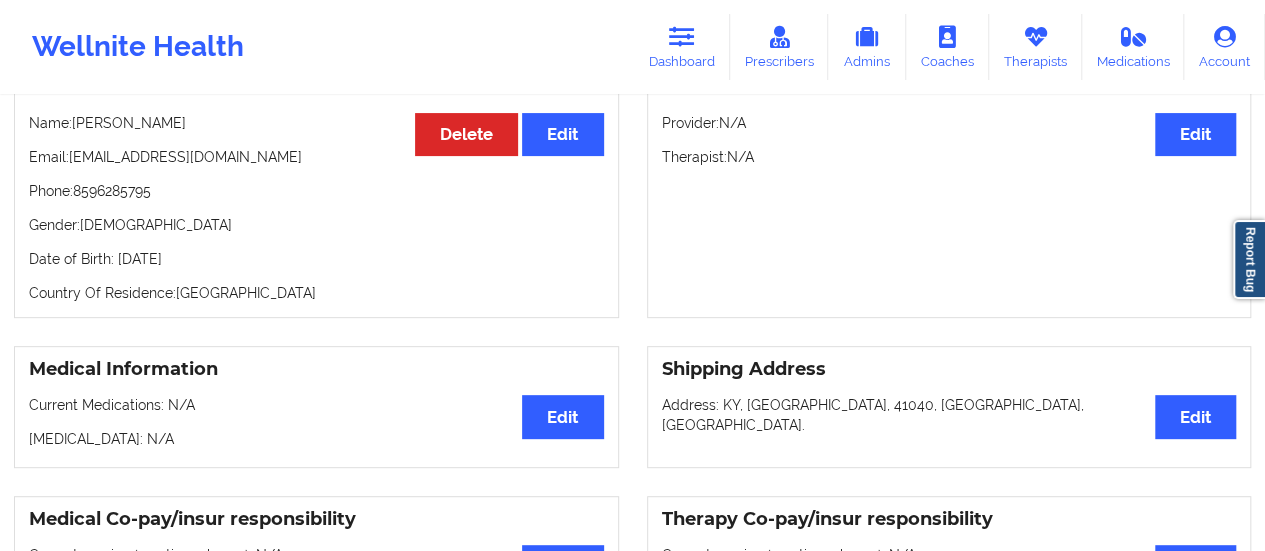 scroll, scrollTop: 0, scrollLeft: 0, axis: both 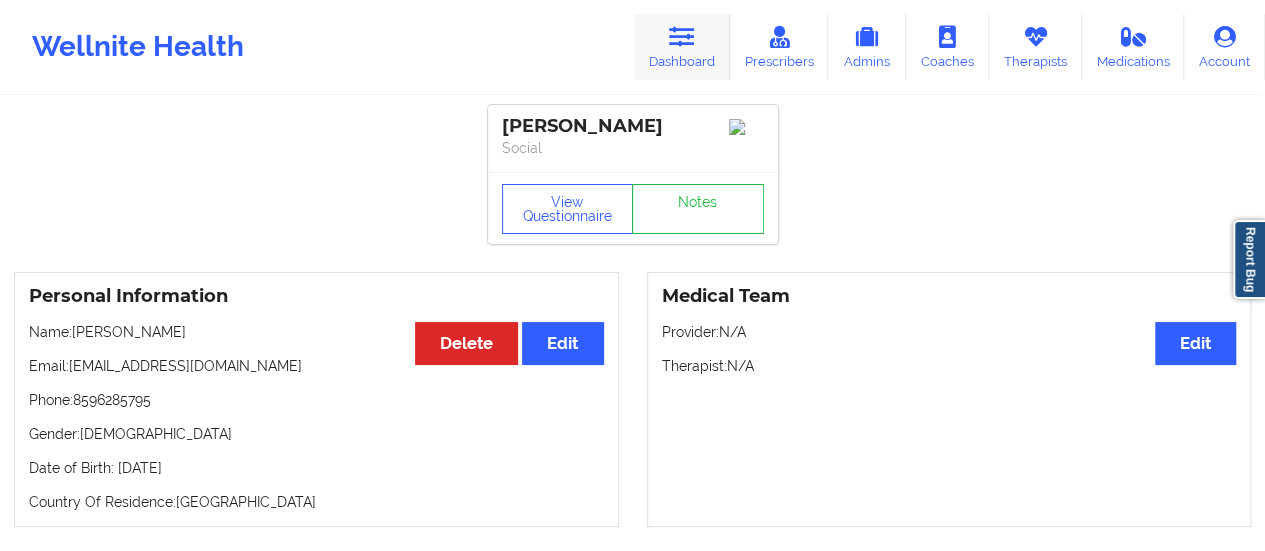 click at bounding box center (682, 37) 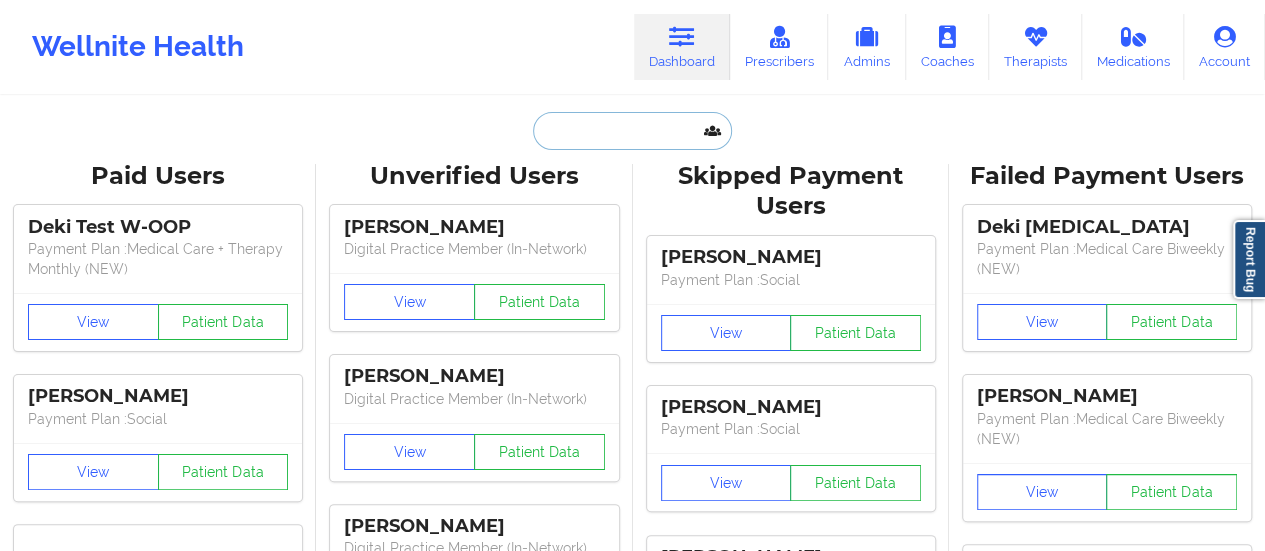 drag, startPoint x: 690, startPoint y: 37, endPoint x: 636, endPoint y: 127, distance: 104.95713 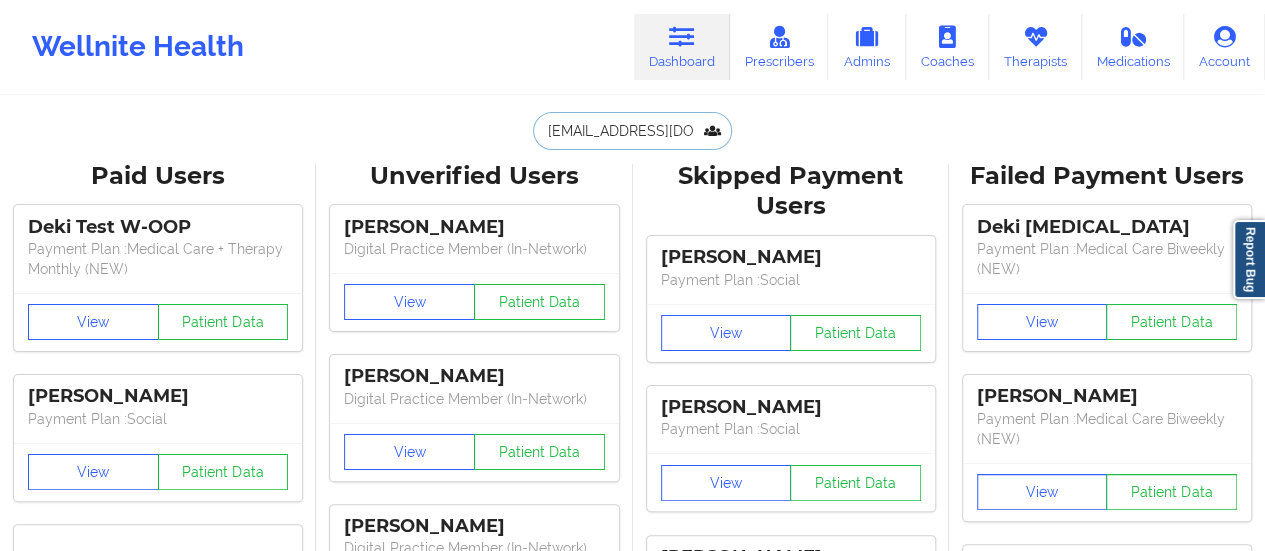 scroll, scrollTop: 0, scrollLeft: 31, axis: horizontal 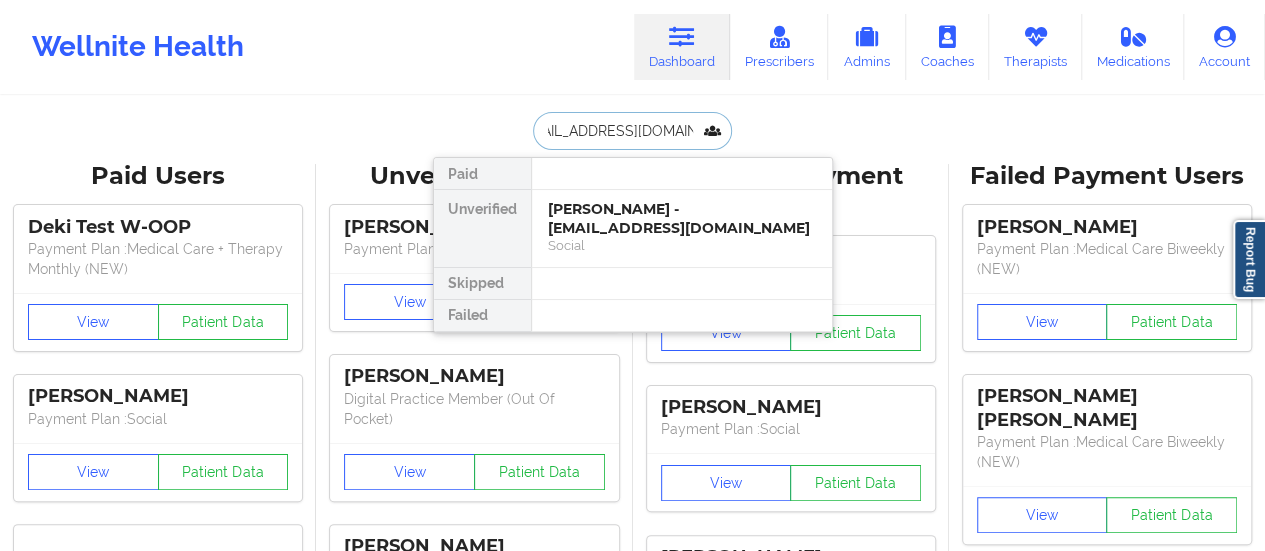 click on "[PERSON_NAME] - [EMAIL_ADDRESS][DOMAIN_NAME]" at bounding box center [682, 218] 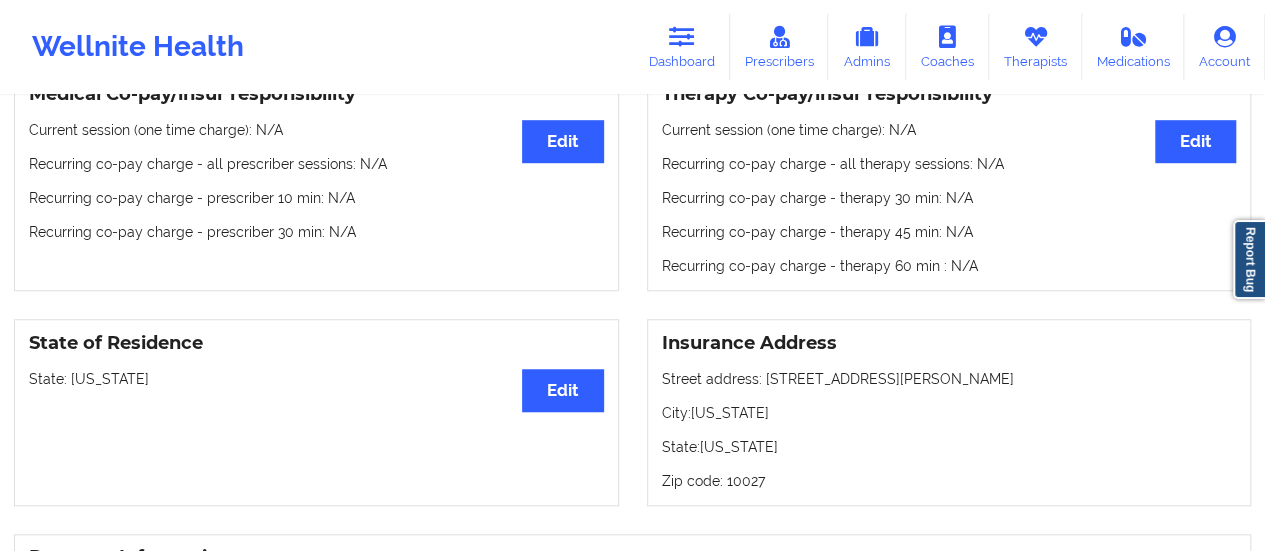 scroll, scrollTop: 0, scrollLeft: 0, axis: both 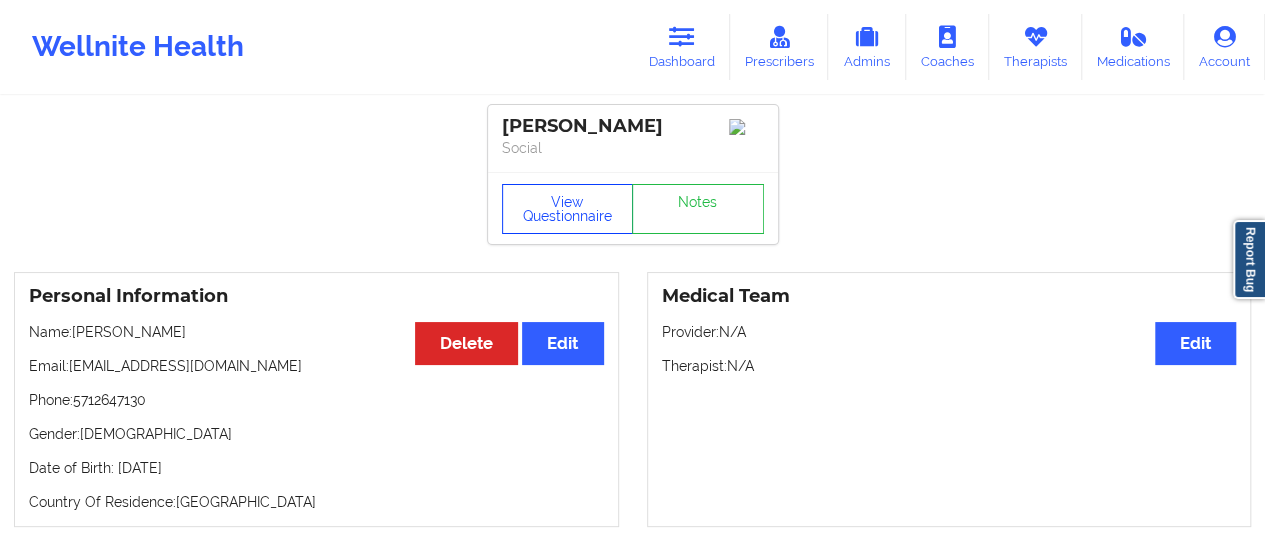 click on "View Questionnaire" at bounding box center [568, 209] 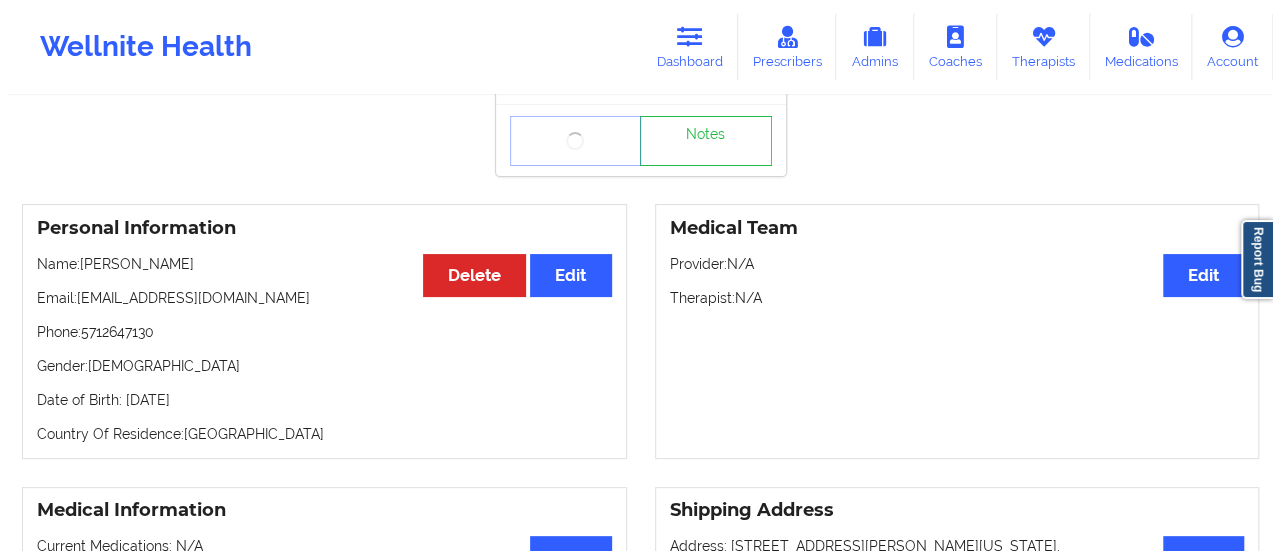 scroll, scrollTop: 70, scrollLeft: 0, axis: vertical 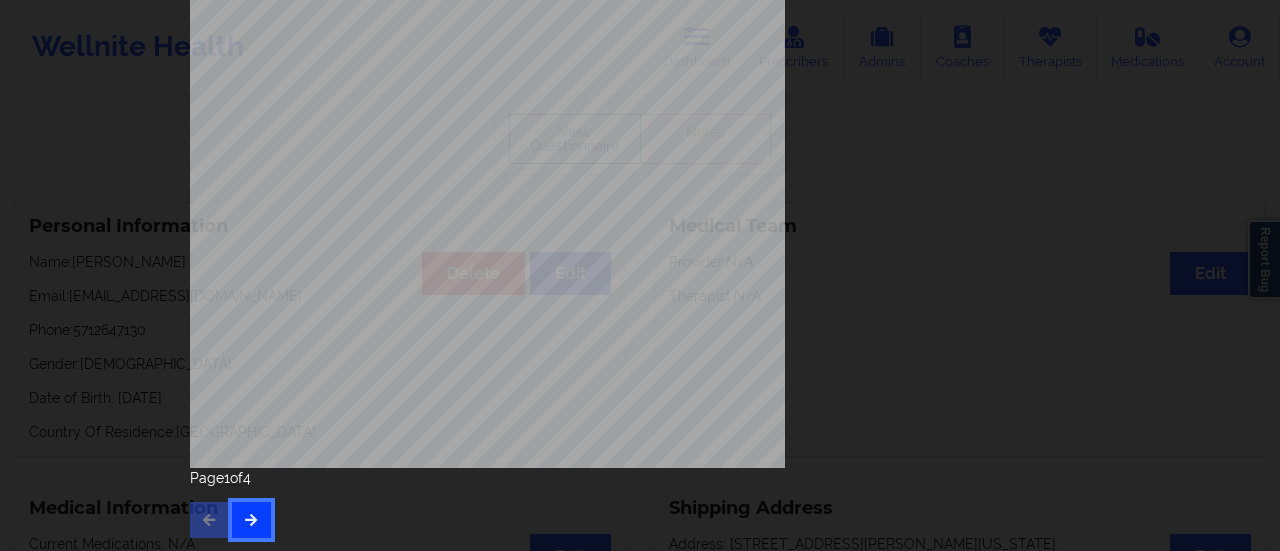click at bounding box center [251, 520] 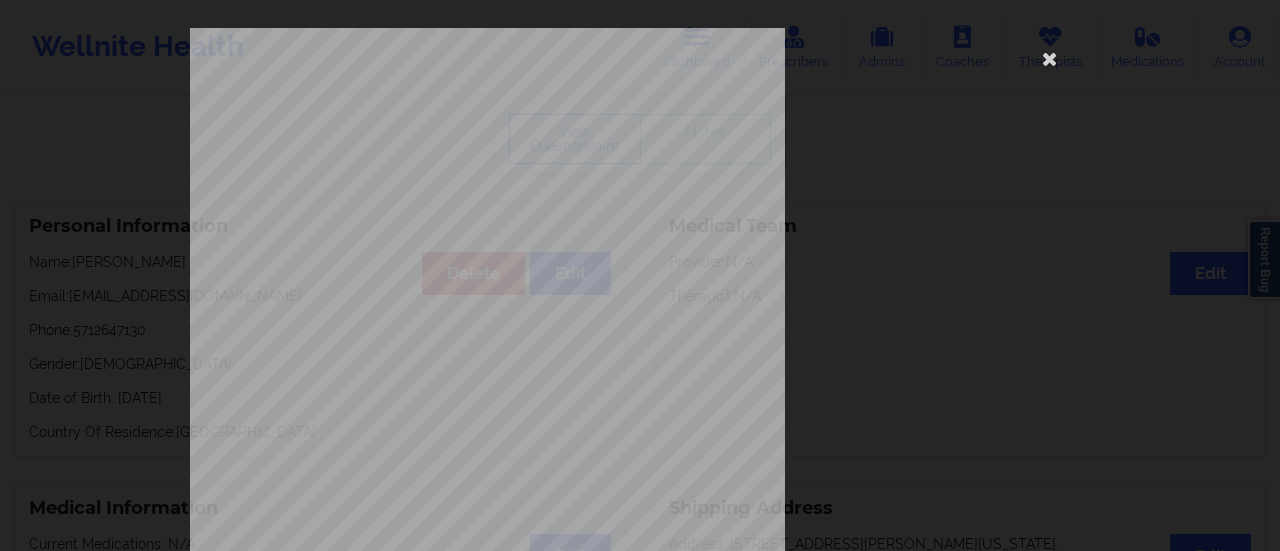 scroll, scrollTop: 402, scrollLeft: 0, axis: vertical 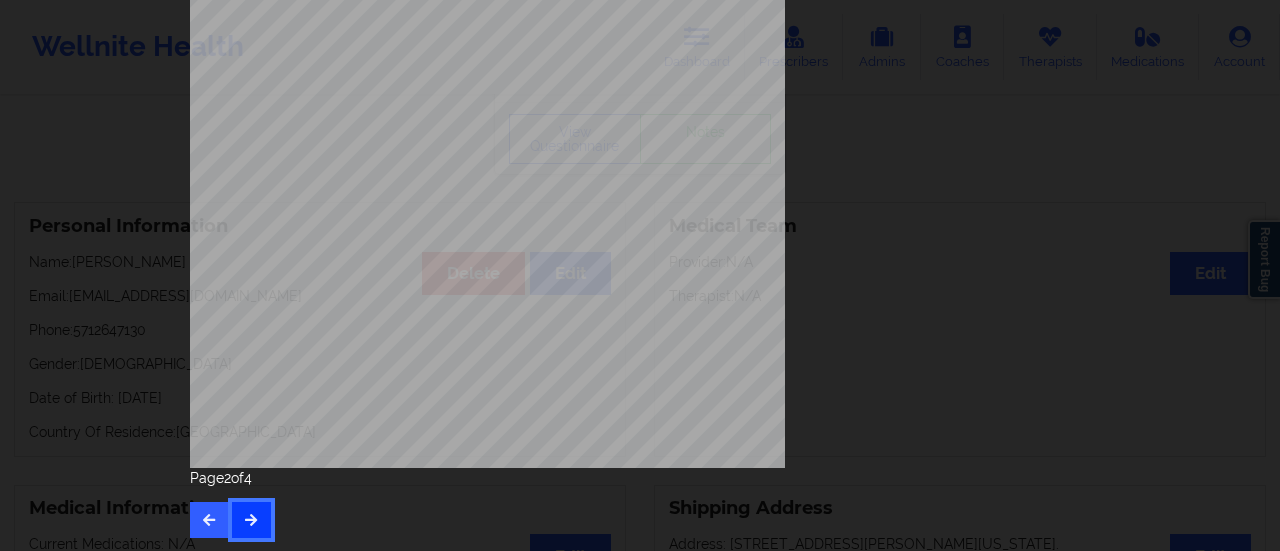 click at bounding box center [251, 519] 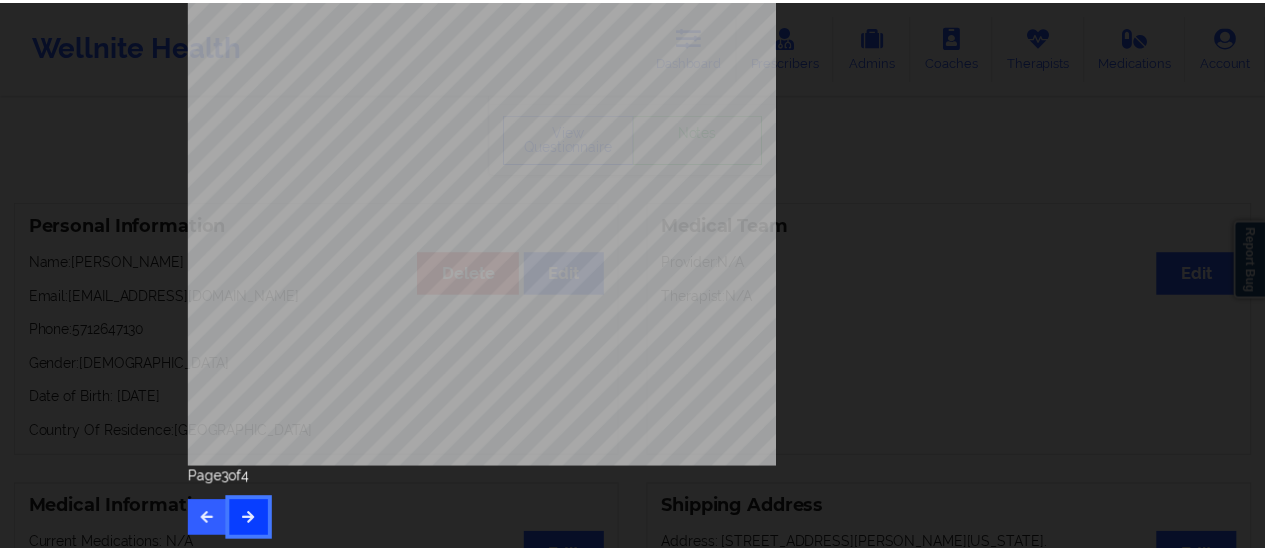 scroll, scrollTop: 0, scrollLeft: 0, axis: both 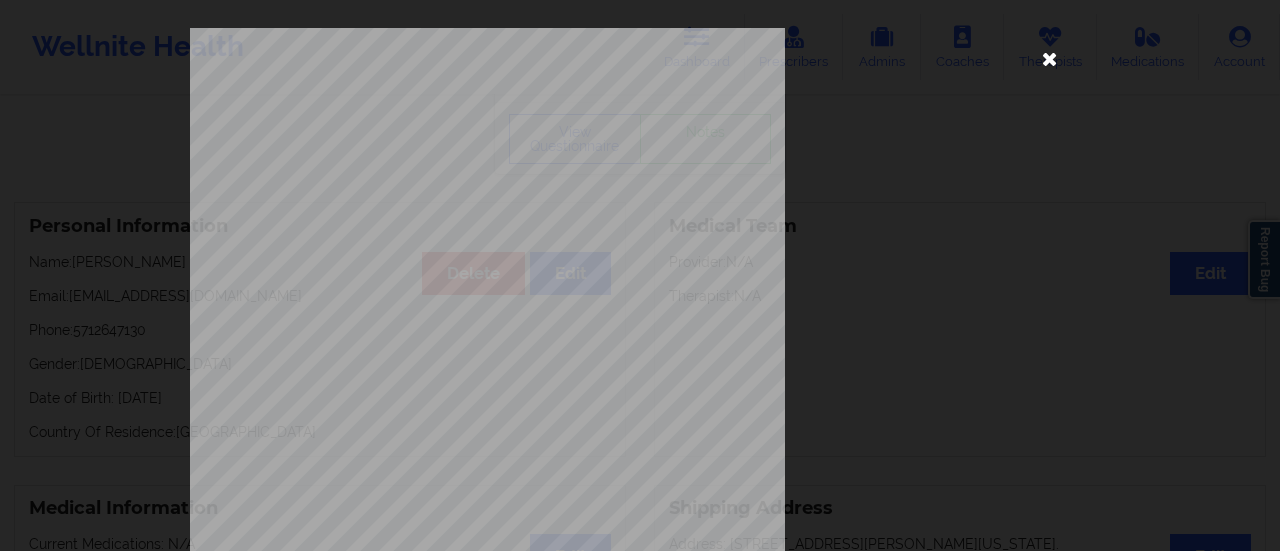 click at bounding box center [1050, 58] 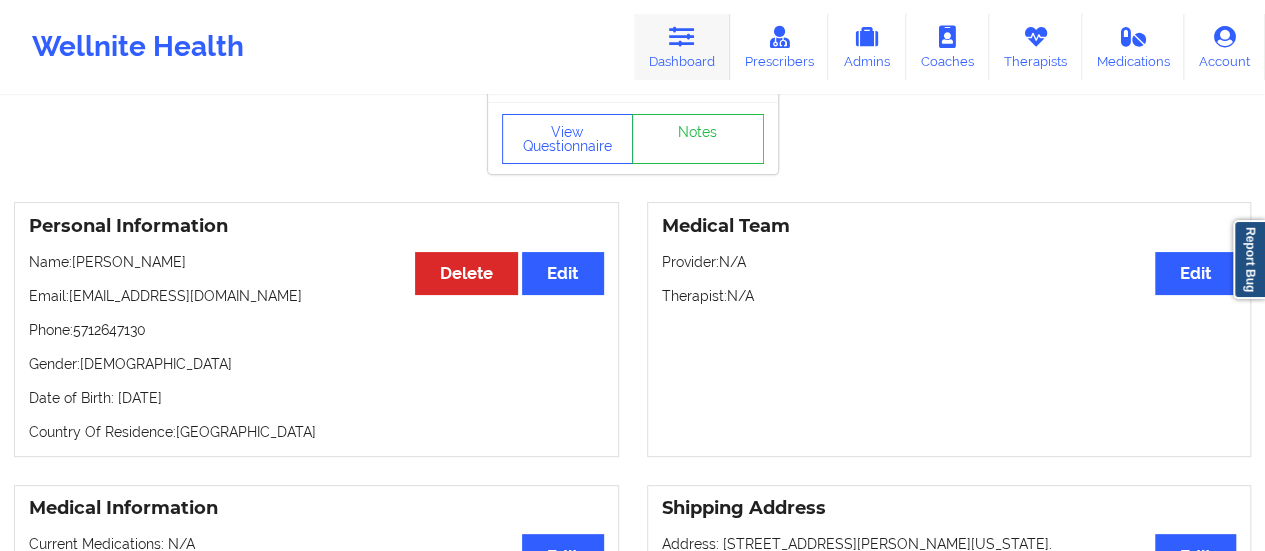 click at bounding box center (682, 37) 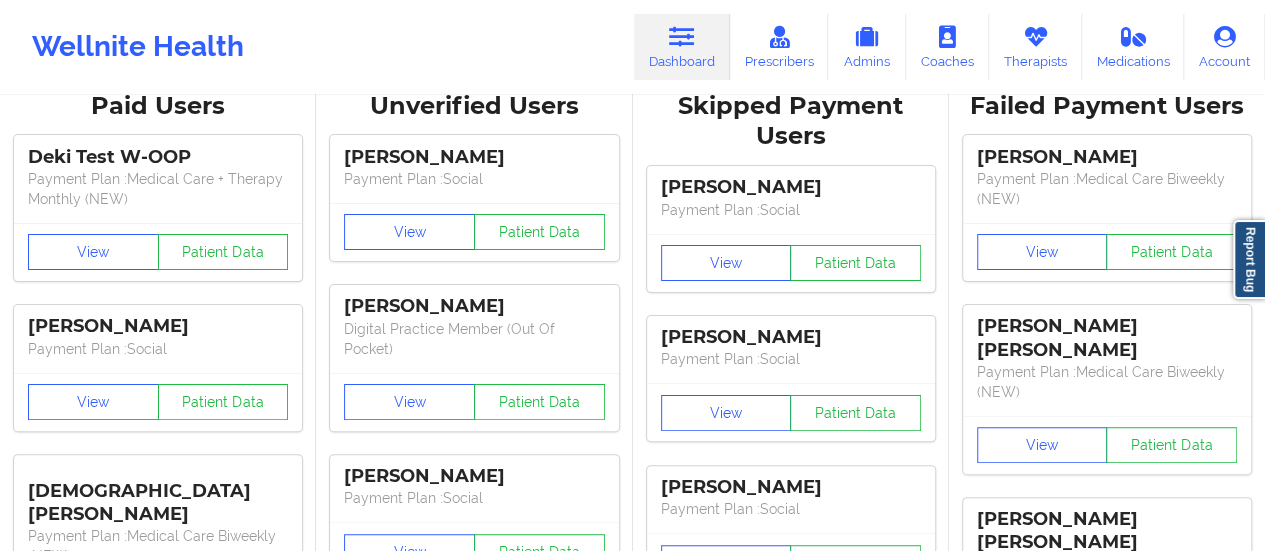 scroll, scrollTop: 0, scrollLeft: 0, axis: both 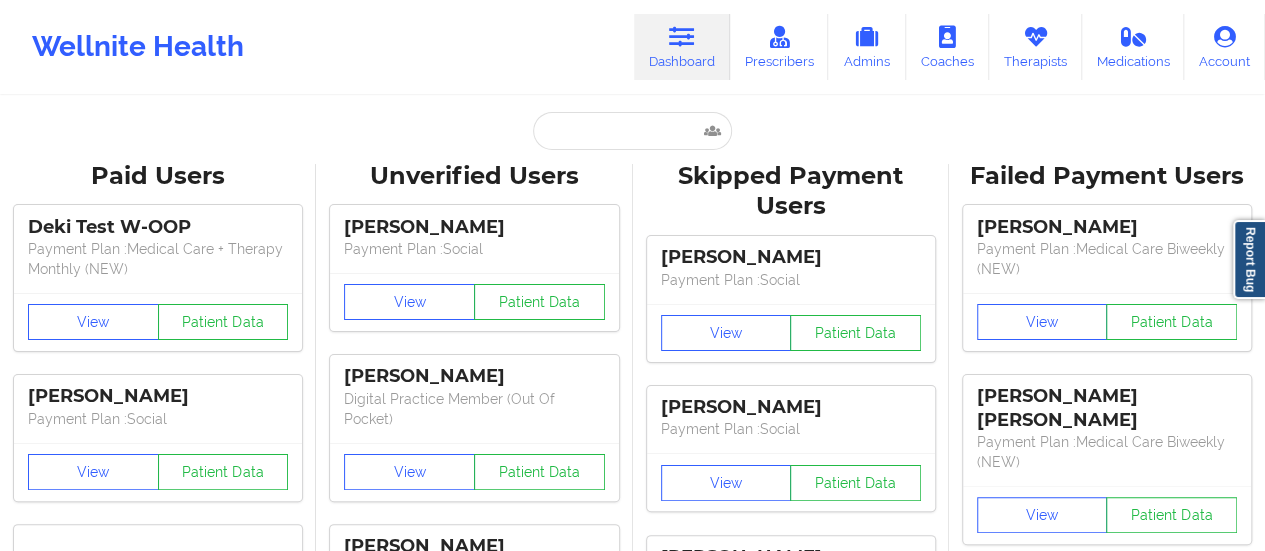 click on "Paid Unverified [PERSON_NAME] - [EMAIL_ADDRESS][DOMAIN_NAME] Social Skipped Failed Paid Users Deki Test W-OOP Payment Plan :  Medical Care + Therapy Monthly (NEW) View Patient Data [PERSON_NAME] Payment Plan :  Social View Patient Data [PERSON_NAME] Payment Plan :  Medical Care Biweekly (NEW) View Patient Data [PERSON_NAME] Digital Practice Member  View Patient Data [PERSON_NAME] Payment Plan :  Social View Patient Data [PERSON_NAME] Payment Plan :  Medical Care Biweekly (NEW) View Patient Data ⟨ 1 2 3 ⟩ Unverified Users [PERSON_NAME] Payment Plan :  Social View Patient Data [PERSON_NAME] Digital Practice Member  (Out Of Pocket) View Patient Data [PERSON_NAME] Payment Plan :  Social View Patient Data [PERSON_NAME] Payment Plan :  Social View Patient Data [PERSON_NAME] Payment Plan :  Social View Patient Data [PERSON_NAME] Payment Plan :  Social View Patient Data [PERSON_NAME] Payment Plan :  Unmatched Plan View Patient Data [PERSON_NAME] View Patient Data View View JB" at bounding box center [632, 2511] 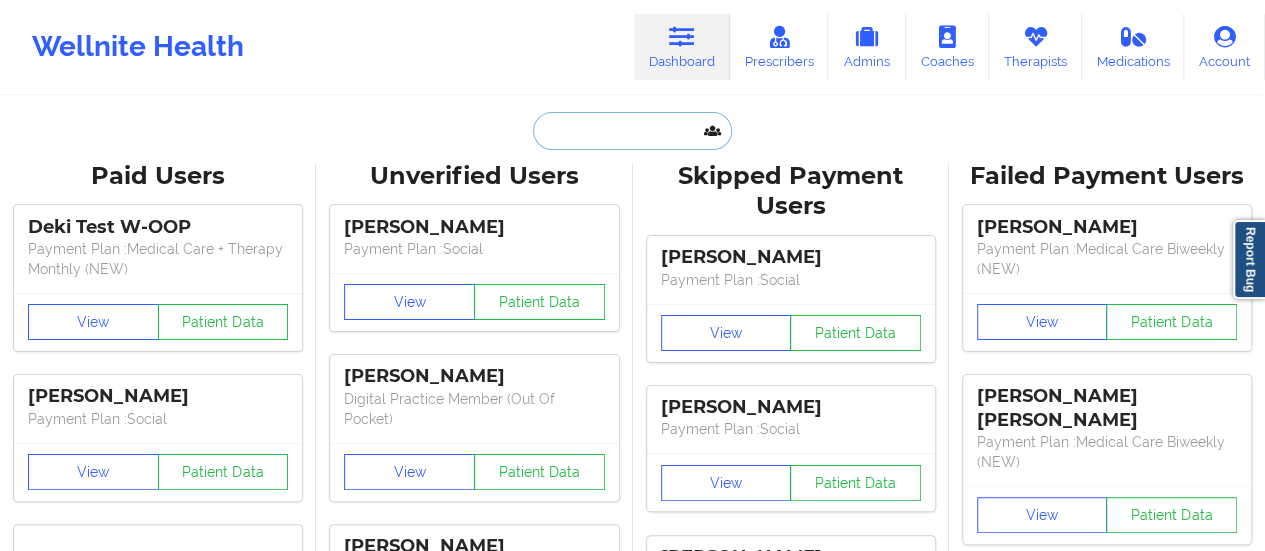click at bounding box center (632, 131) 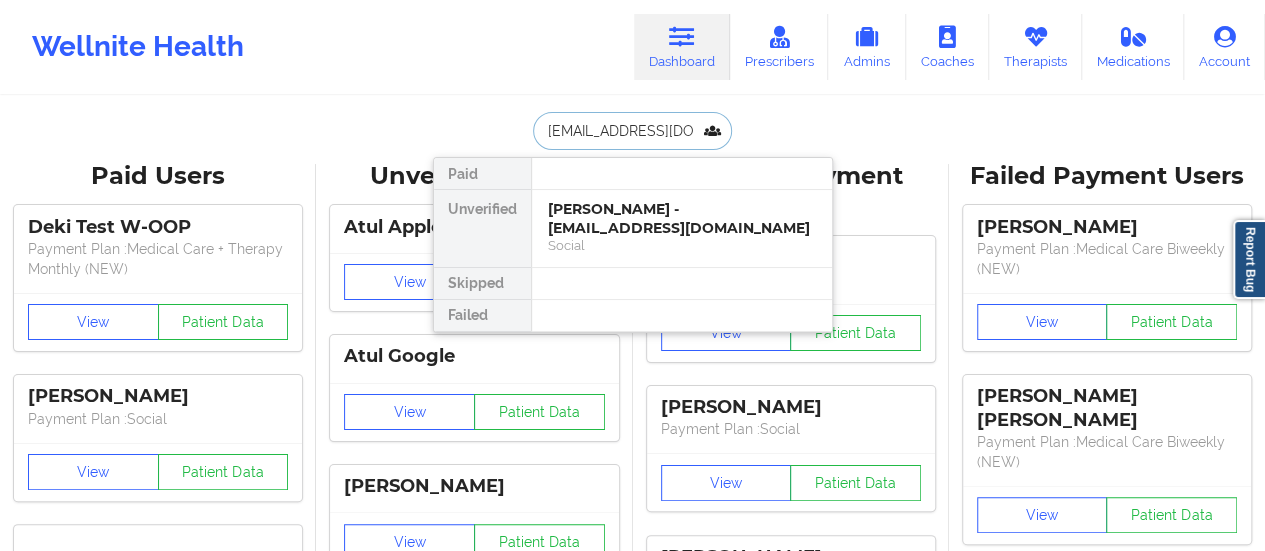 click on "[PERSON_NAME] - [EMAIL_ADDRESS][DOMAIN_NAME]" at bounding box center (682, 218) 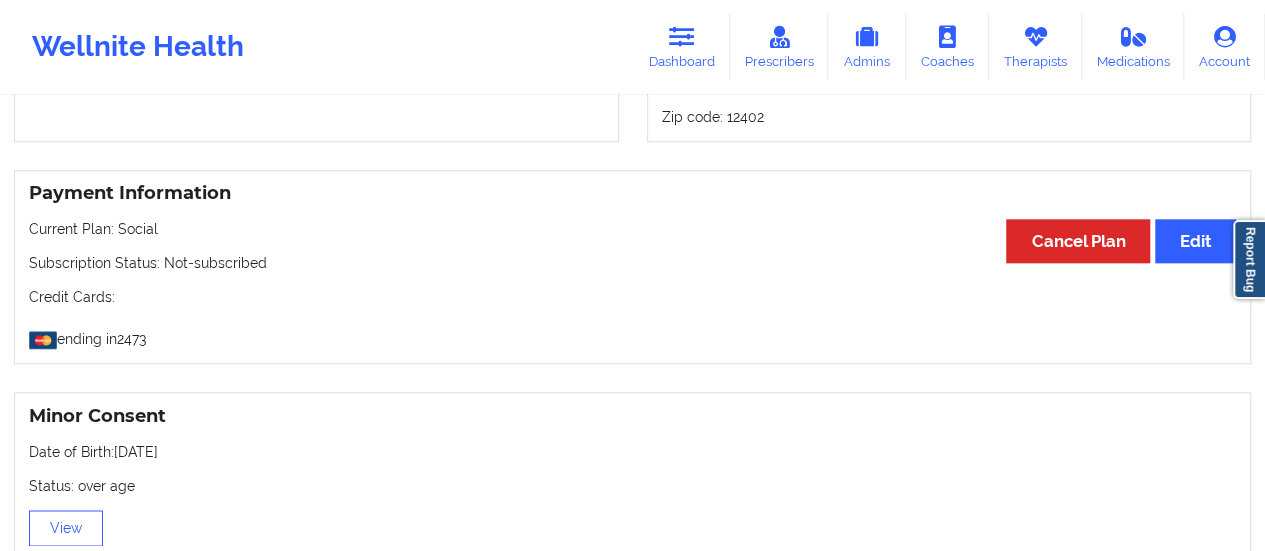 scroll, scrollTop: 817, scrollLeft: 0, axis: vertical 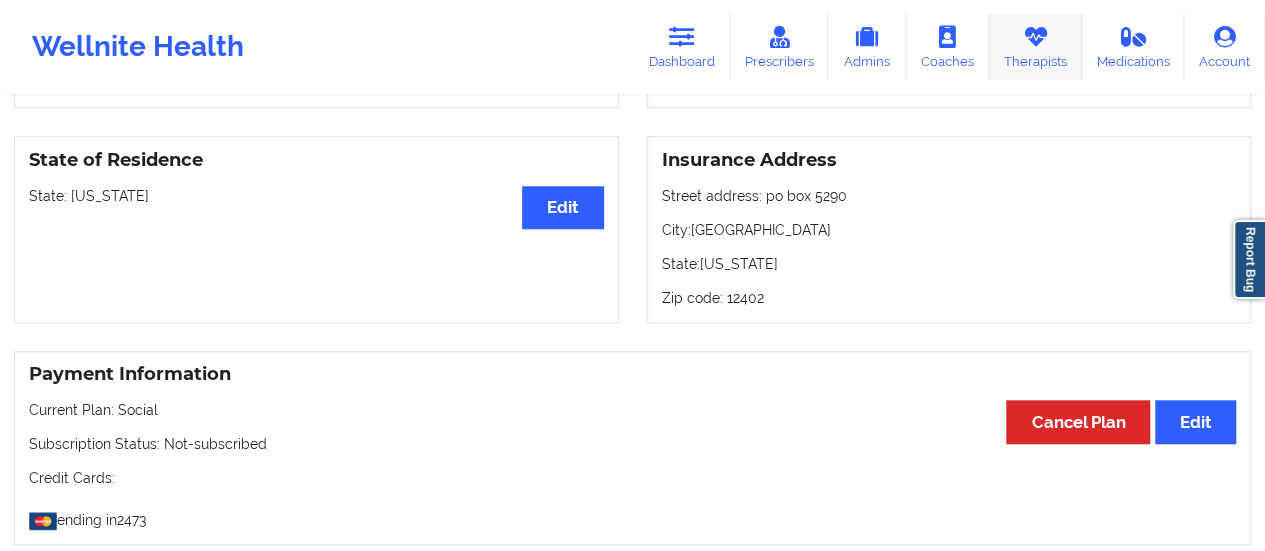click on "Therapists" at bounding box center [1035, 47] 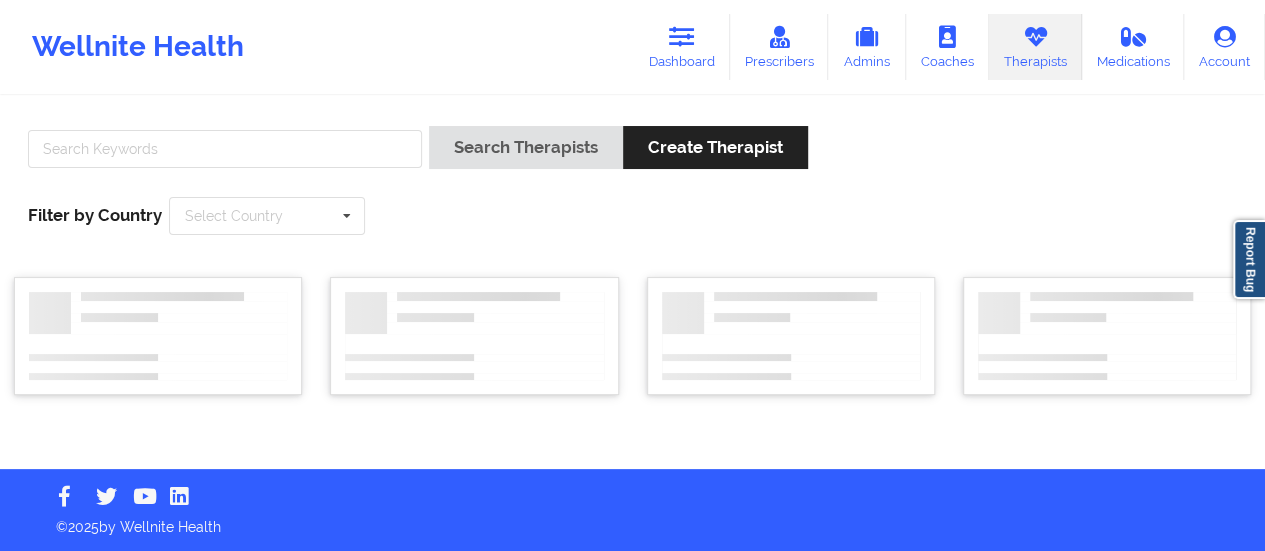 scroll, scrollTop: 0, scrollLeft: 0, axis: both 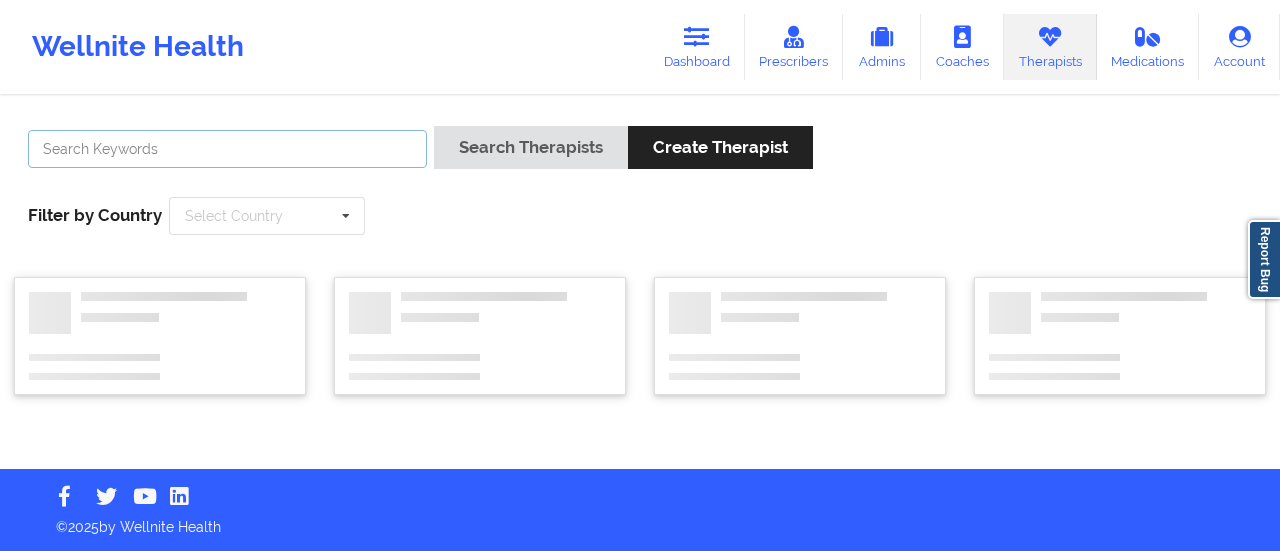 click at bounding box center (227, 149) 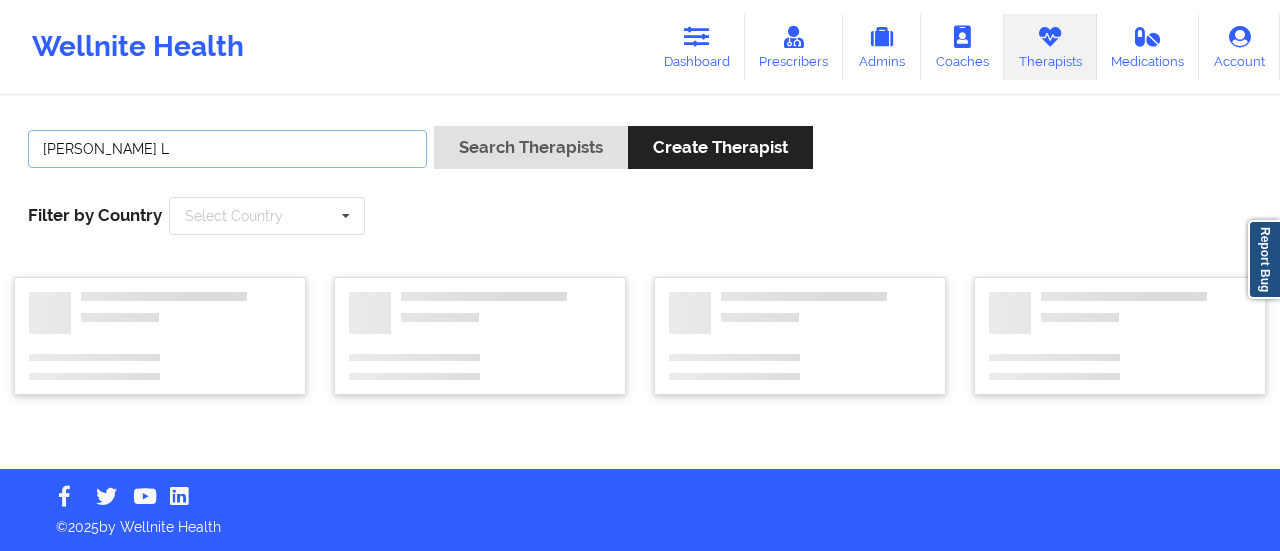 click on "Search Therapists" at bounding box center (531, 147) 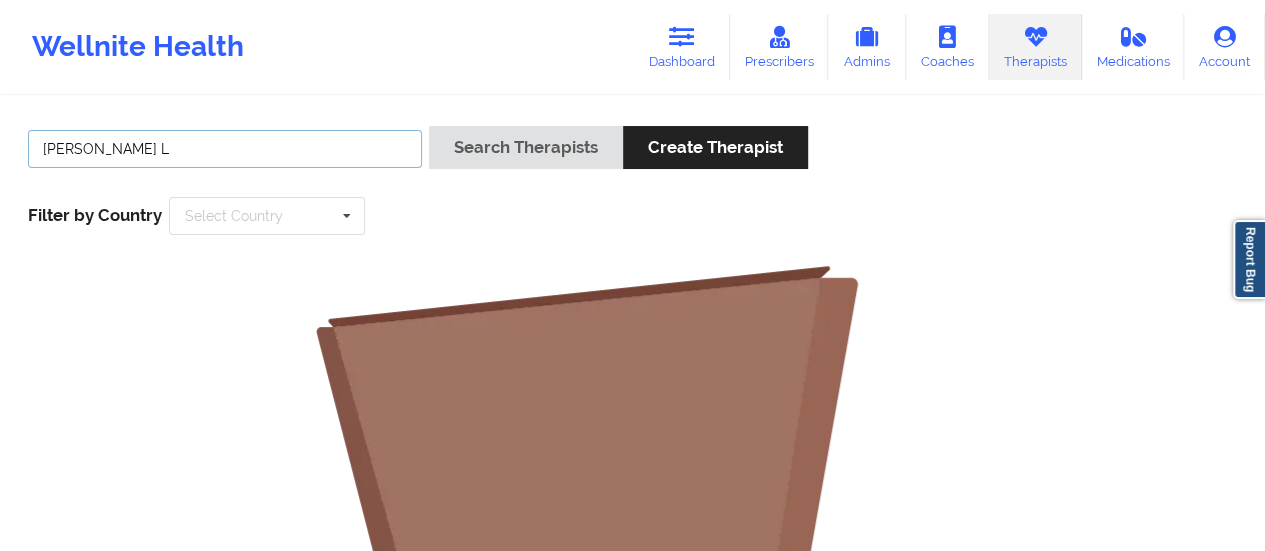 click on "[PERSON_NAME] L" at bounding box center (225, 149) 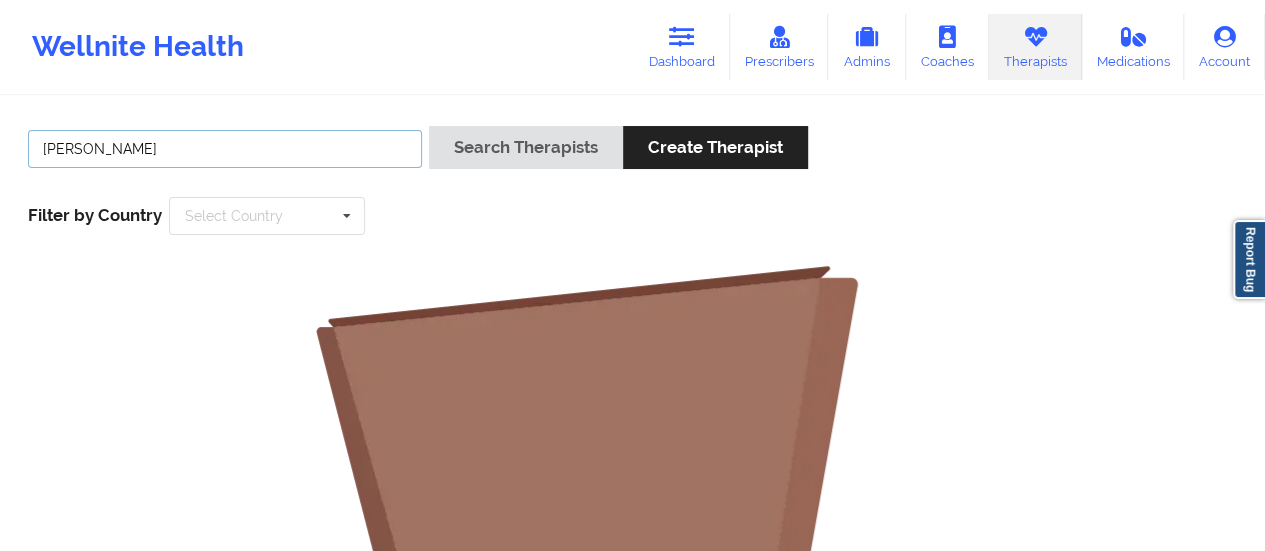 type on "[PERSON_NAME]" 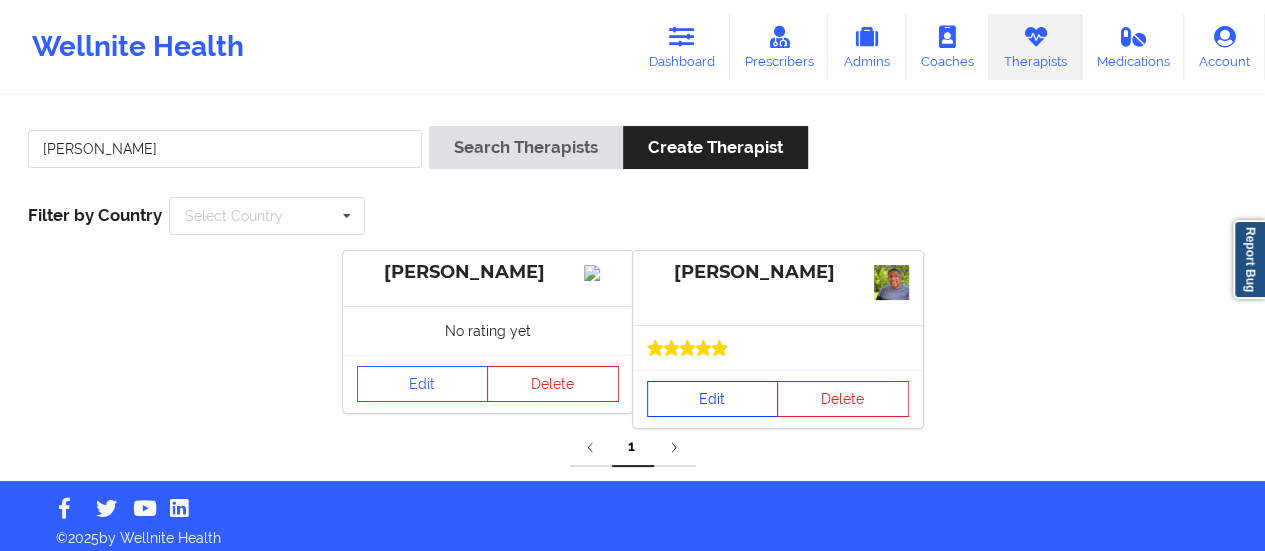 click on "Edit" at bounding box center (713, 399) 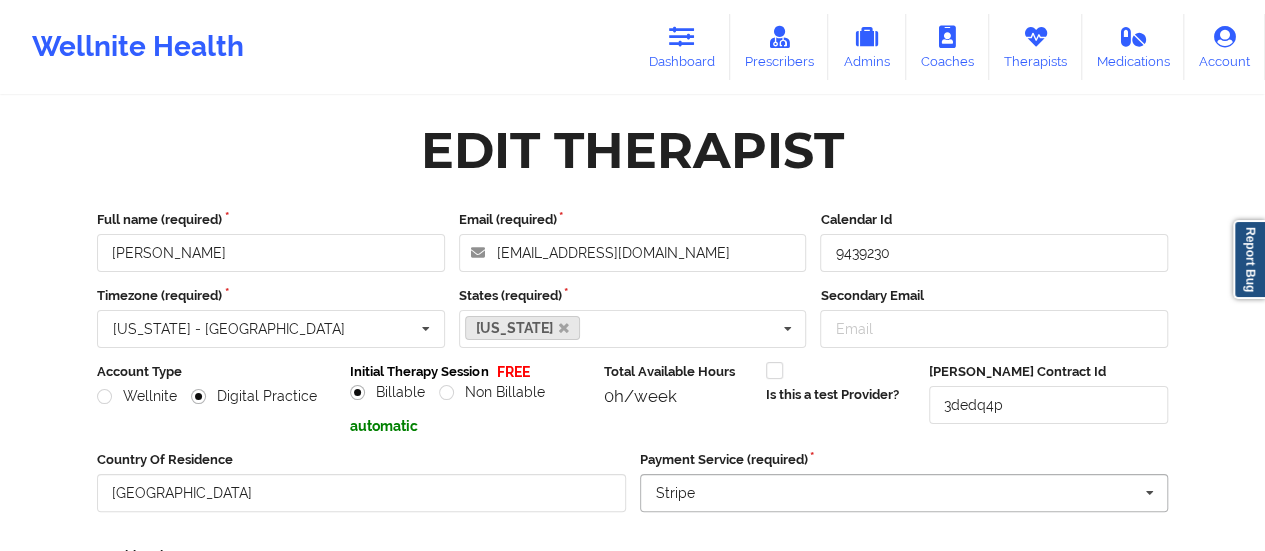 scroll, scrollTop: 360, scrollLeft: 0, axis: vertical 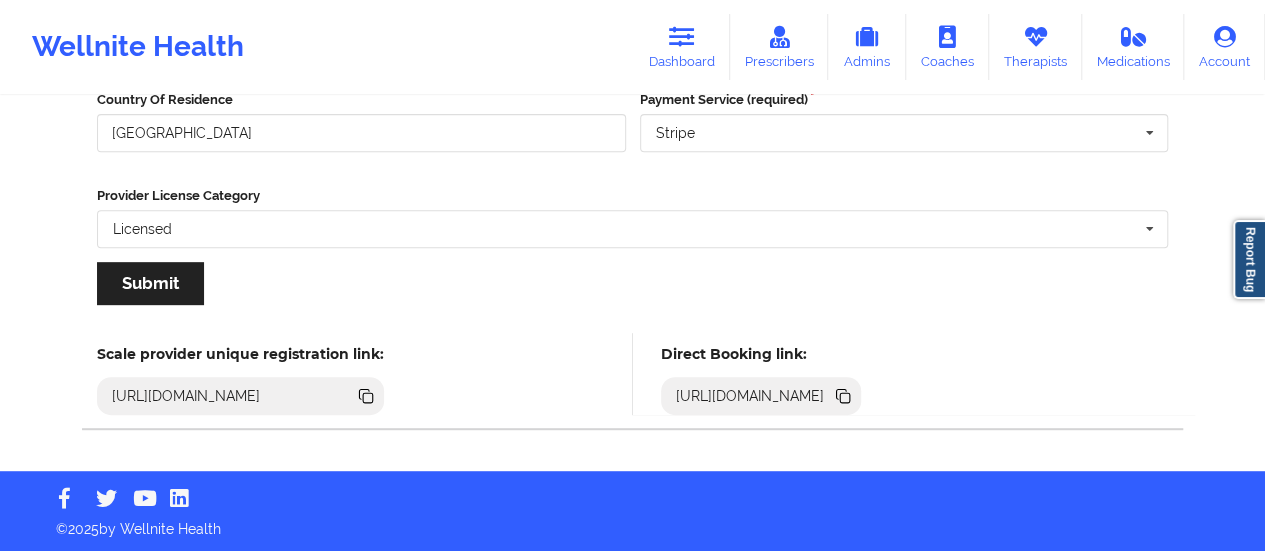 click 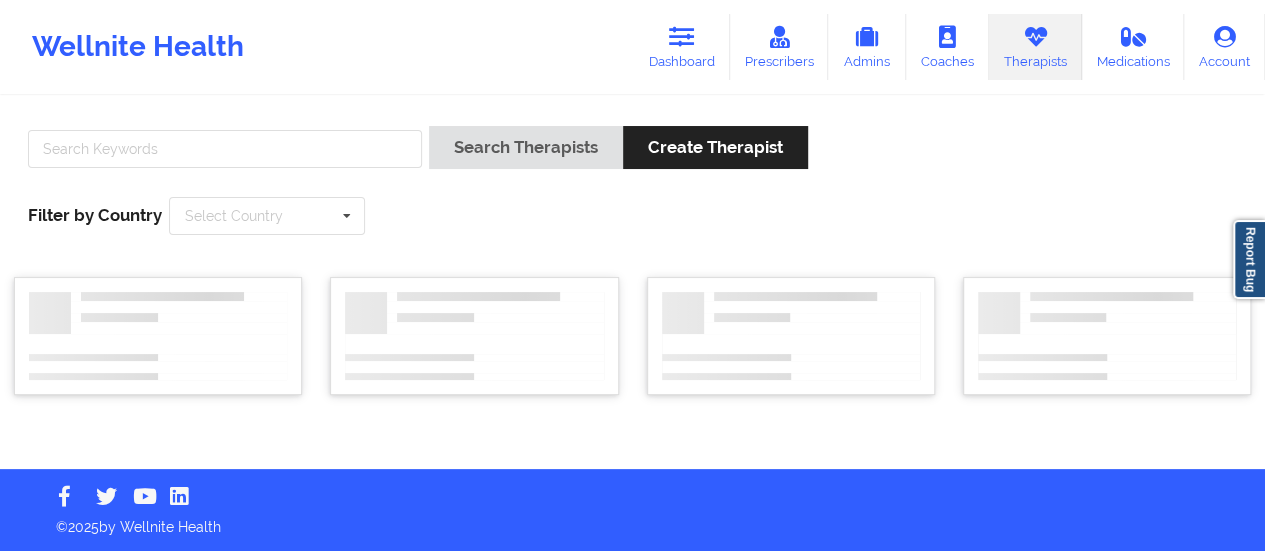 scroll, scrollTop: 0, scrollLeft: 0, axis: both 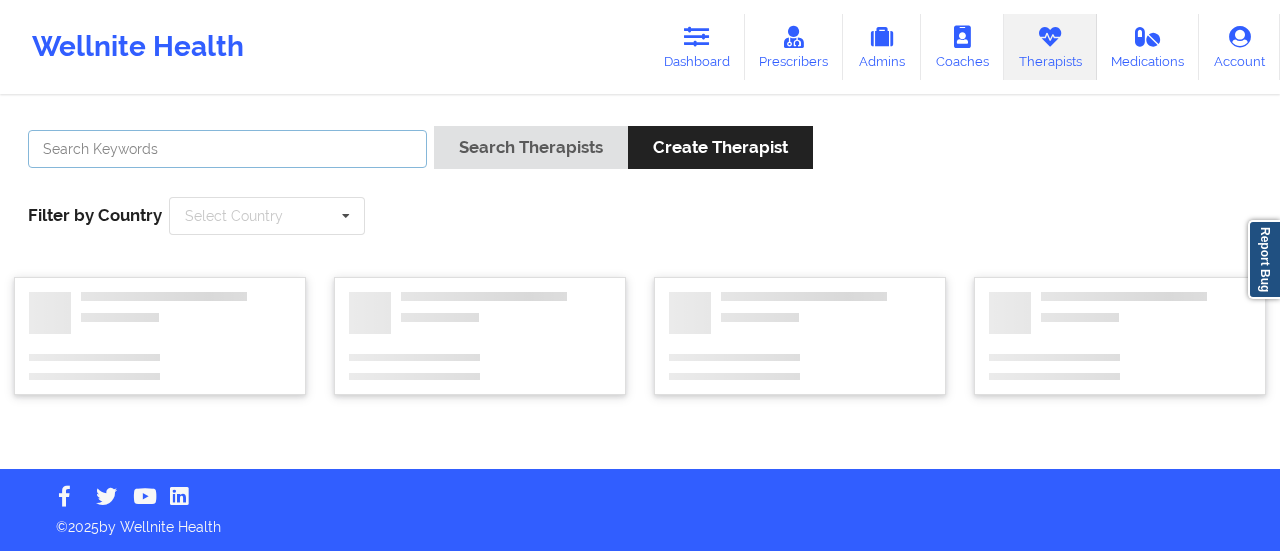 click at bounding box center (227, 149) 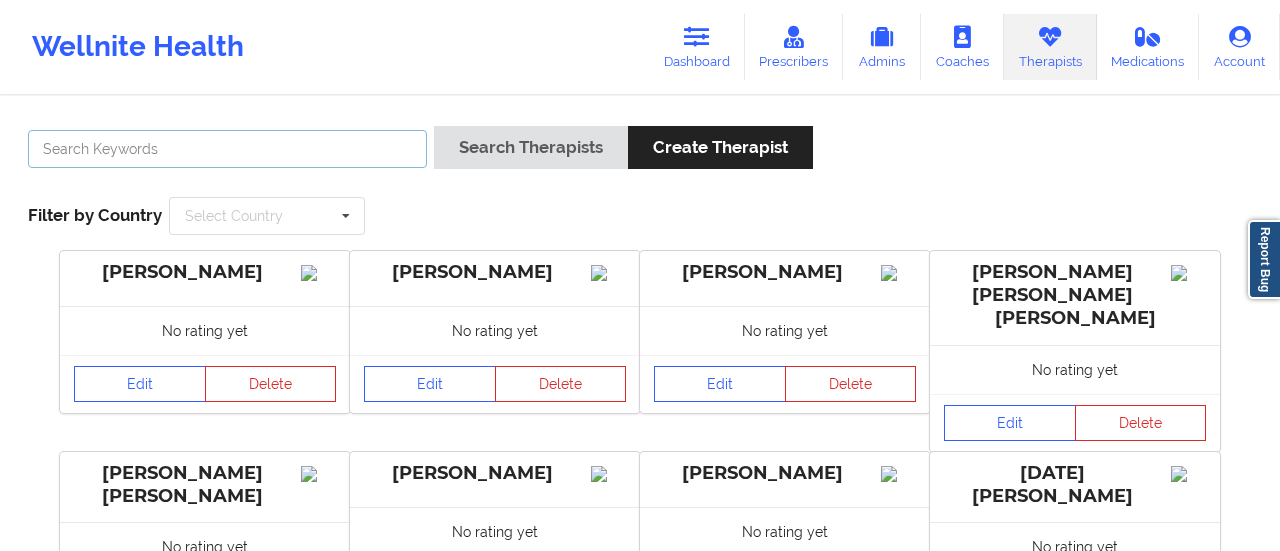 paste on "[PERSON_NAME]" 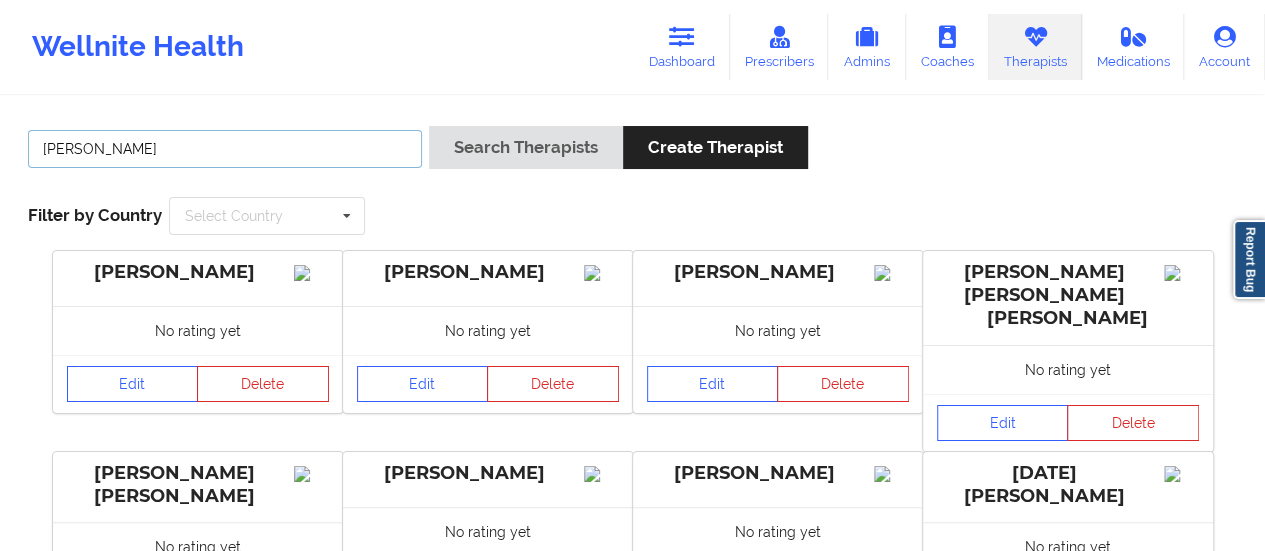 click on "Search Therapists" at bounding box center (526, 147) 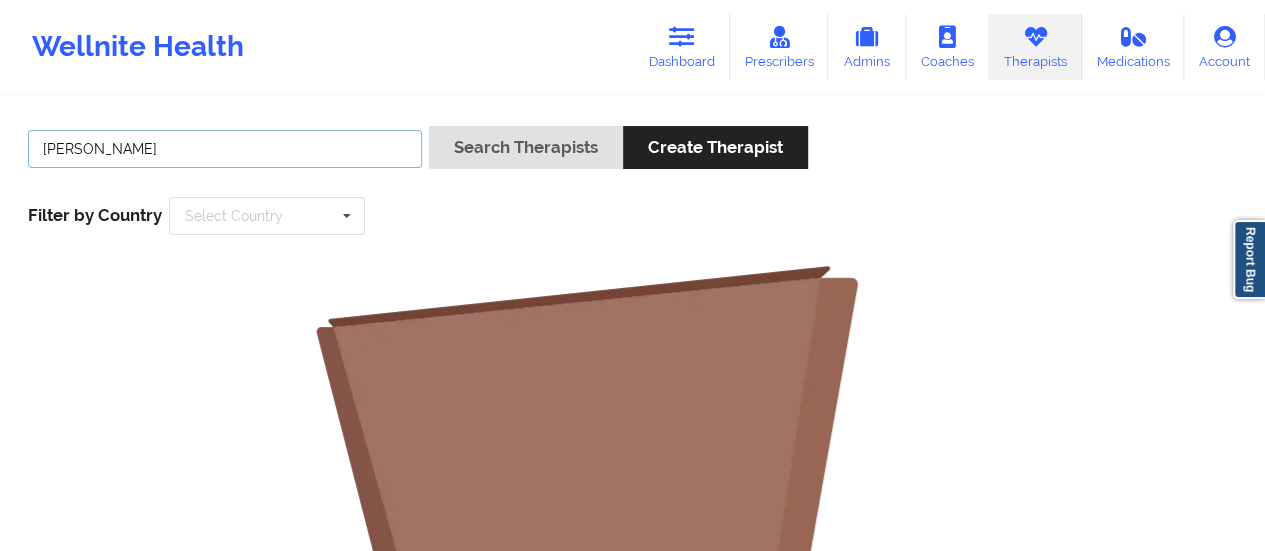 drag, startPoint x: 87, startPoint y: 143, endPoint x: 0, endPoint y: 137, distance: 87.20665 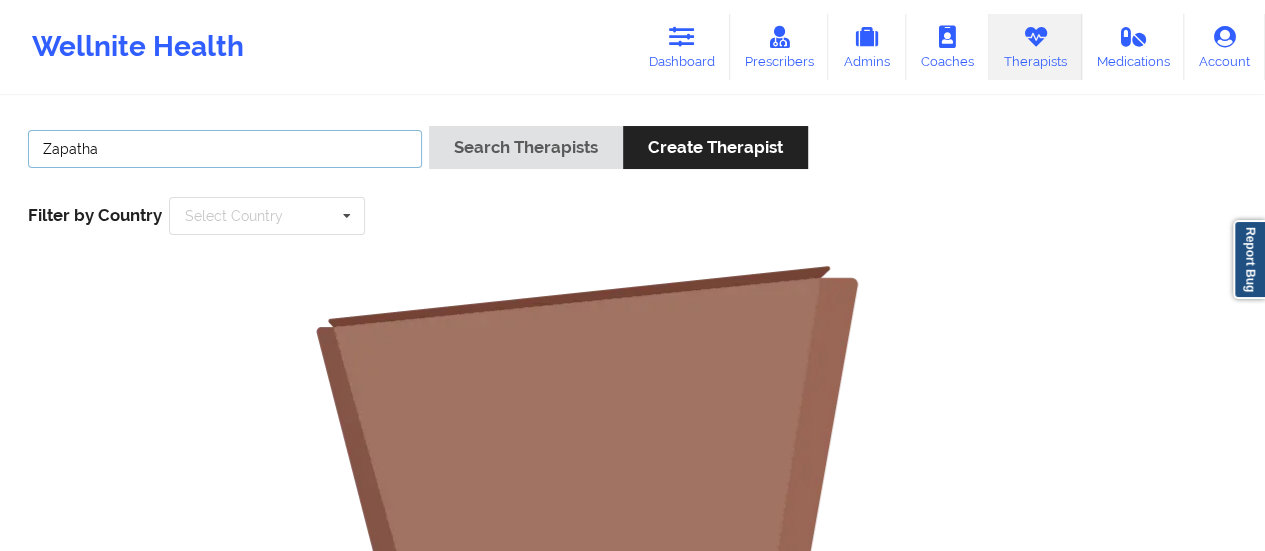 type on "Zapatha" 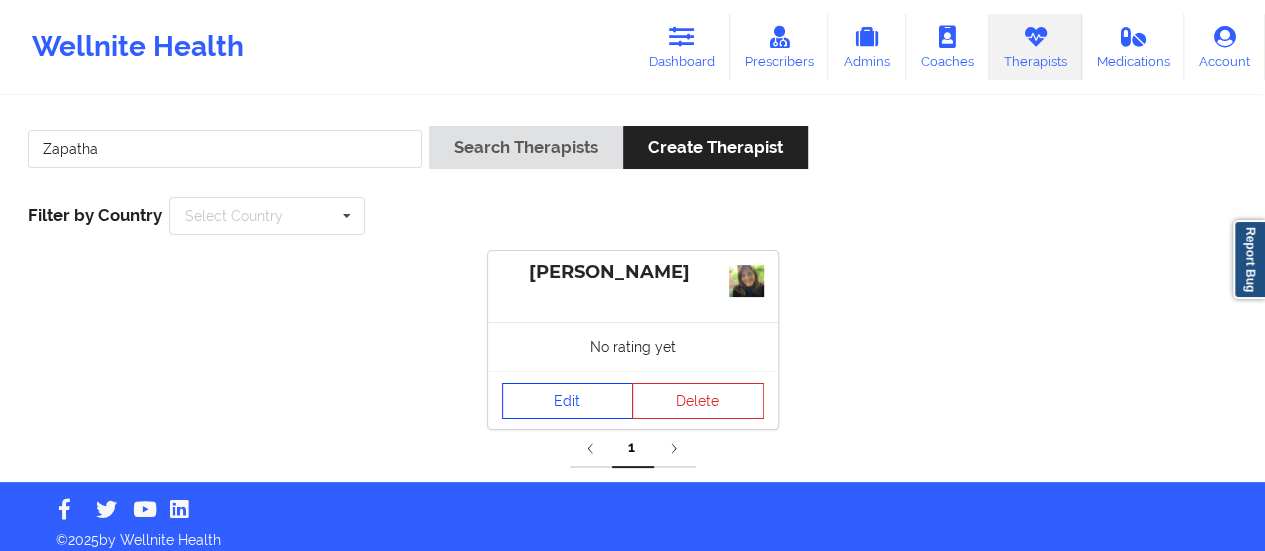 click on "Edit" at bounding box center (568, 401) 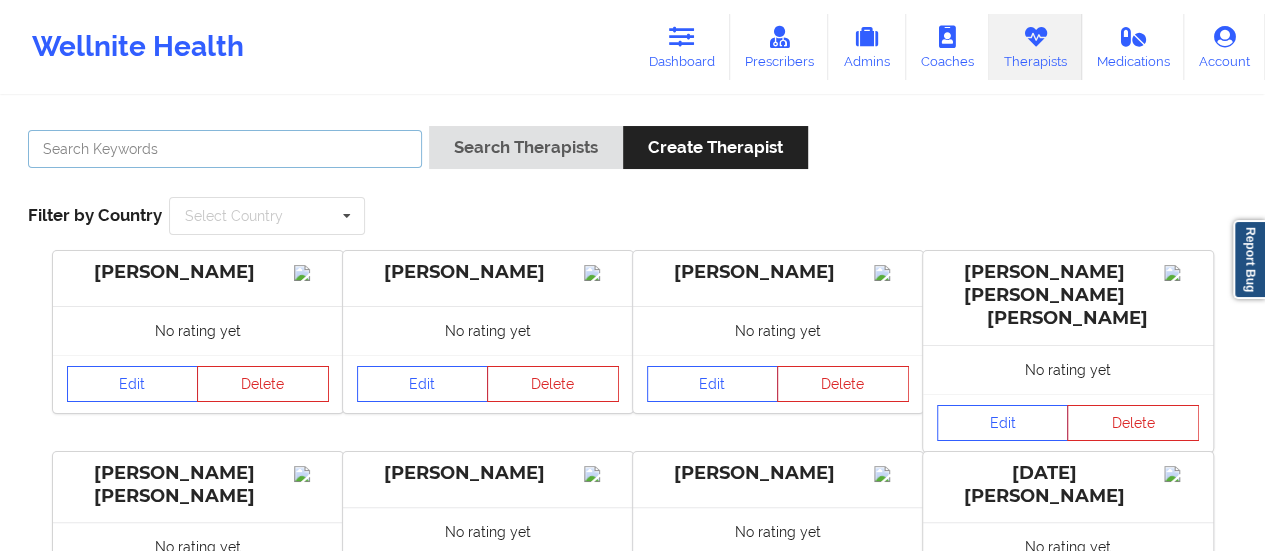 click at bounding box center (225, 149) 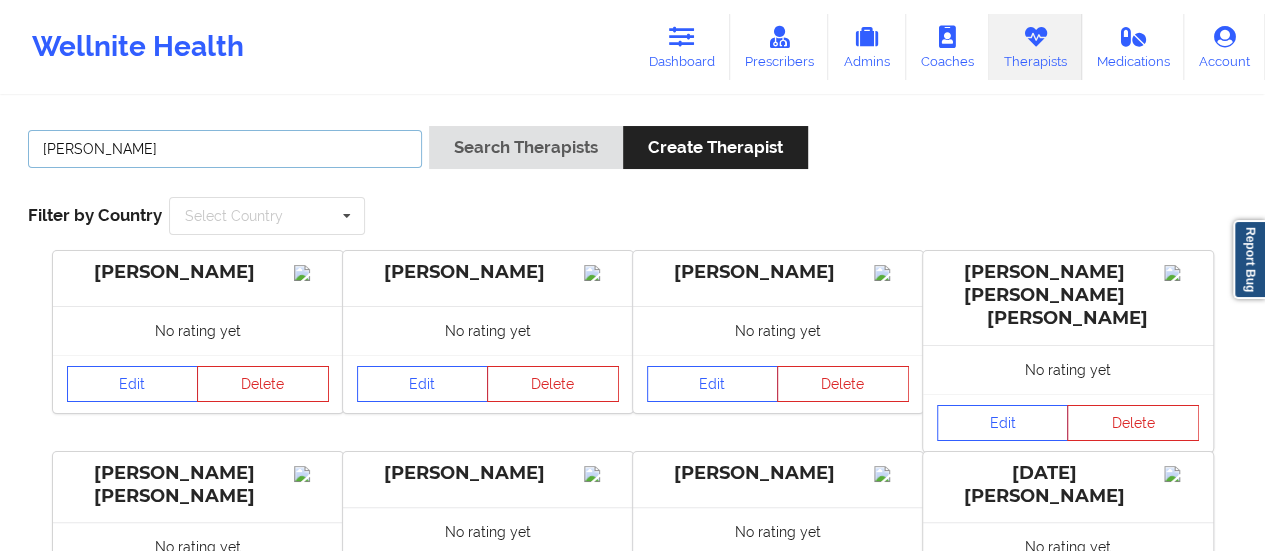 click on "Search Therapists" at bounding box center (526, 147) 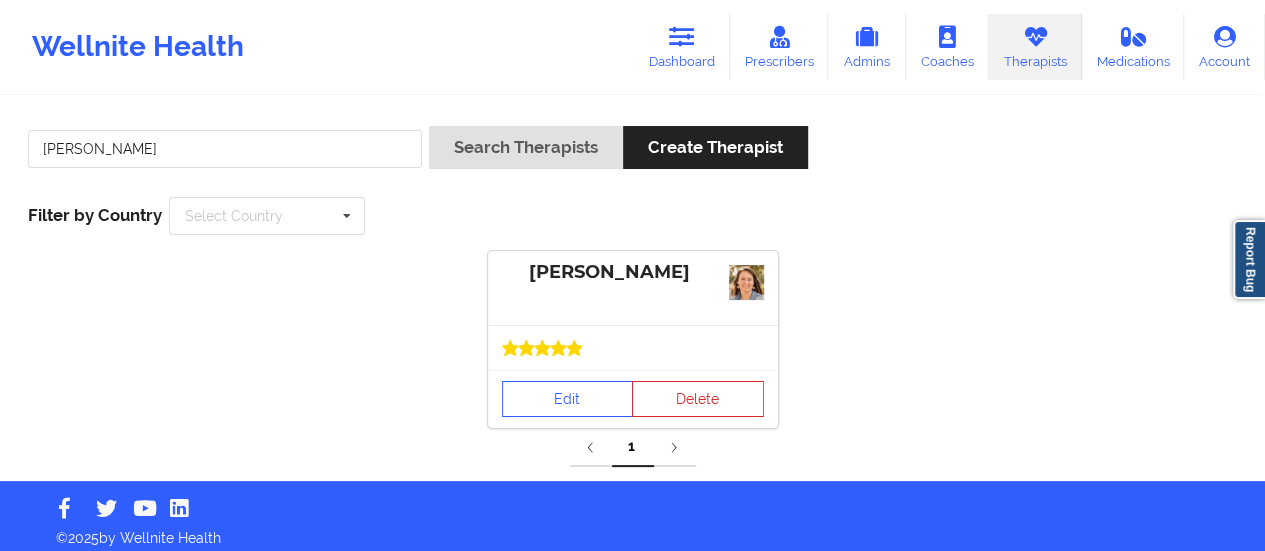 click on "[PERSON_NAME]" at bounding box center [225, 154] 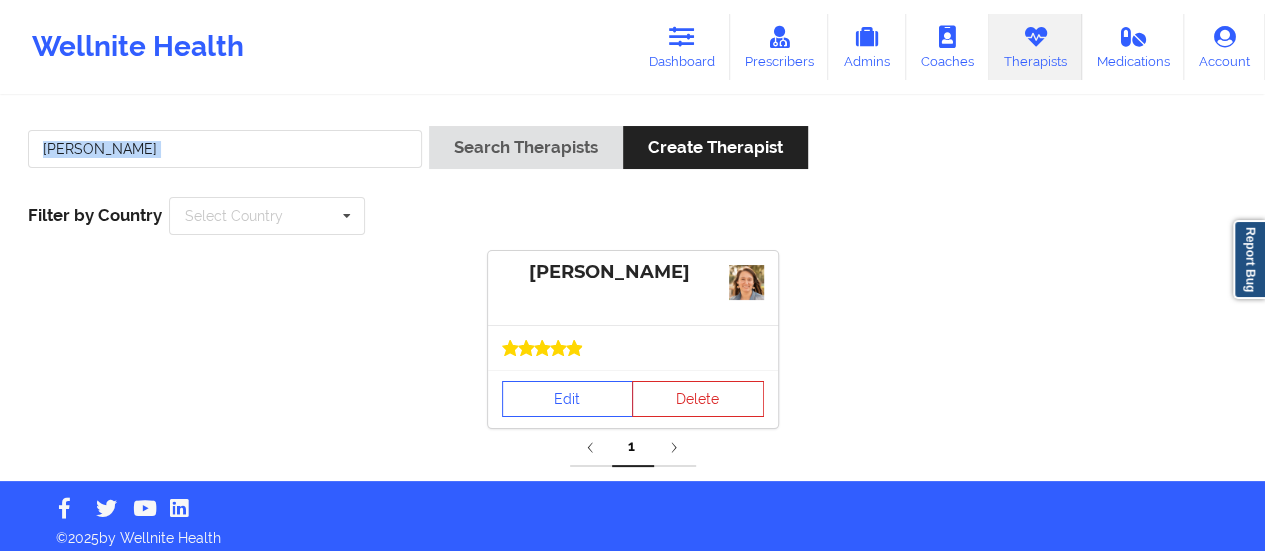 click on "[PERSON_NAME]" at bounding box center (225, 154) 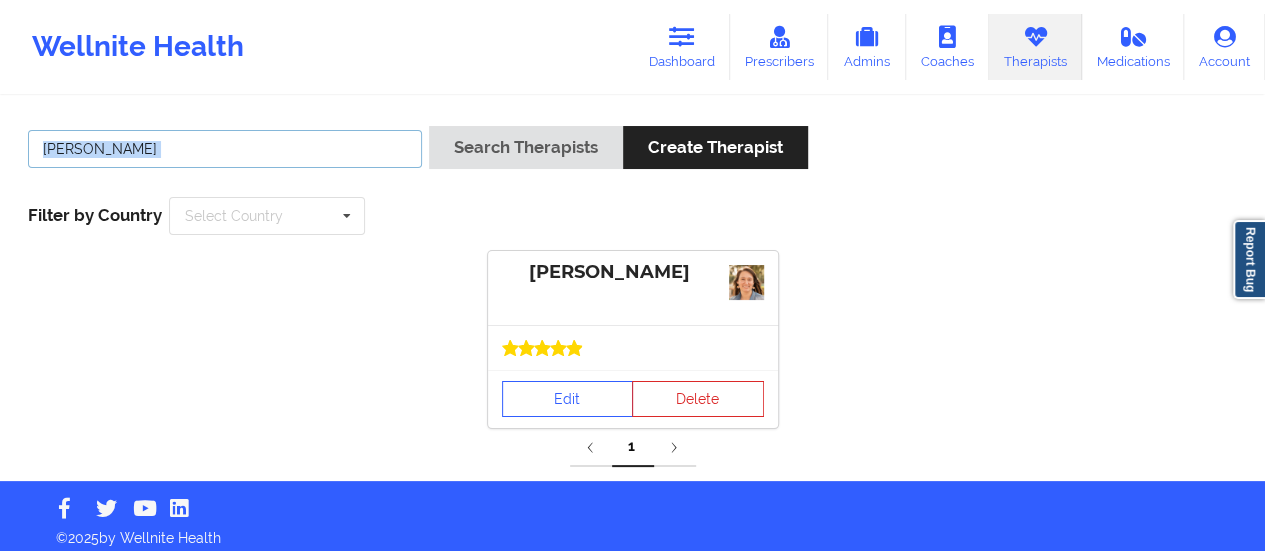 click on "[PERSON_NAME]" at bounding box center (225, 149) 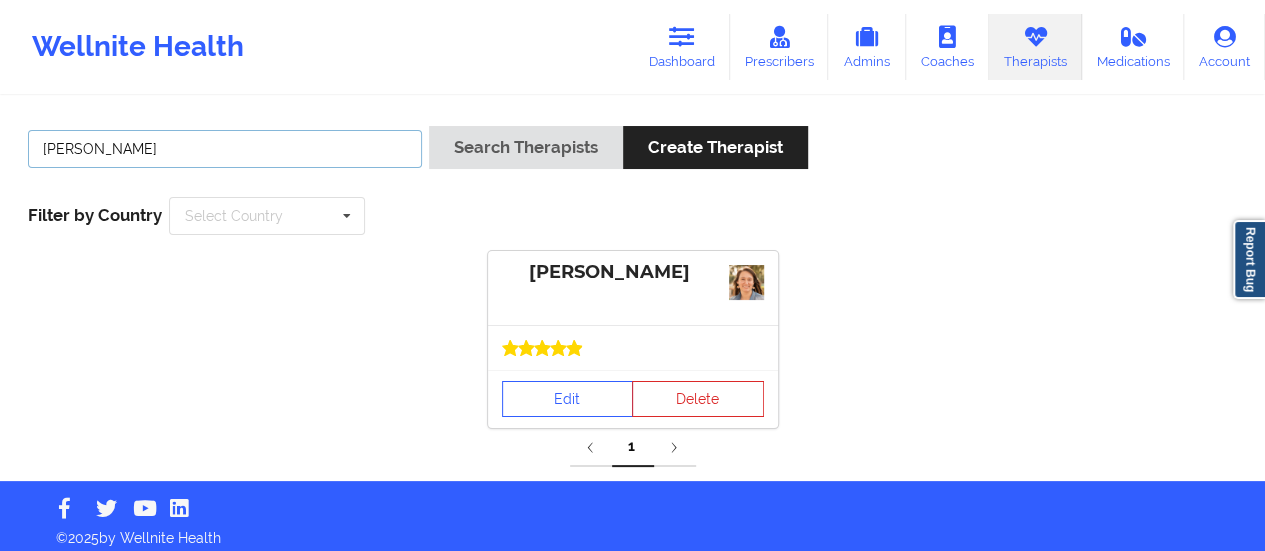 click on "[PERSON_NAME]" at bounding box center [225, 149] 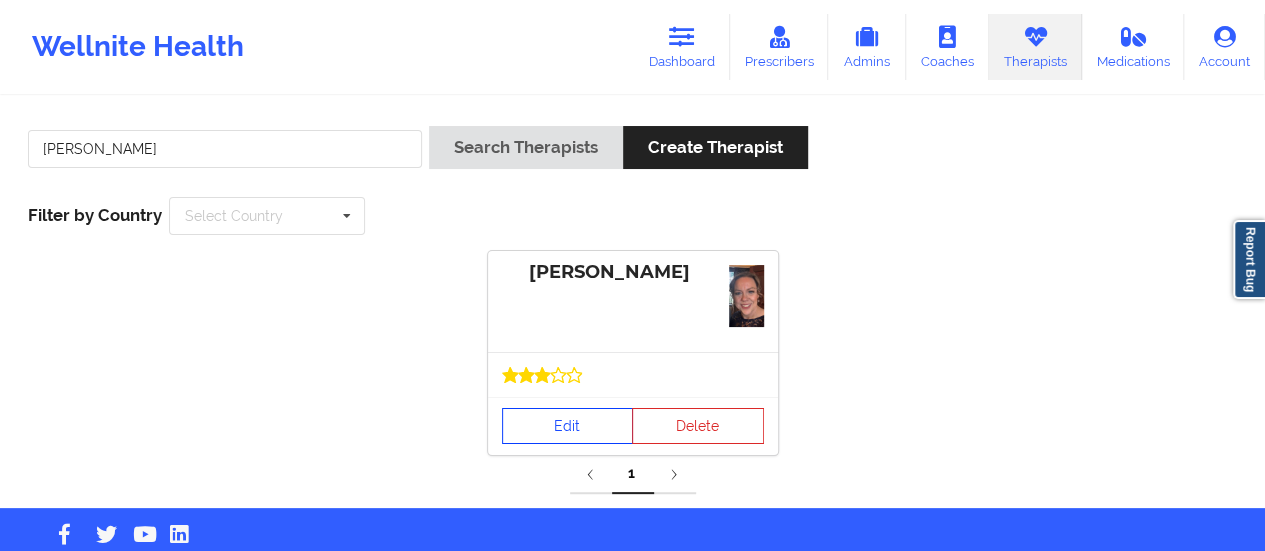 click on "Edit" at bounding box center [568, 426] 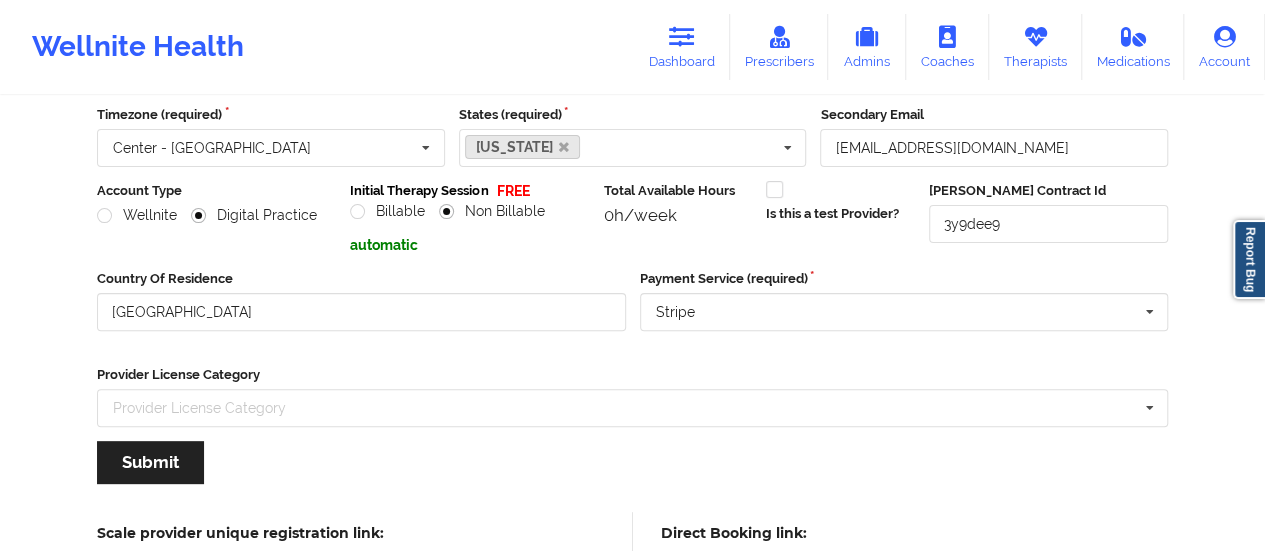 scroll, scrollTop: 360, scrollLeft: 0, axis: vertical 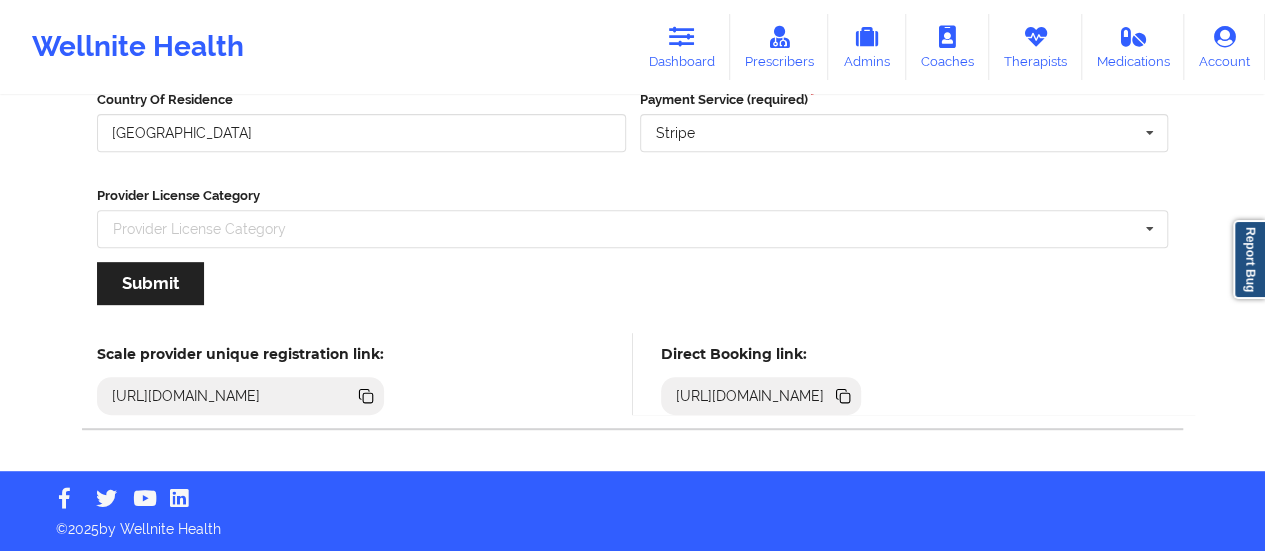 click 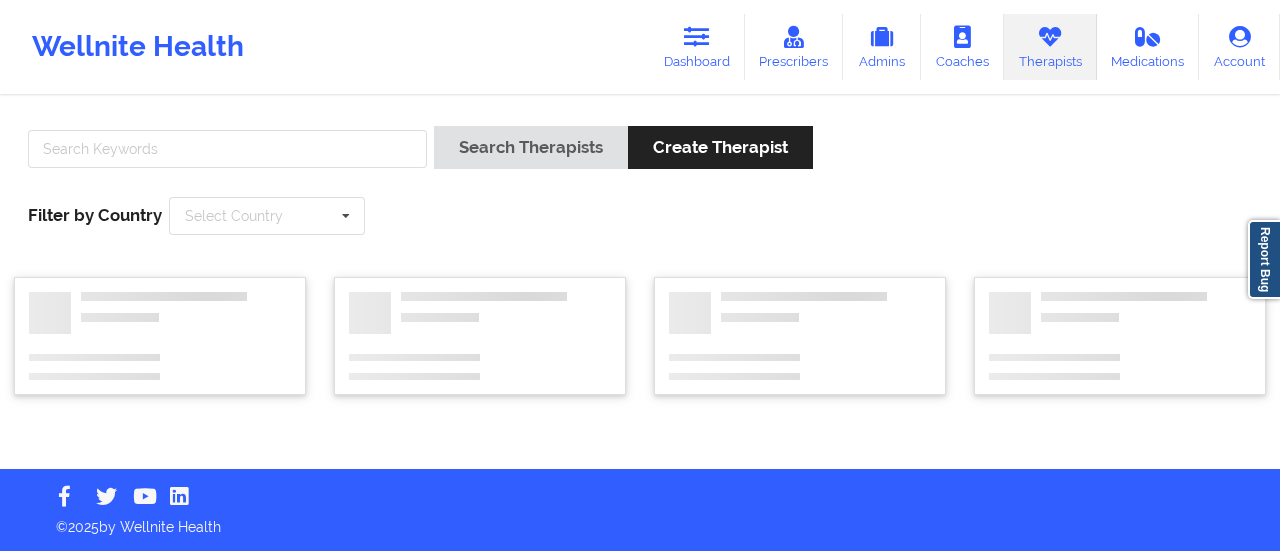 click at bounding box center (227, 154) 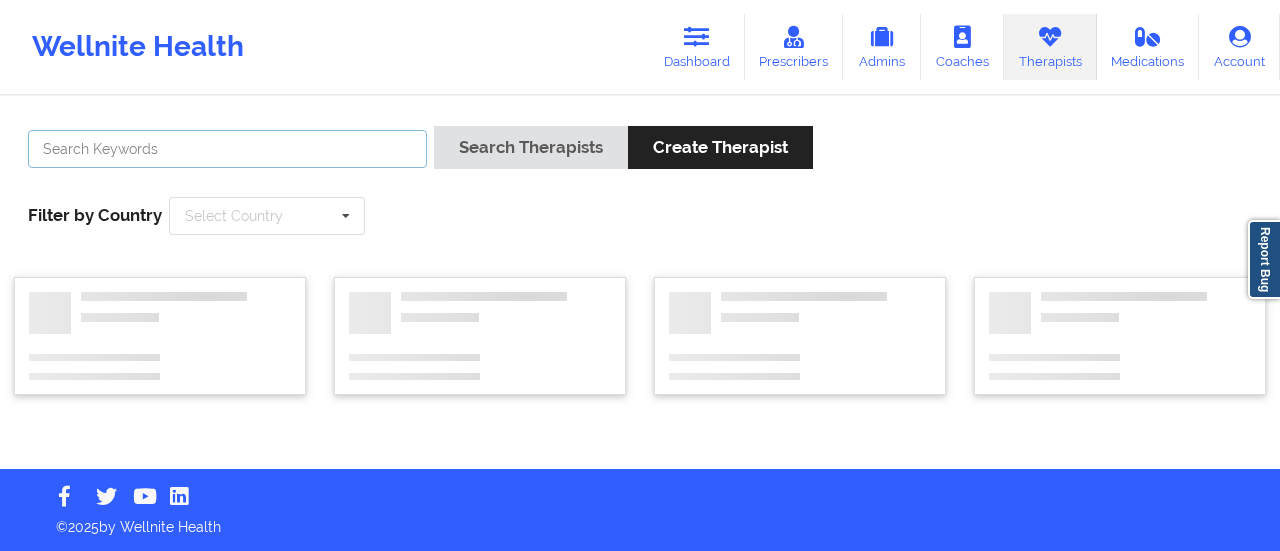 click at bounding box center (227, 149) 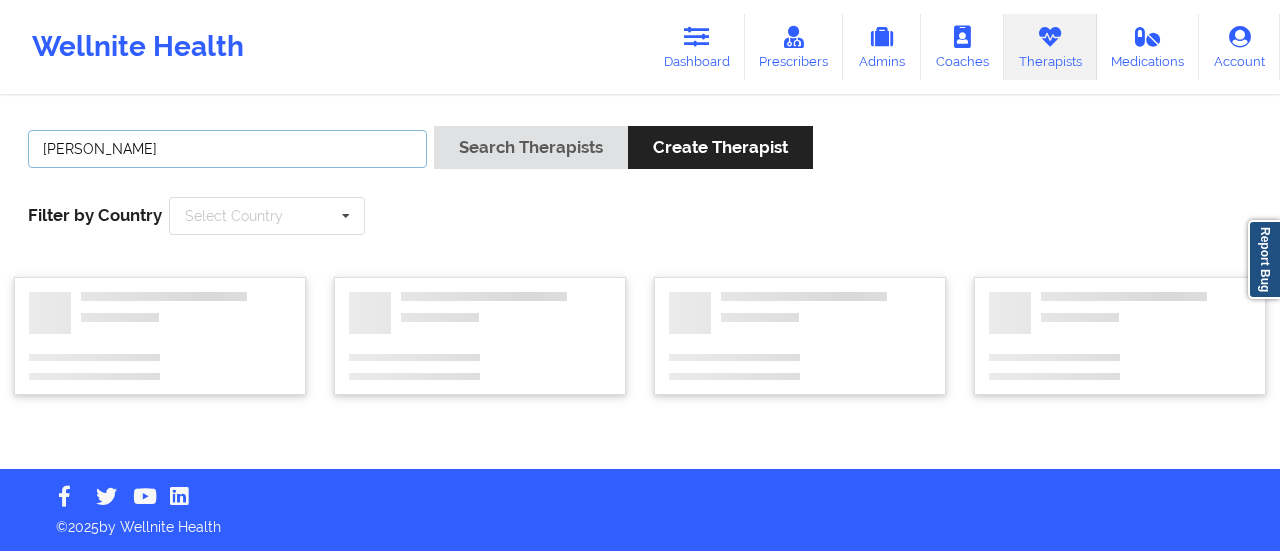 click on "Search Therapists" at bounding box center (531, 147) 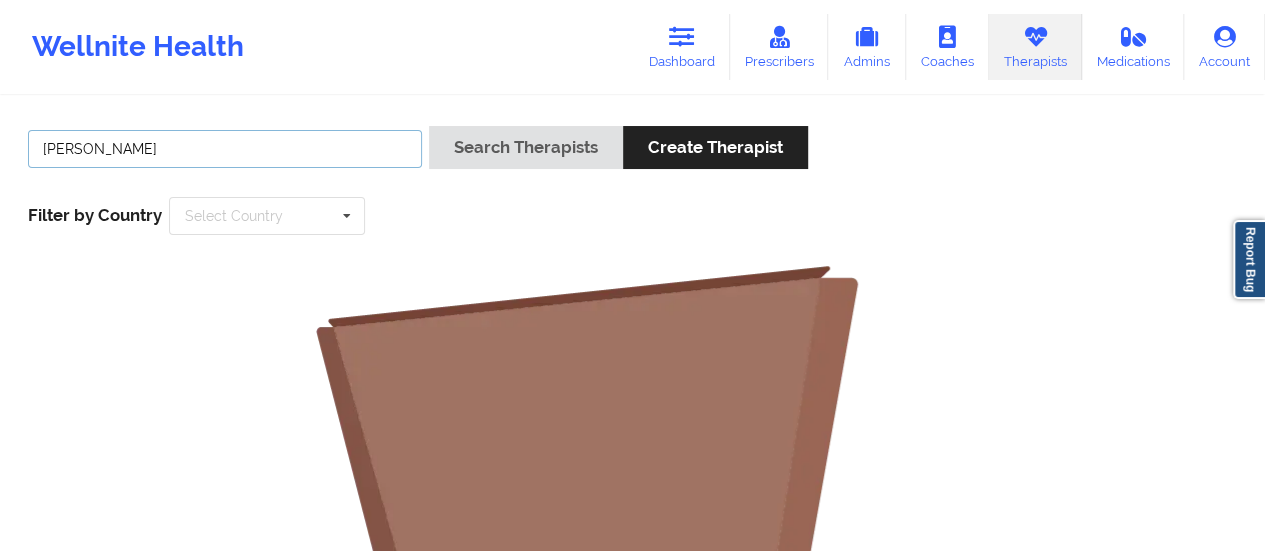 drag, startPoint x: 87, startPoint y: 149, endPoint x: 22, endPoint y: 157, distance: 65.490456 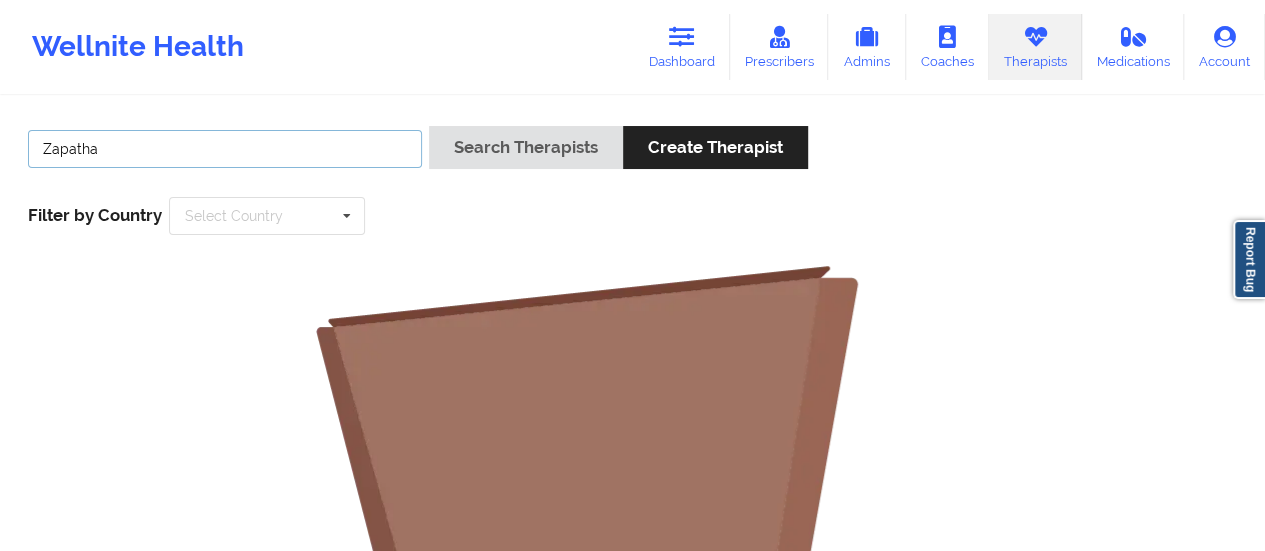 type on "Zapatha" 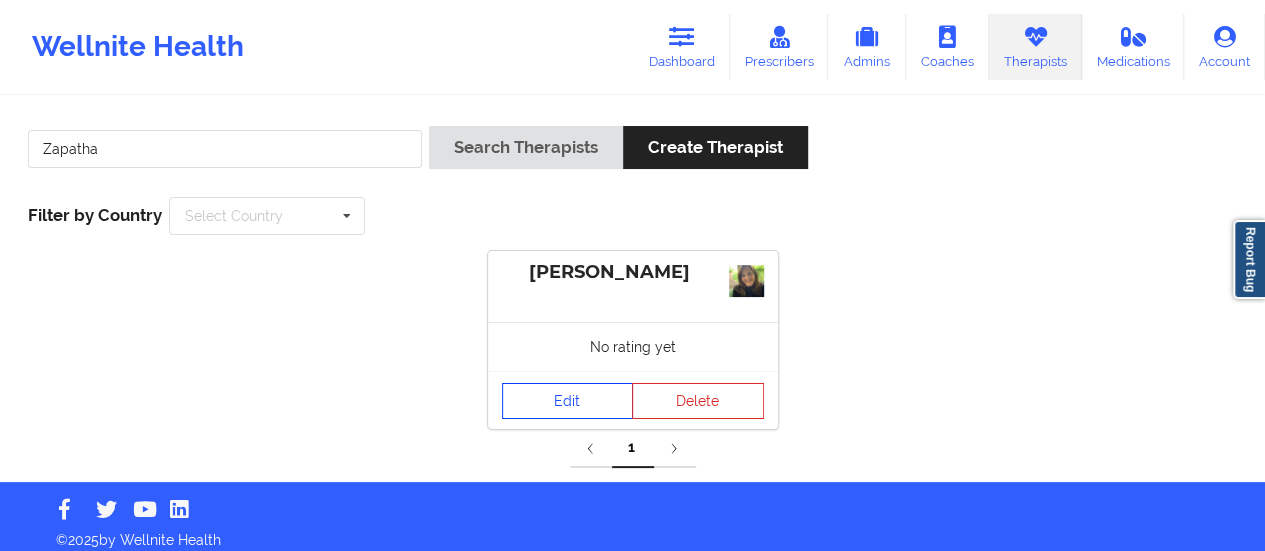 click on "Edit" at bounding box center [568, 401] 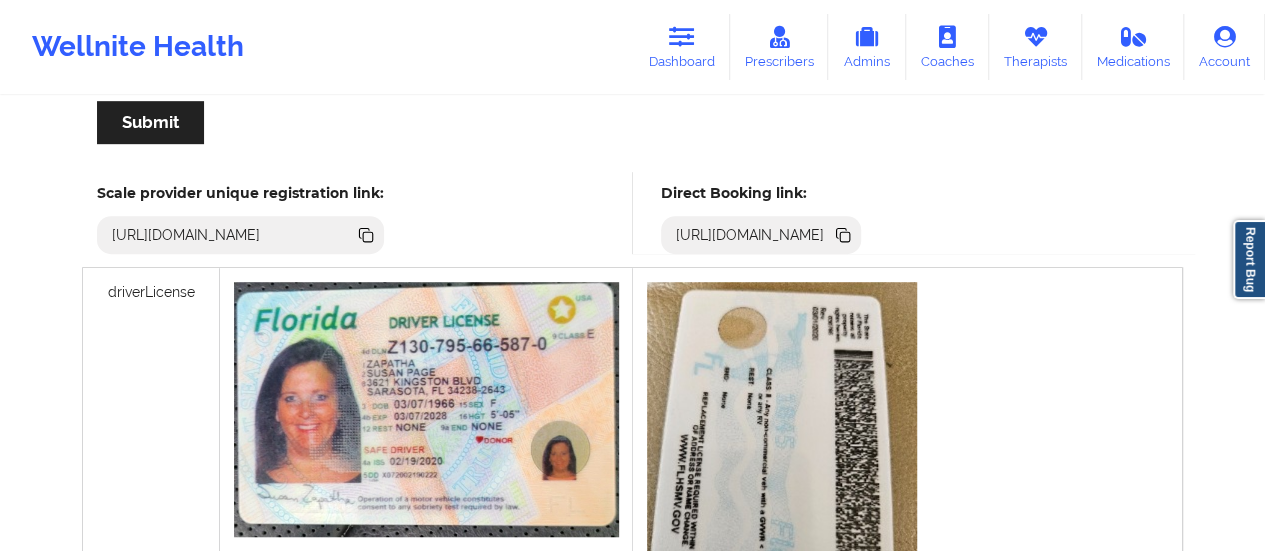 scroll, scrollTop: 516, scrollLeft: 0, axis: vertical 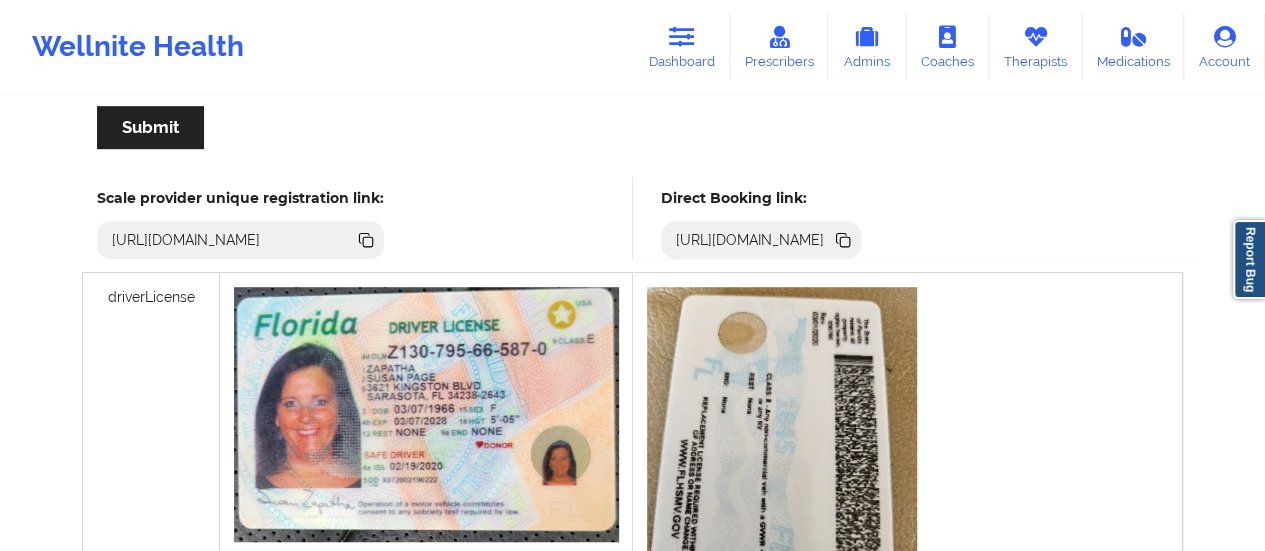 click 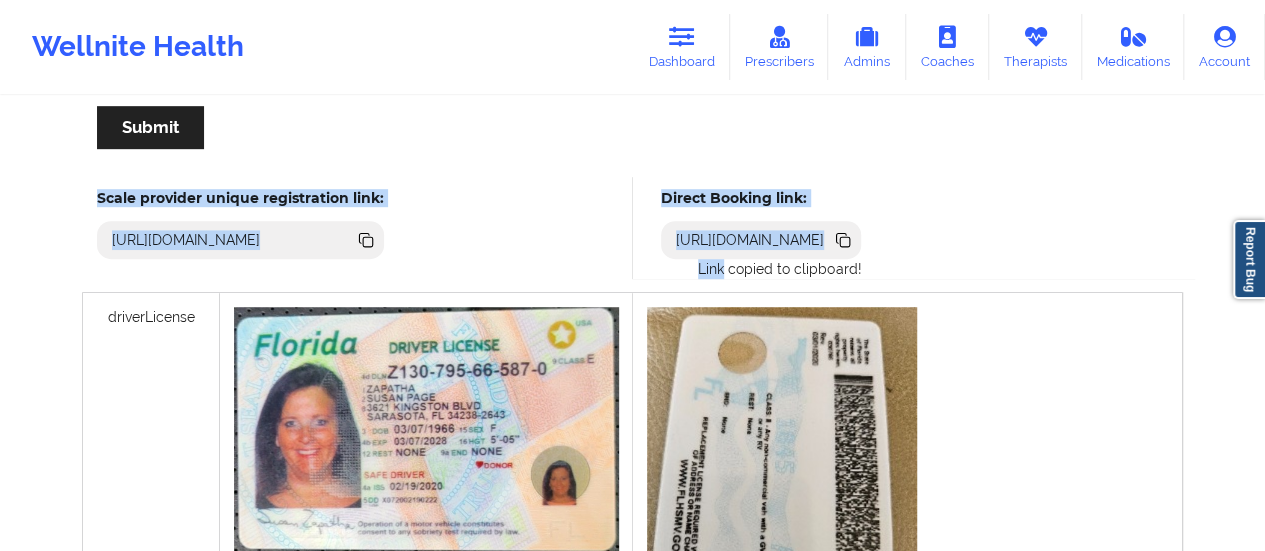 scroll, scrollTop: 0, scrollLeft: 0, axis: both 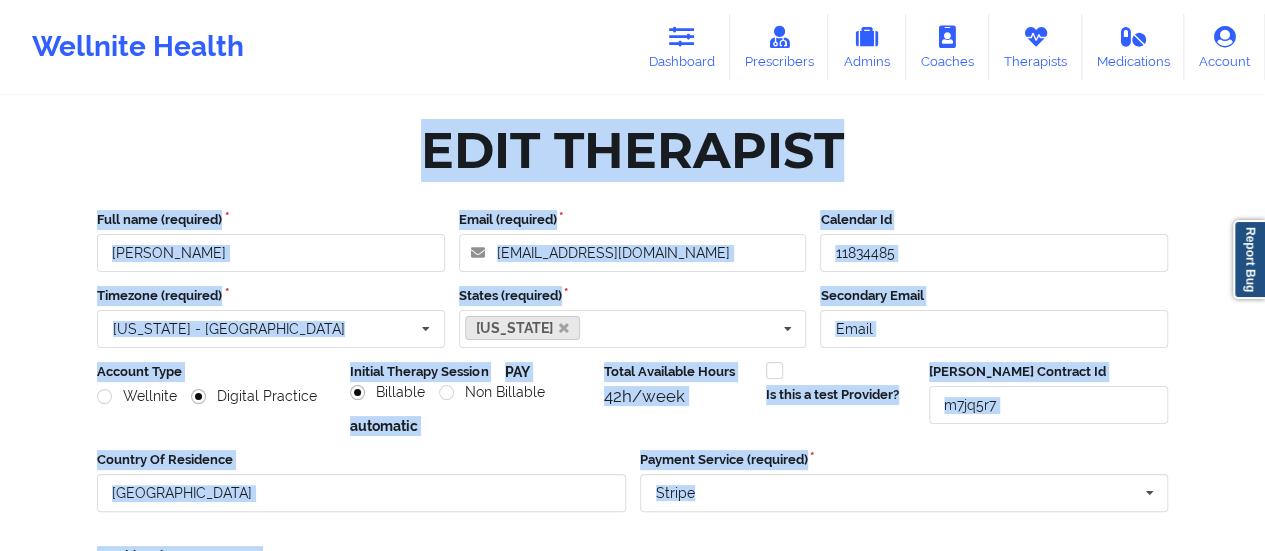 drag, startPoint x: 1168, startPoint y: 238, endPoint x: 736, endPoint y: -121, distance: 561.6983 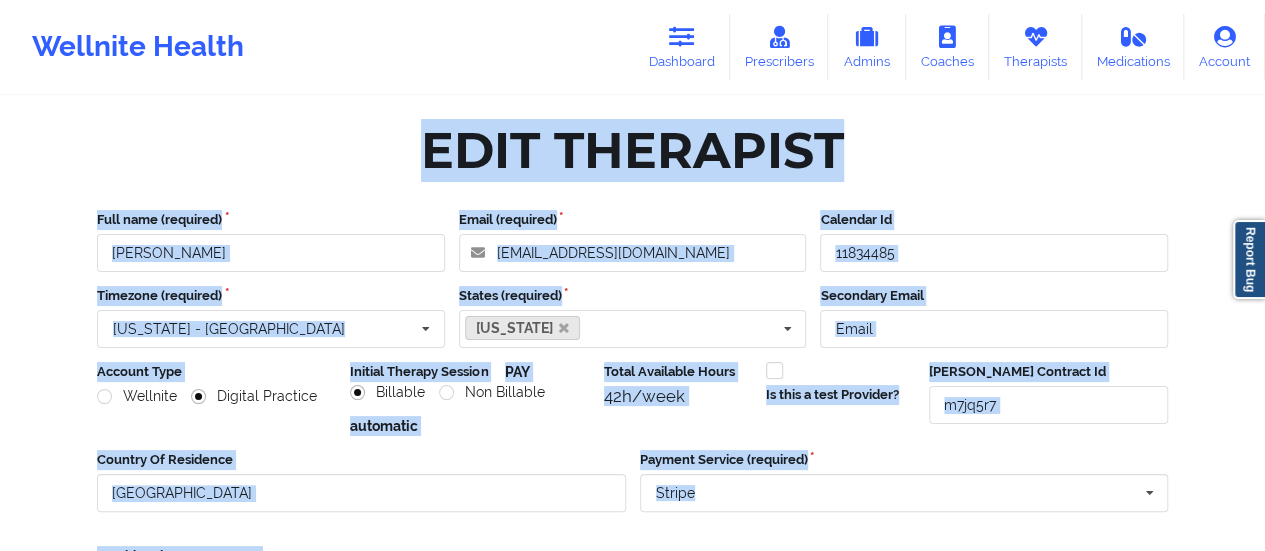 click on "Wellnite Health Dashboard Prescribers Admins Coaches Therapists Medications Account Edit Therapist Full name   (required) [PERSON_NAME] Email   (required) [EMAIL_ADDRESS][DOMAIN_NAME] Calendar Id   11834485 Timezone (required) [US_STATE] - [GEOGRAPHIC_DATA] [GEOGRAPHIC_DATA] - [GEOGRAPHIC_DATA] 09:30 am (GMT -1000) Adak - [GEOGRAPHIC_DATA] 10:30 am (GMT -0900) [GEOGRAPHIC_DATA] - [GEOGRAPHIC_DATA] 11:30 am (GMT -0800) [GEOGRAPHIC_DATA] - [GEOGRAPHIC_DATA] 11:30 am (GMT -0800) [GEOGRAPHIC_DATA] - [GEOGRAPHIC_DATA] 11:30 am (GMT -0800) [GEOGRAPHIC_DATA] - [GEOGRAPHIC_DATA] 11:30 am (GMT -0800) [GEOGRAPHIC_DATA] - [GEOGRAPHIC_DATA] 11:30 am (GMT -0800) [GEOGRAPHIC_DATA] - [GEOGRAPHIC_DATA] 11:30 am (GMT -0800) [GEOGRAPHIC_DATA] - [GEOGRAPHIC_DATA] 12:30 pm (GMT -0700) [GEOGRAPHIC_DATA] - [GEOGRAPHIC_DATA] 12:30 pm (GMT -0700) [GEOGRAPHIC_DATA] - [GEOGRAPHIC_DATA] 13:30 pm (GMT -0600) [GEOGRAPHIC_DATA] - [GEOGRAPHIC_DATA] 13:30 pm (GMT -0600) [GEOGRAPHIC_DATA] - [GEOGRAPHIC_DATA] 14:30 pm (GMT -0500) [GEOGRAPHIC_DATA] - [GEOGRAPHIC_DATA] 14:30 pm (GMT -0500) [GEOGRAPHIC_DATA] - [GEOGRAPHIC_DATA] 14:30 pm (GMT -0500) [GEOGRAPHIC_DATA] - [GEOGRAPHIC_DATA] 14:30 pm (GMT -0500) [PERSON_NAME] - [GEOGRAPHIC_DATA] 14:30 pm (GMT -0500) Center - [GEOGRAPHIC_DATA] 14:30 pm (GMT -0500) [GEOGRAPHIC_DATA] - [GEOGRAPHIC_DATA] 14:30 pm (GMT -0500) [GEOGRAPHIC_DATA] - [GEOGRAPHIC_DATA] 15:30 pm (GMT -0400)" at bounding box center (632, 275) 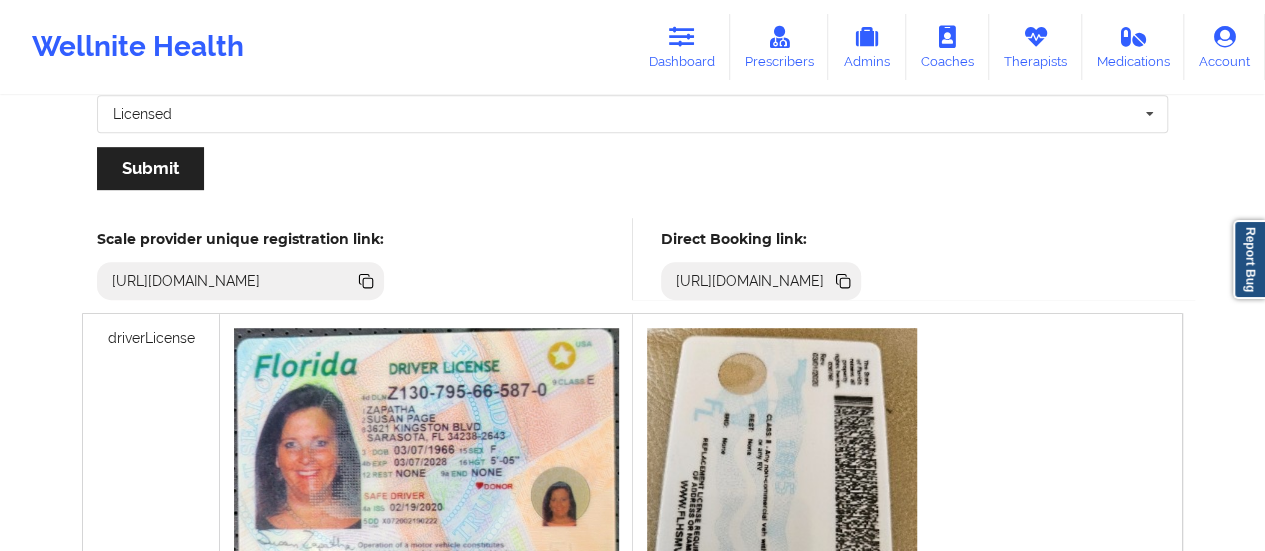 scroll, scrollTop: 474, scrollLeft: 0, axis: vertical 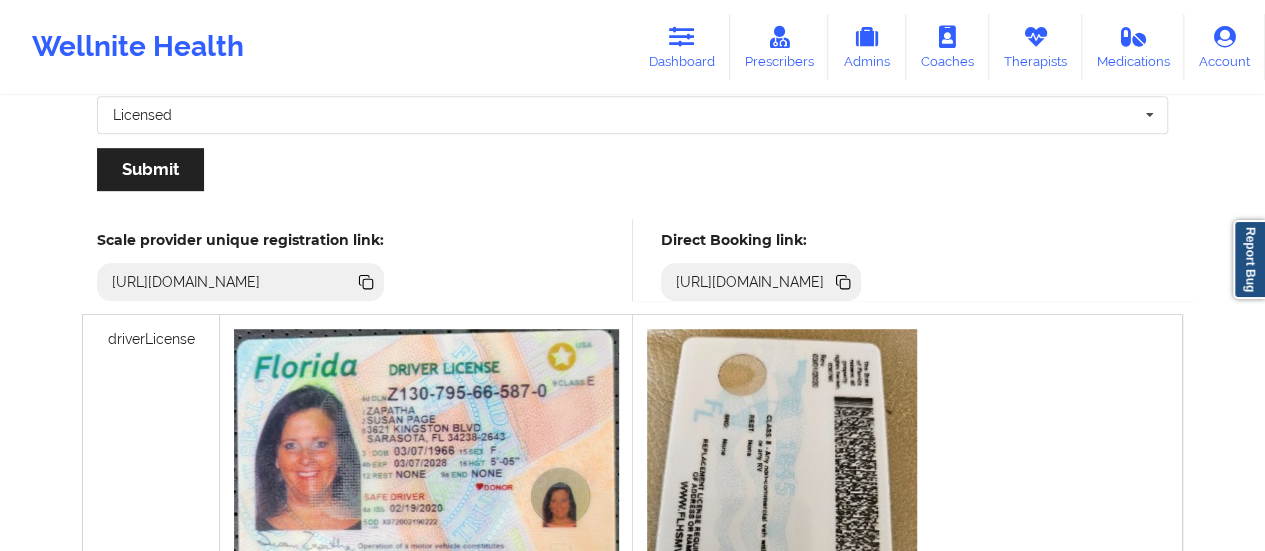 click 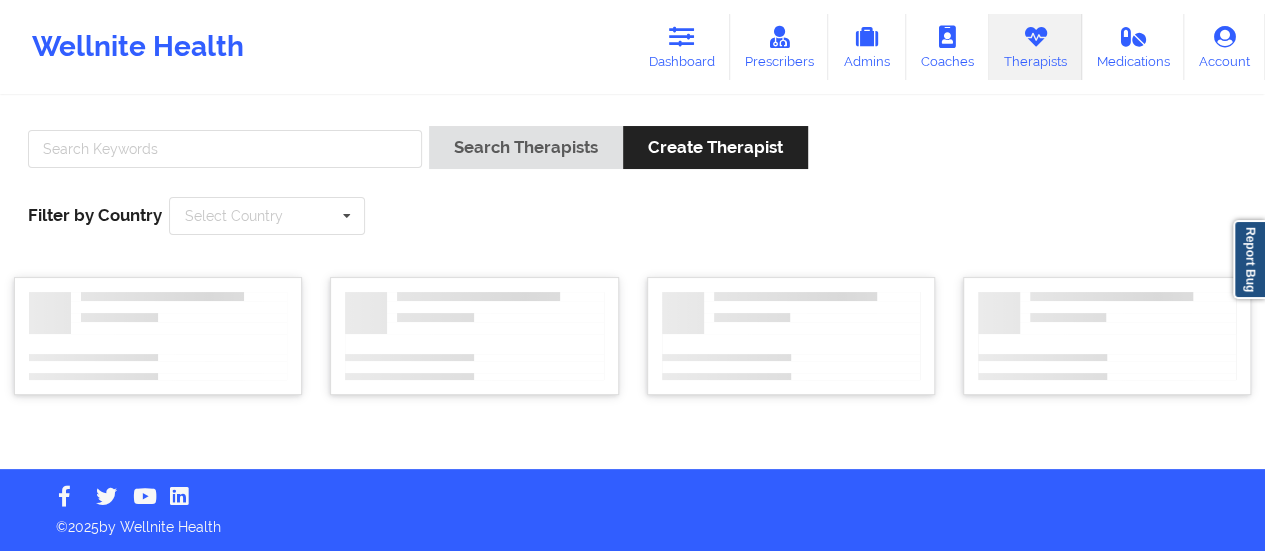 scroll, scrollTop: 0, scrollLeft: 0, axis: both 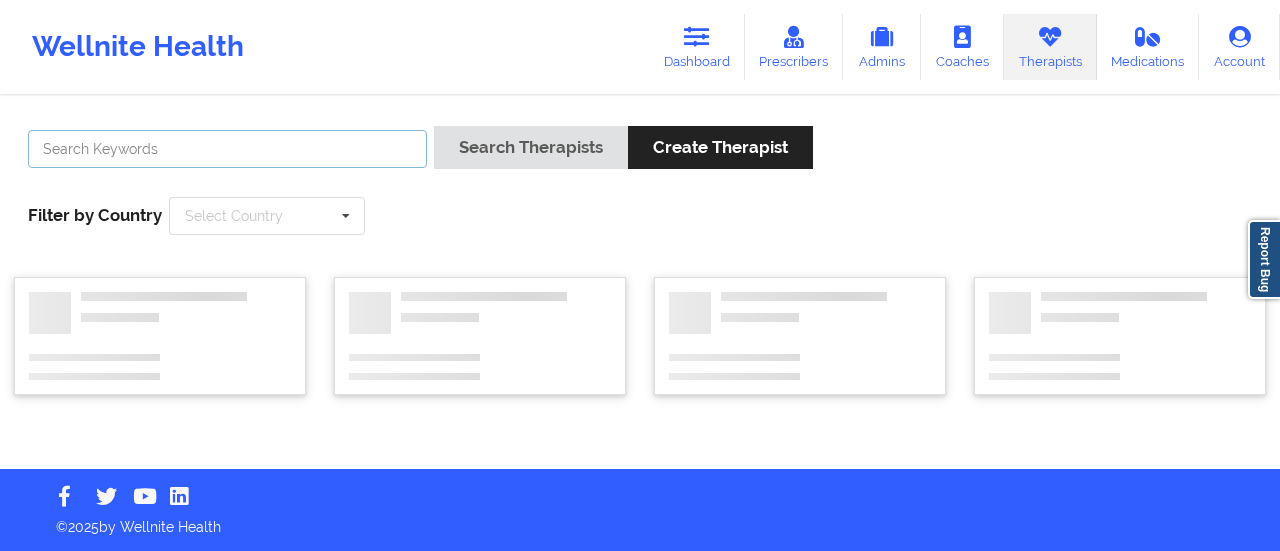 click at bounding box center (227, 149) 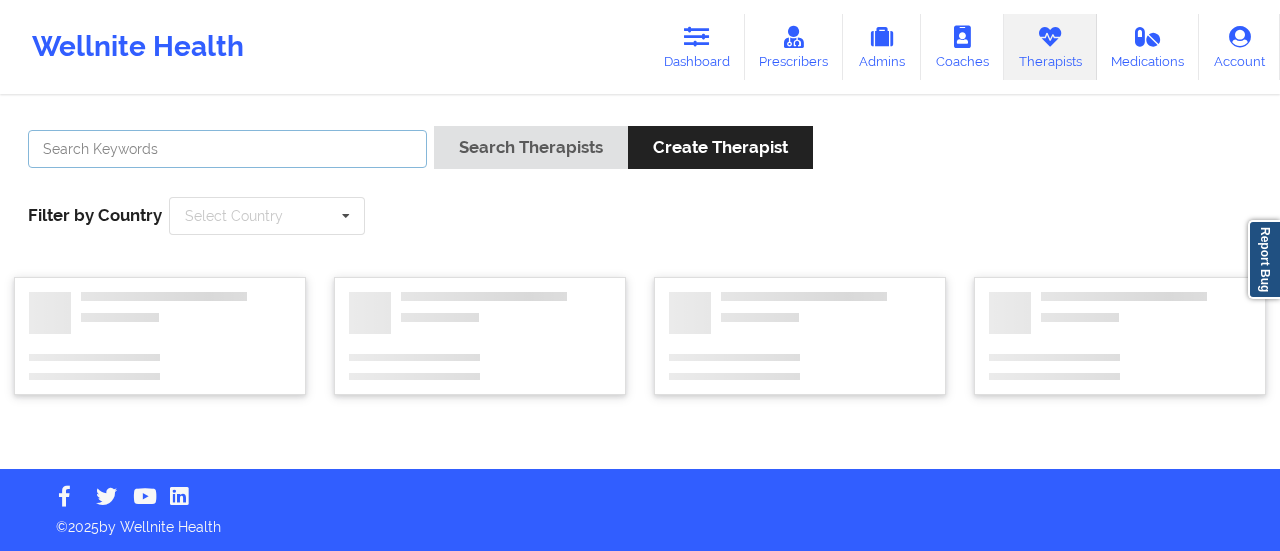 paste on "[PERSON_NAME]" 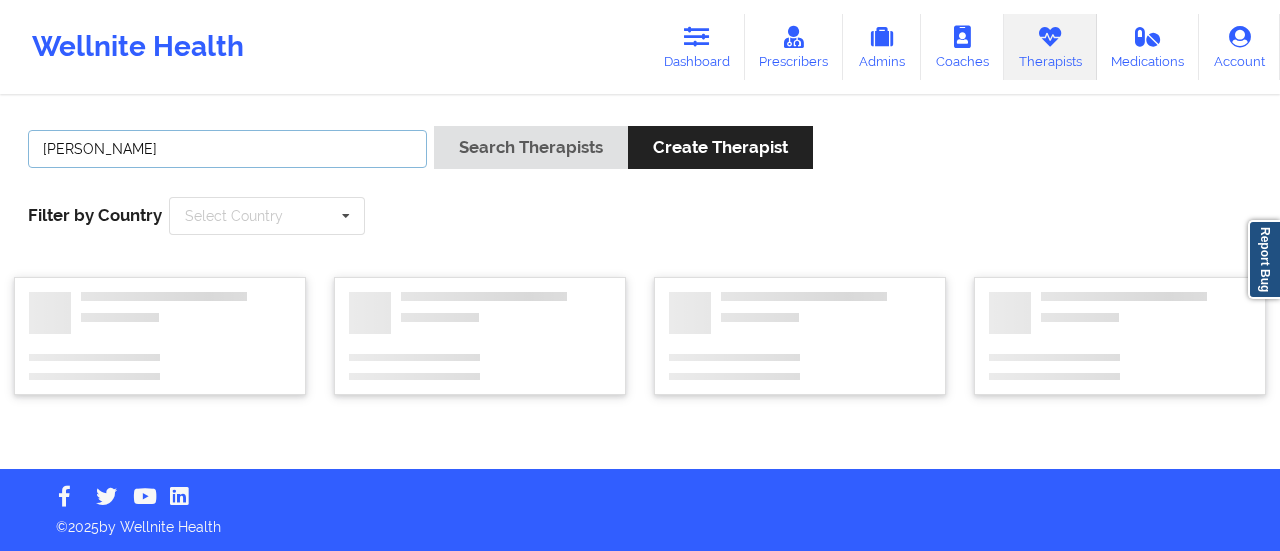 type on "[PERSON_NAME]" 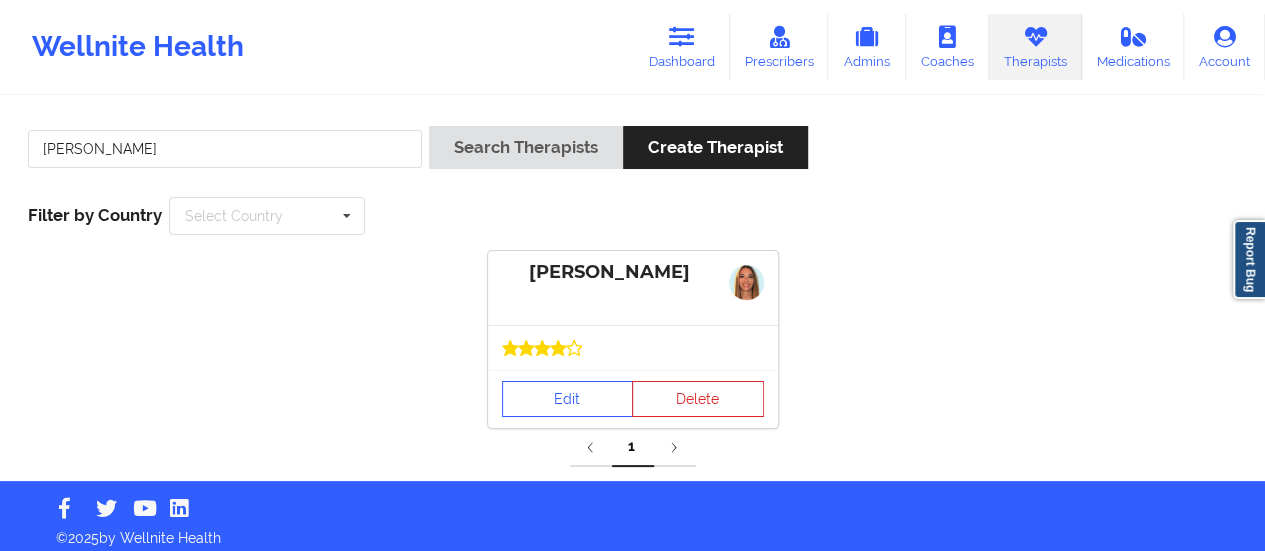 click on "Edit Delete" at bounding box center [633, 399] 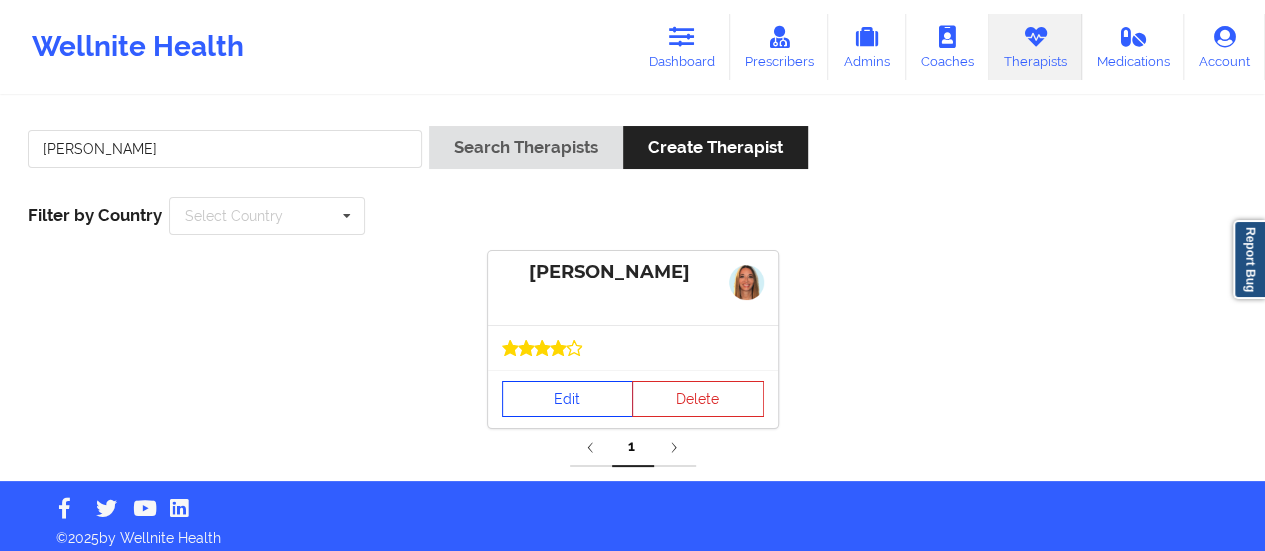 click on "Edit" at bounding box center [568, 399] 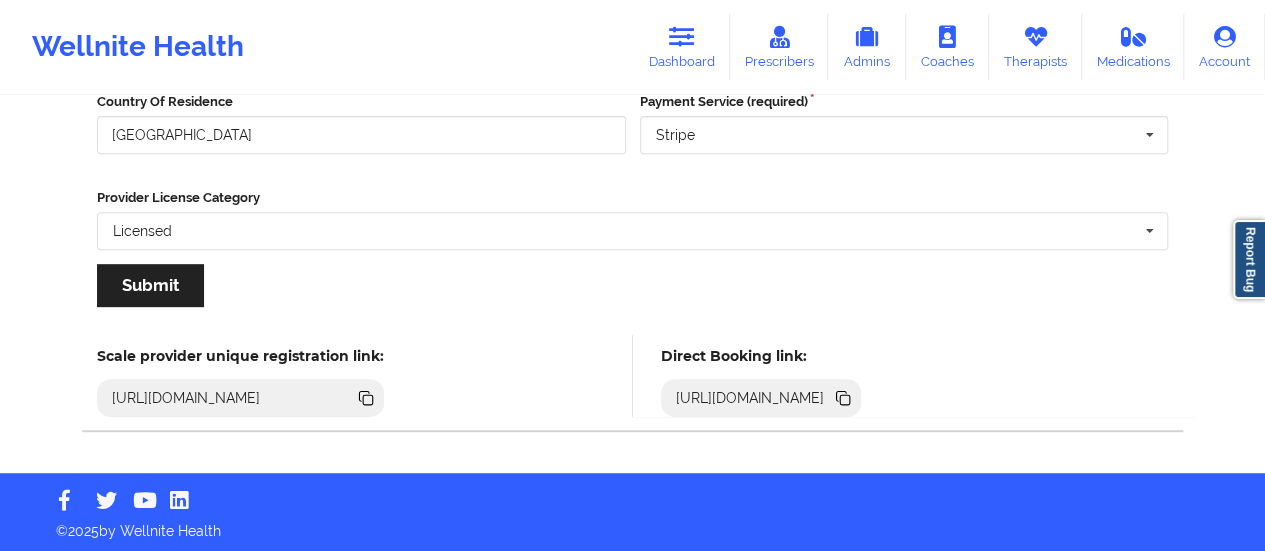 scroll, scrollTop: 360, scrollLeft: 0, axis: vertical 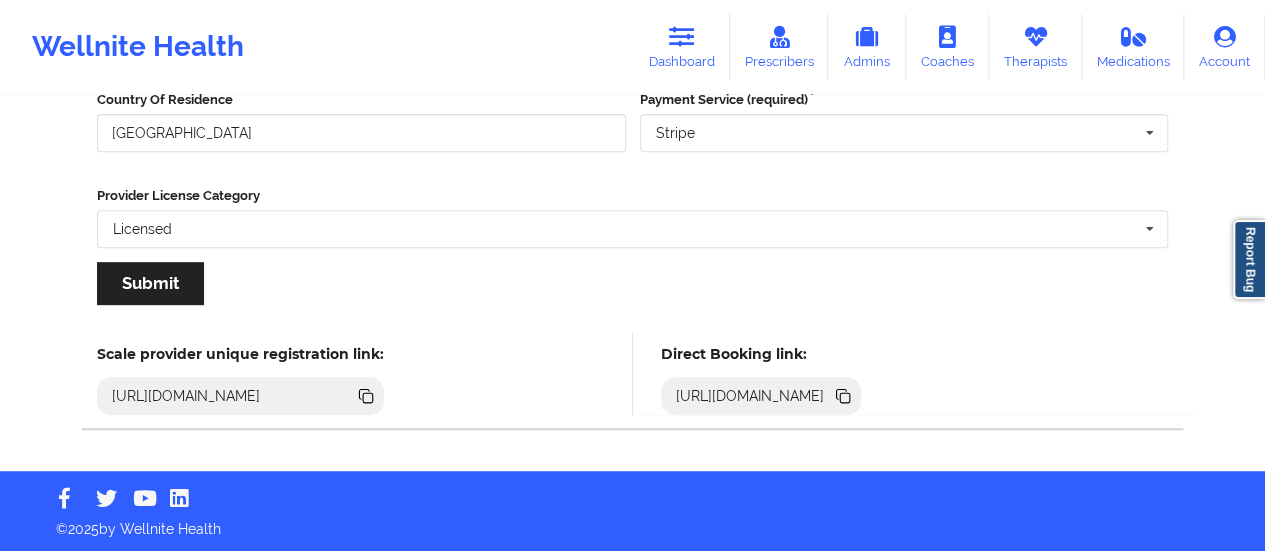 click 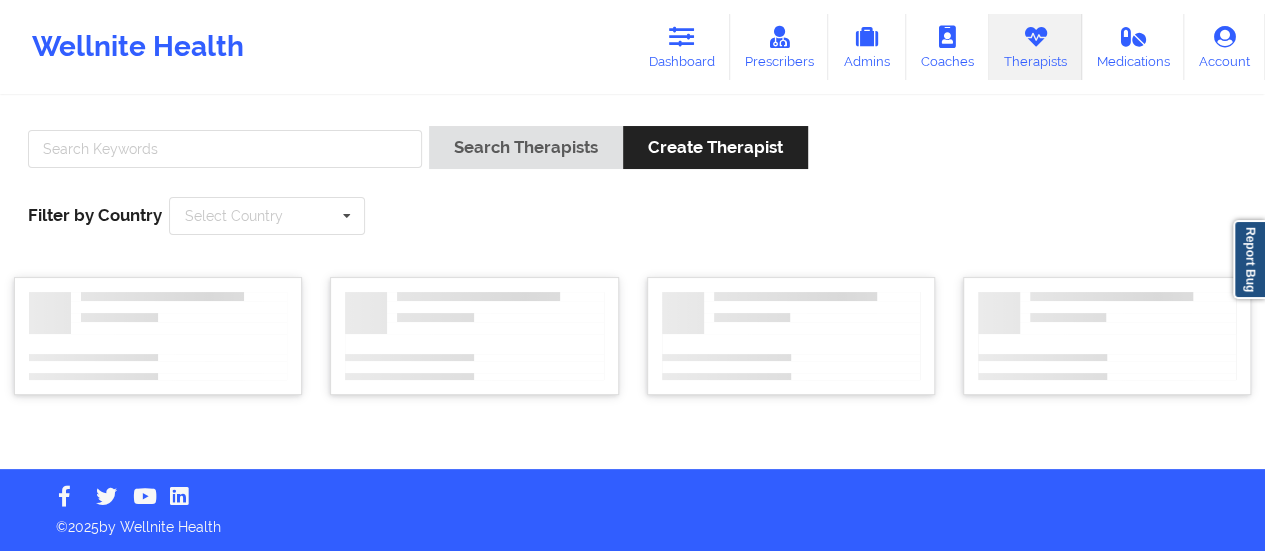 scroll, scrollTop: 0, scrollLeft: 0, axis: both 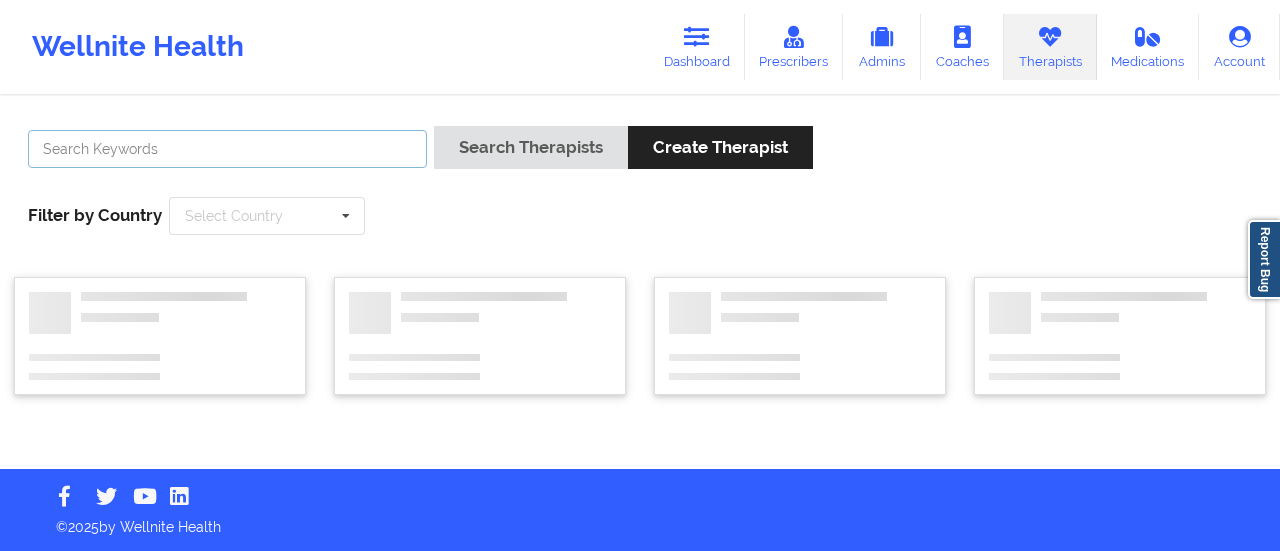 click at bounding box center (227, 149) 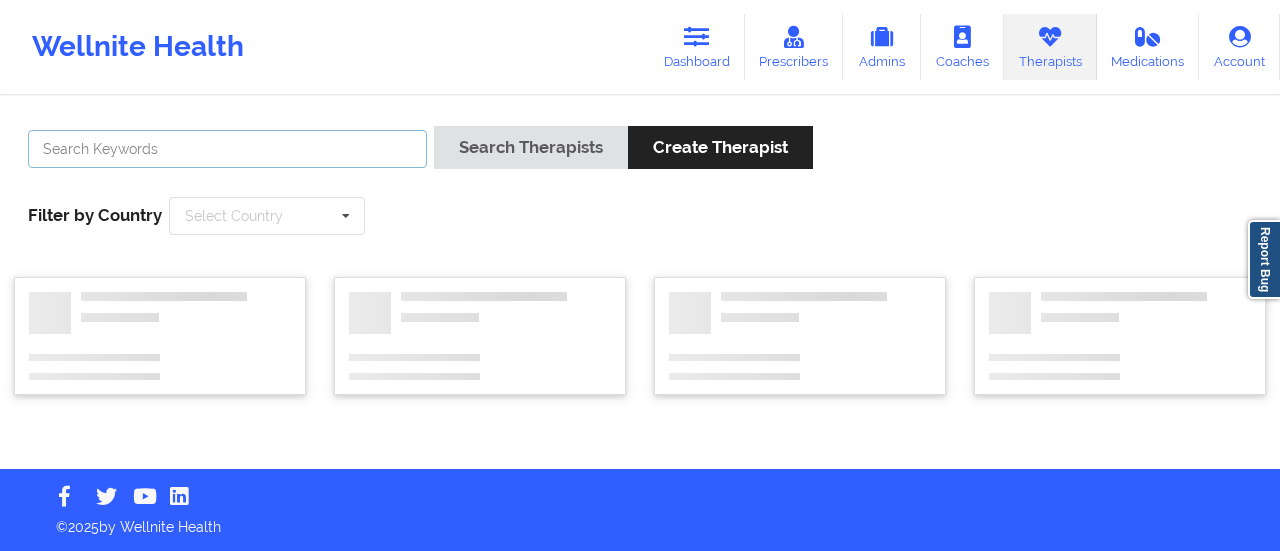 paste on "- [DEMOGRAPHIC_DATA] LMHC" 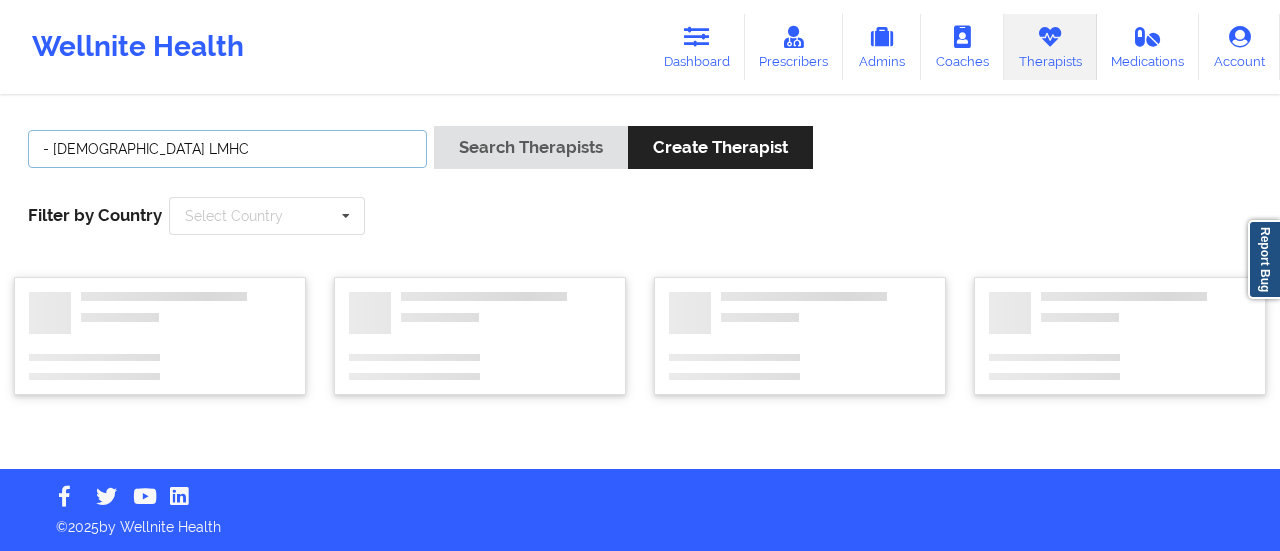 click on "- [DEMOGRAPHIC_DATA] LMHC" at bounding box center (227, 149) 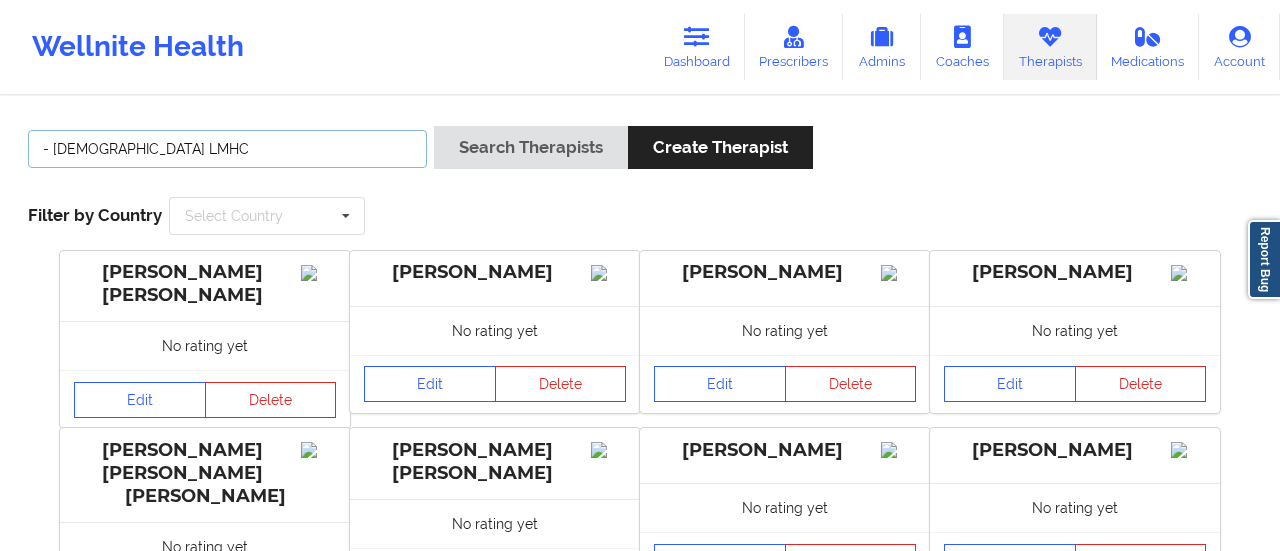 paste on "[PERSON_NAME]" 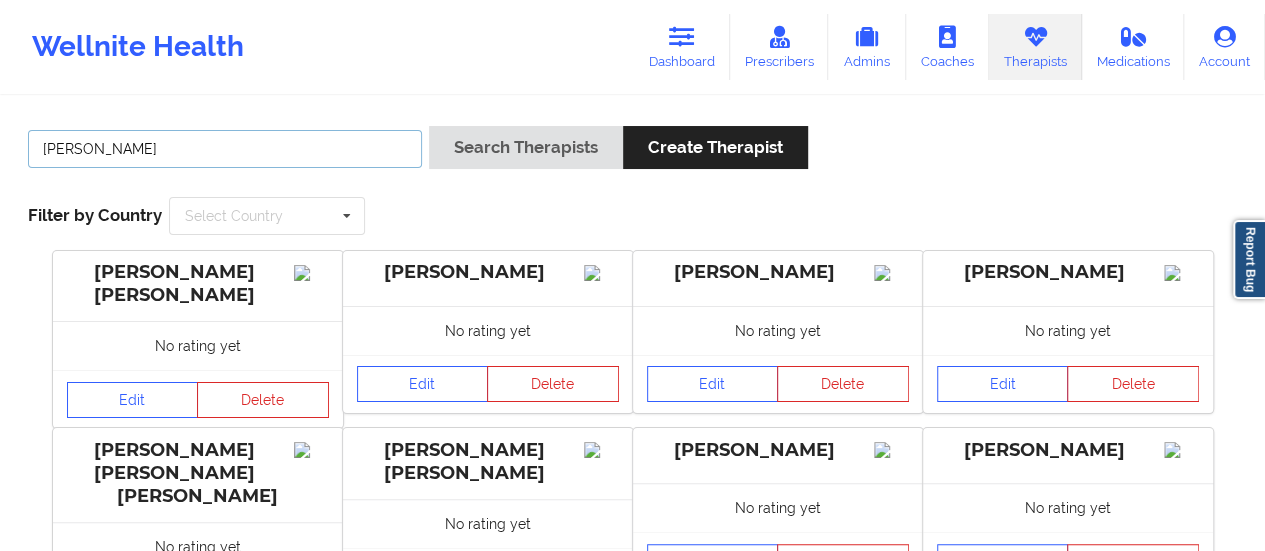 paste on "[PERSON_NAME]" 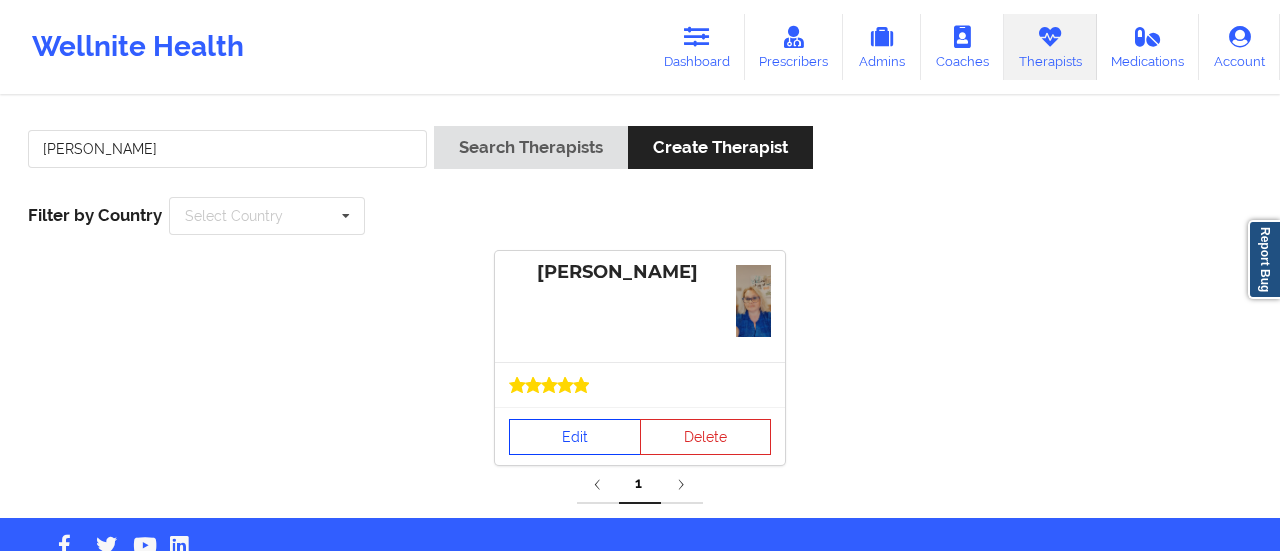 click on "Edit" at bounding box center (575, 437) 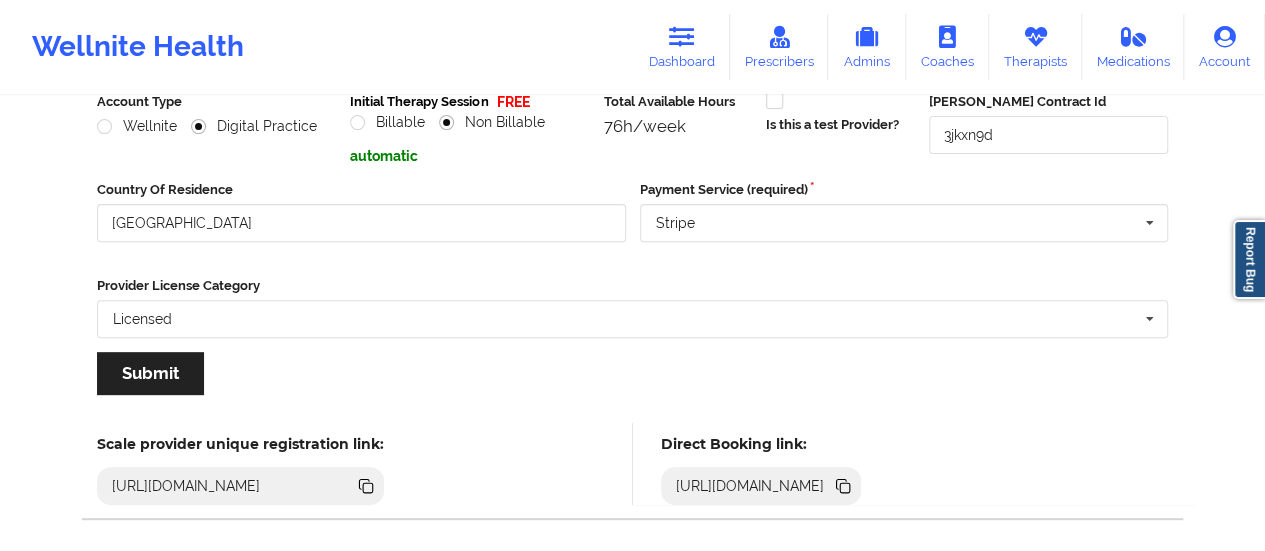 scroll, scrollTop: 360, scrollLeft: 0, axis: vertical 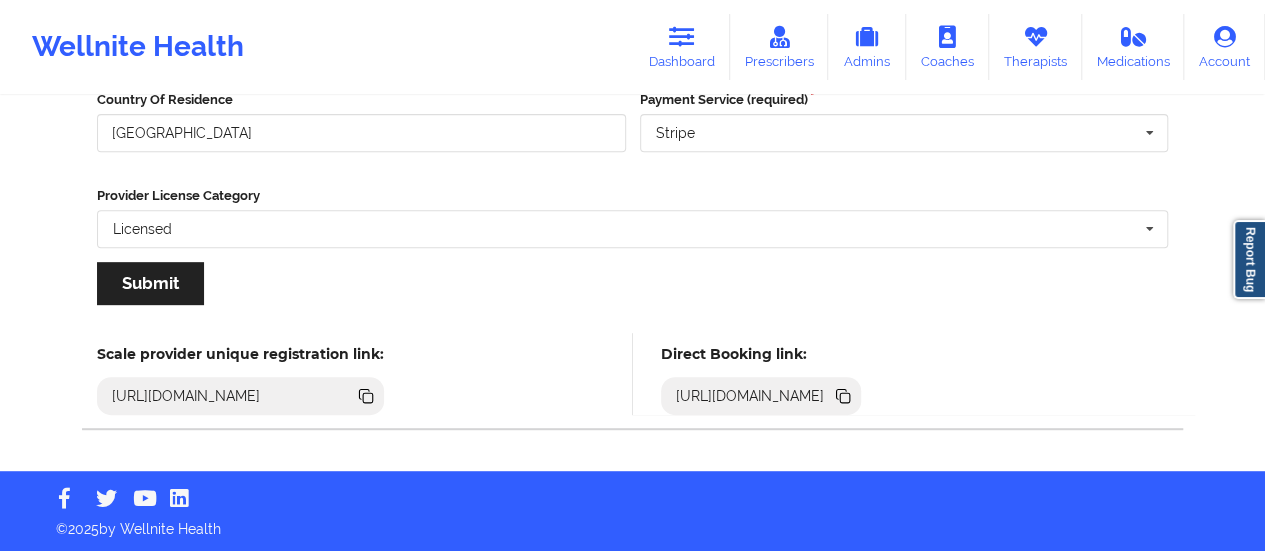 click 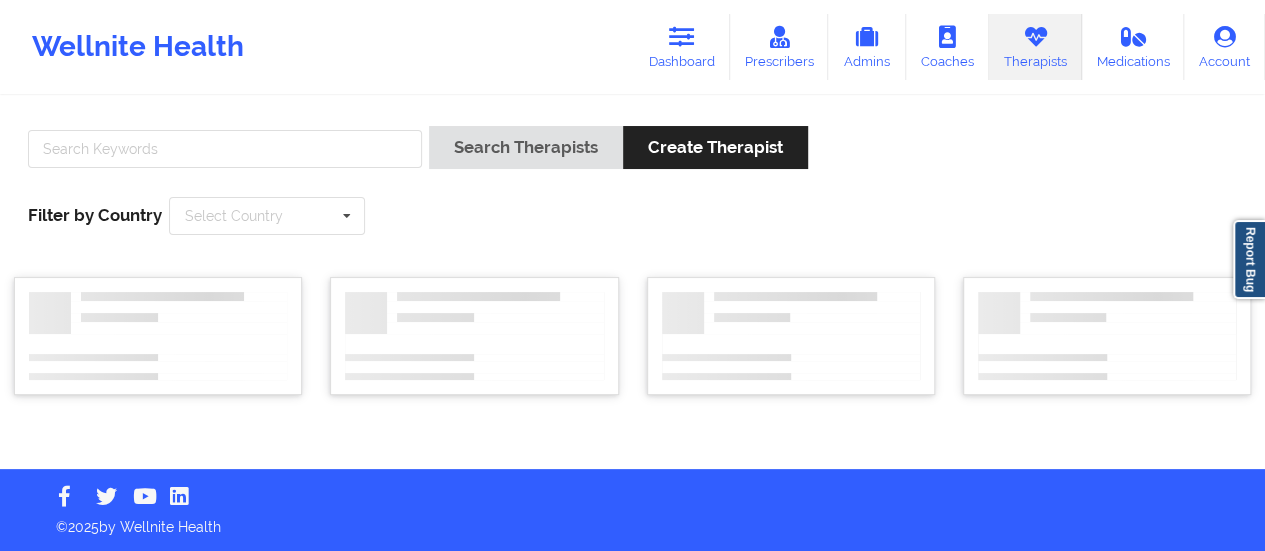 scroll, scrollTop: 0, scrollLeft: 0, axis: both 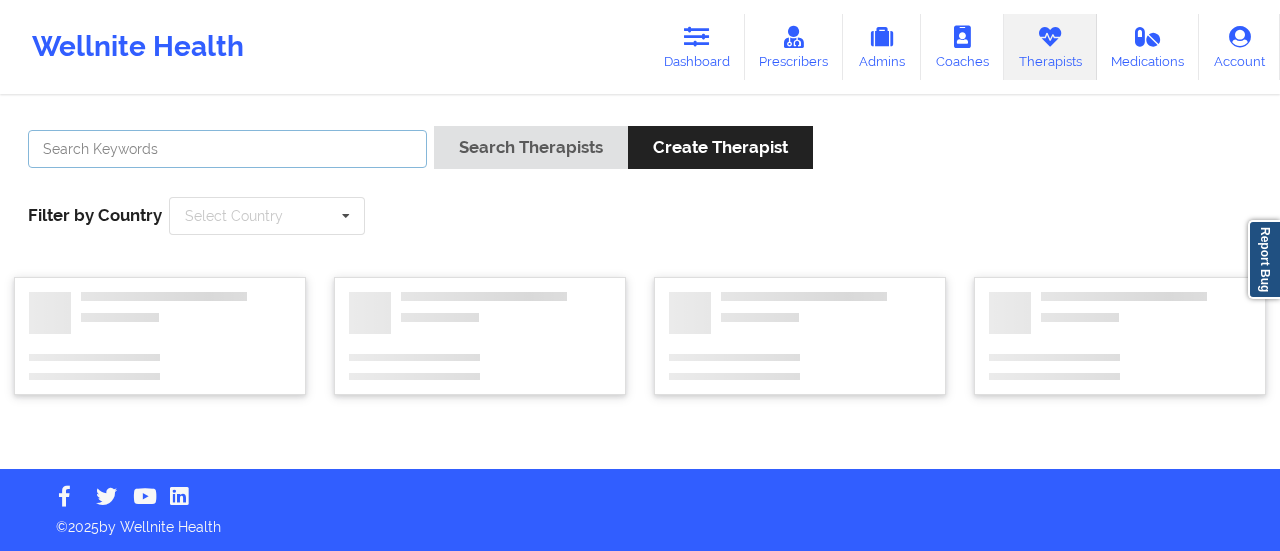 click at bounding box center [227, 149] 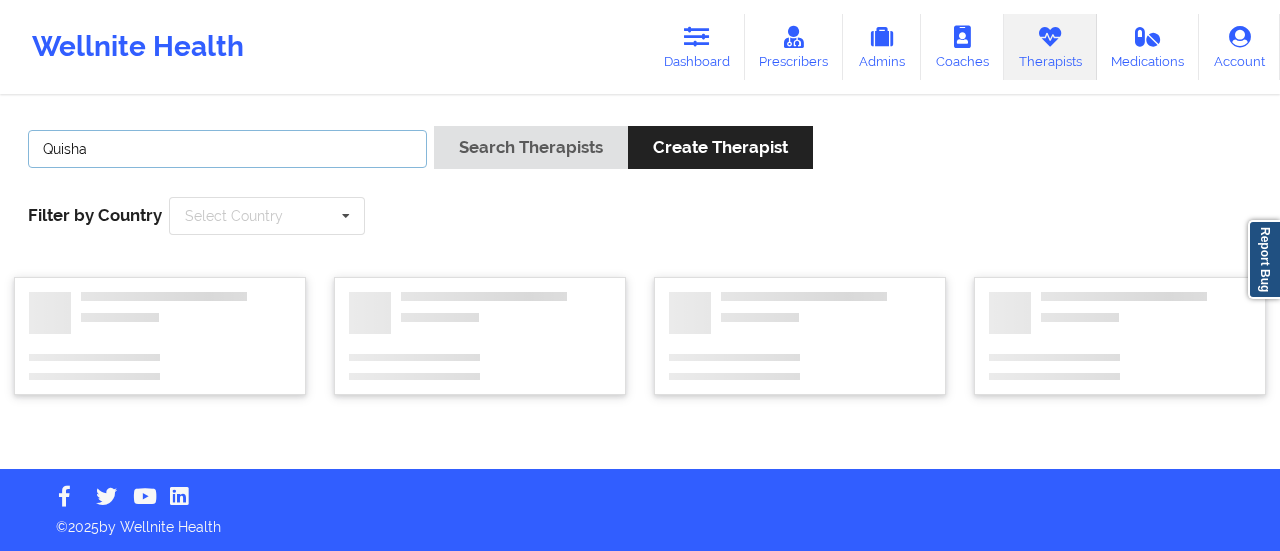 type on "Quisha" 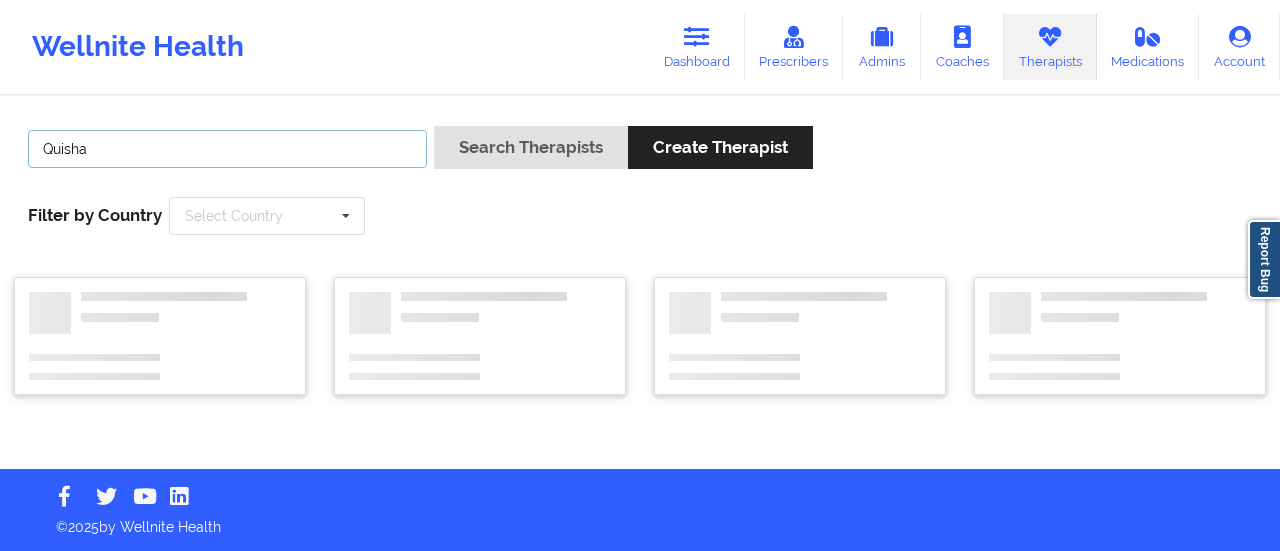 click on "Search Therapists" at bounding box center (531, 147) 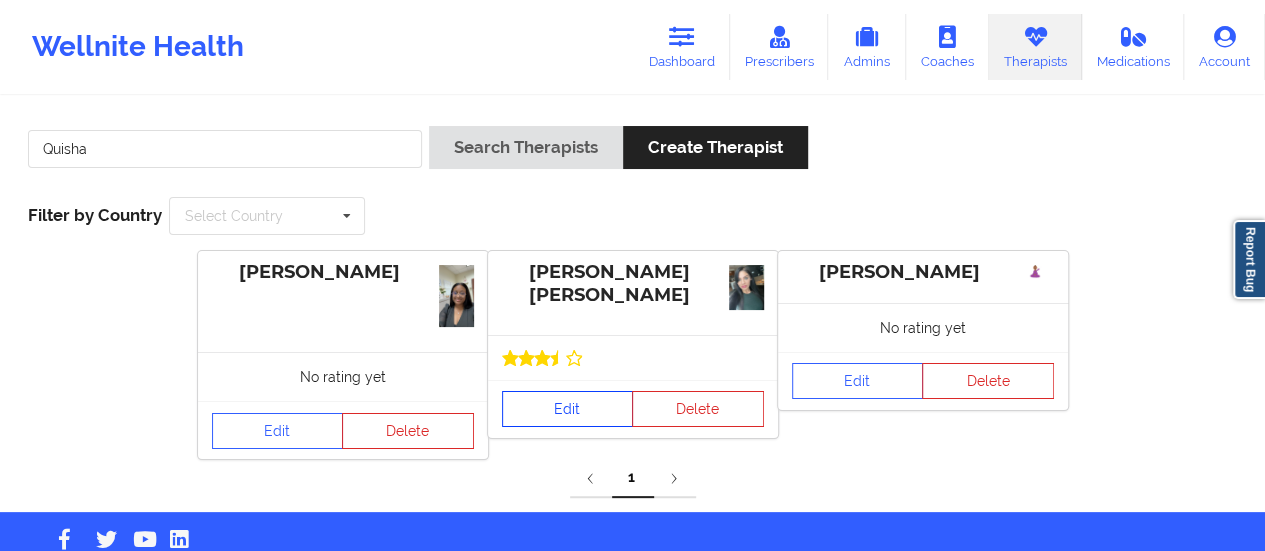 click on "Edit" at bounding box center [568, 409] 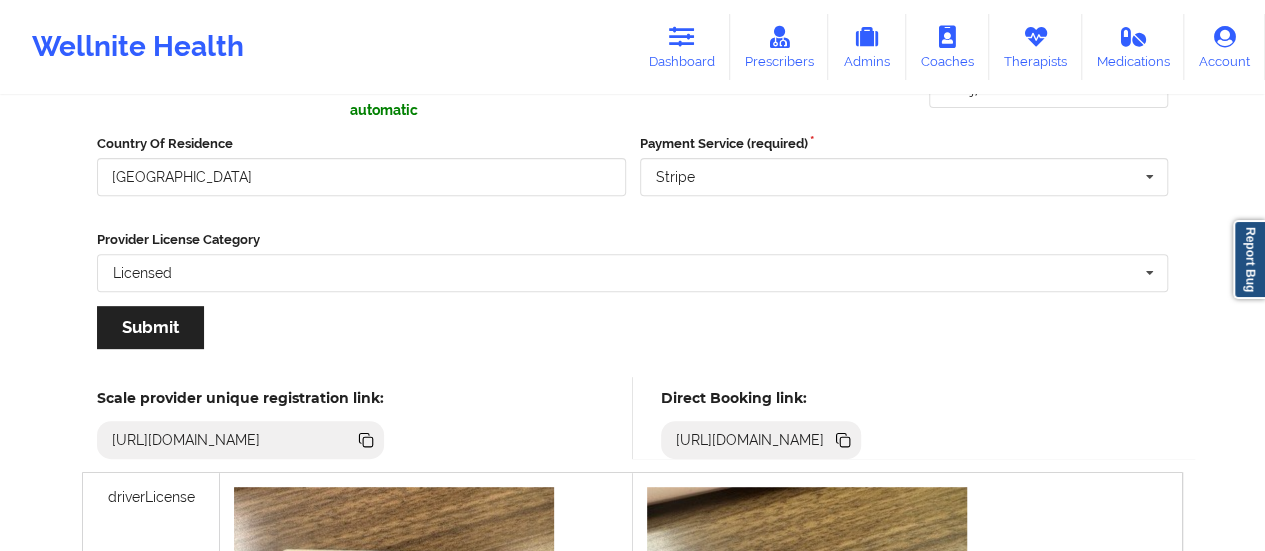 scroll, scrollTop: 299, scrollLeft: 0, axis: vertical 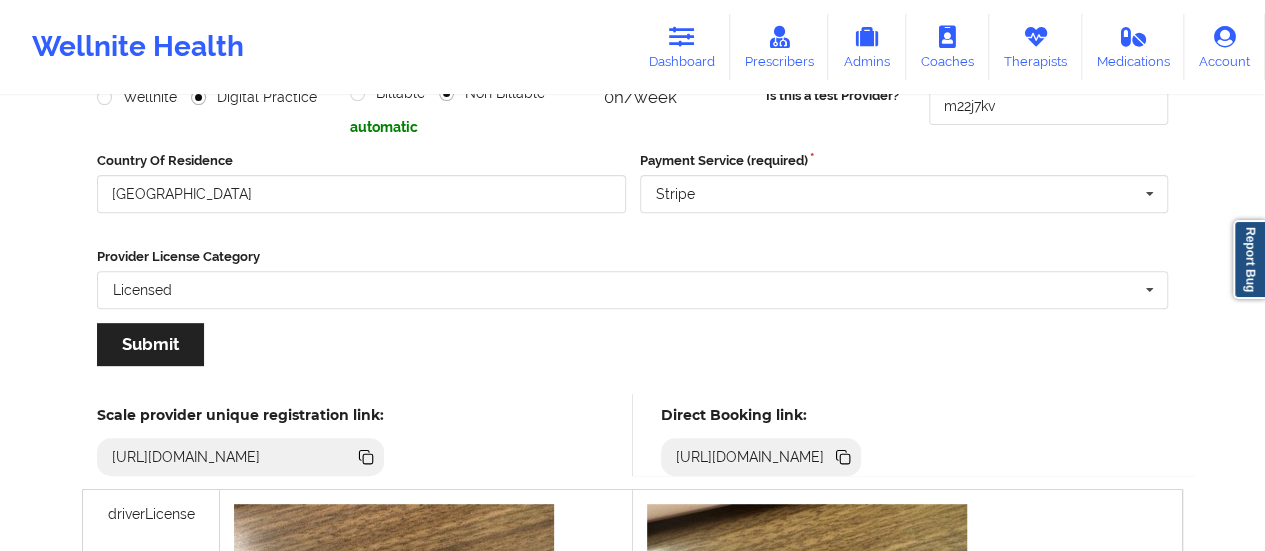 click on "[URL][DOMAIN_NAME]" at bounding box center (750, 457) 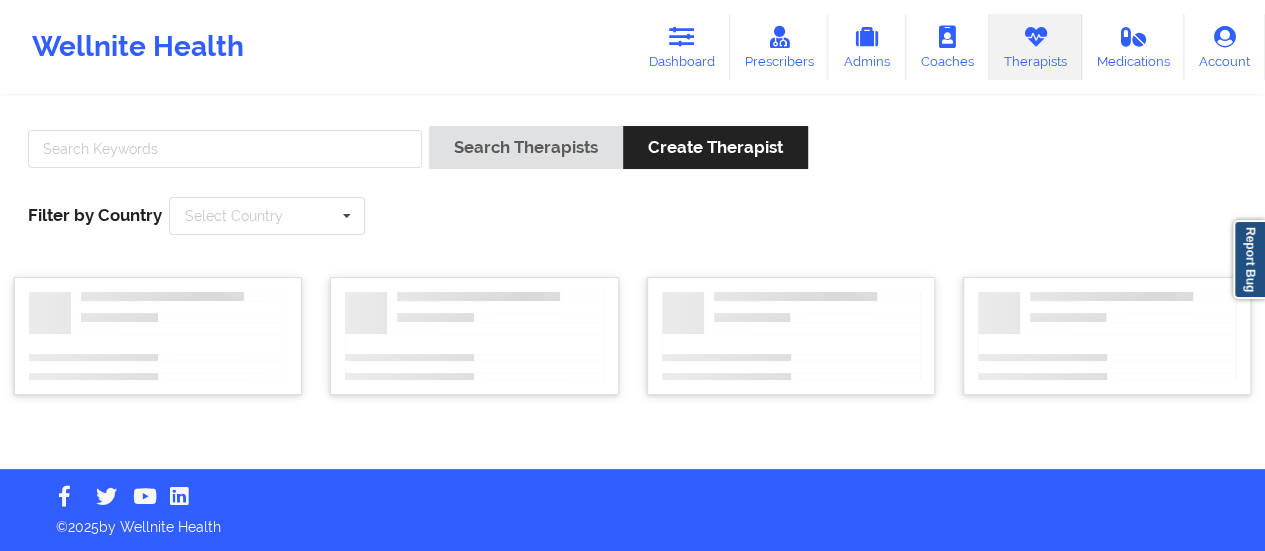 scroll, scrollTop: 0, scrollLeft: 0, axis: both 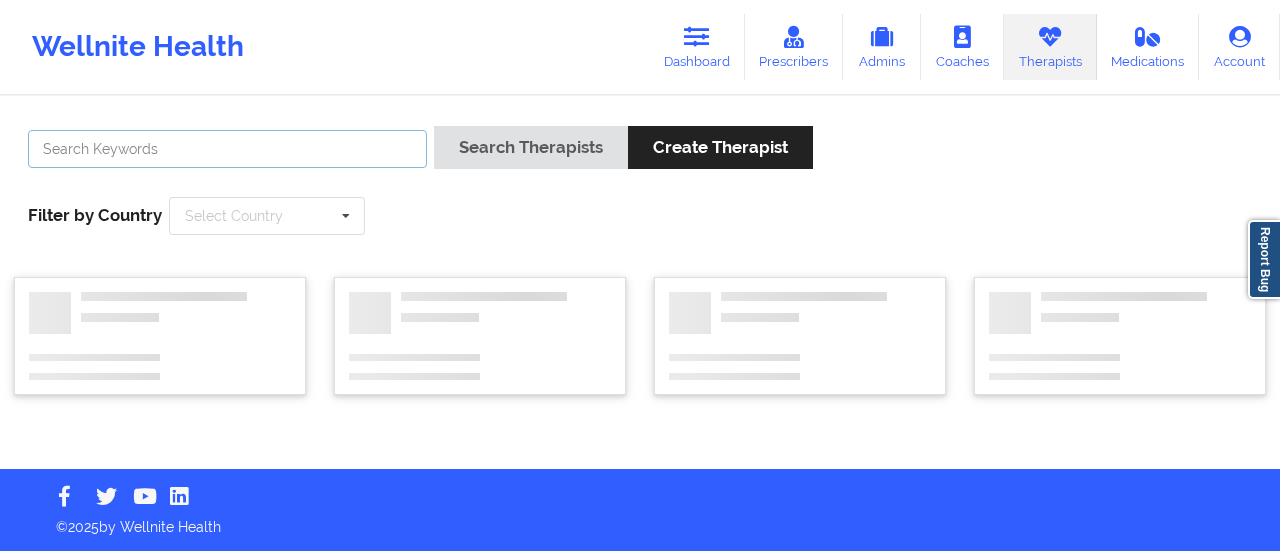 click at bounding box center [227, 149] 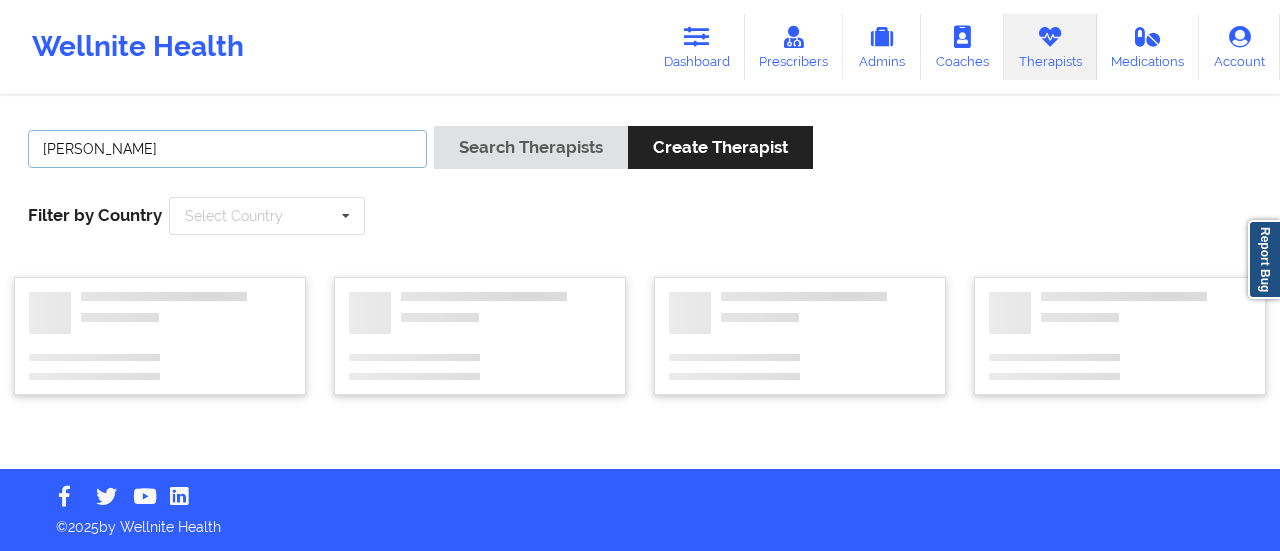 type on "[PERSON_NAME]" 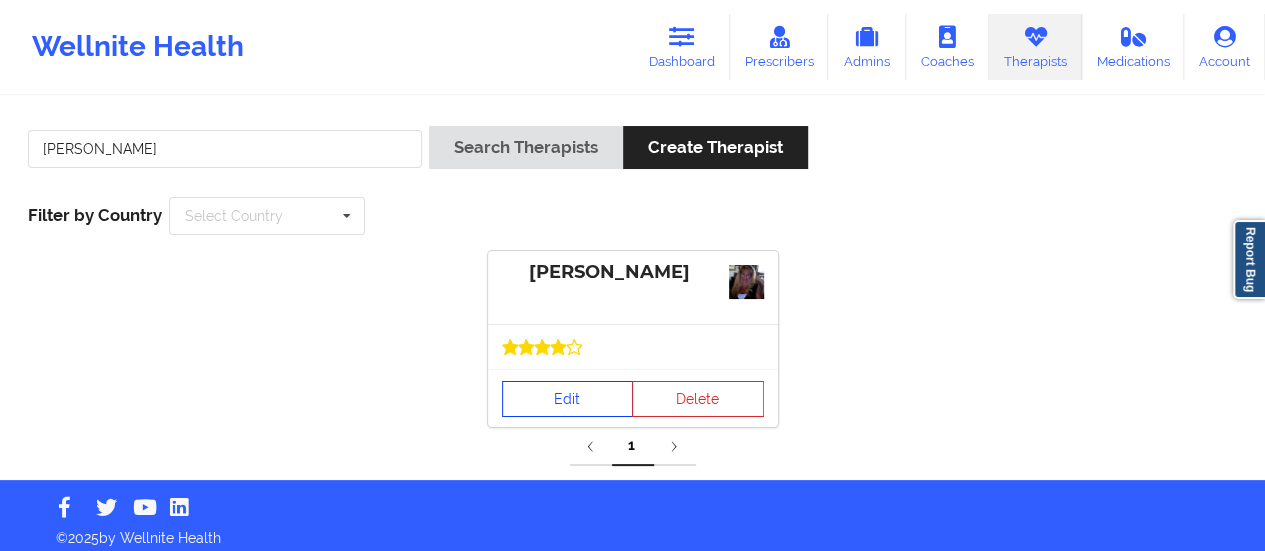 click on "Edit" at bounding box center (568, 399) 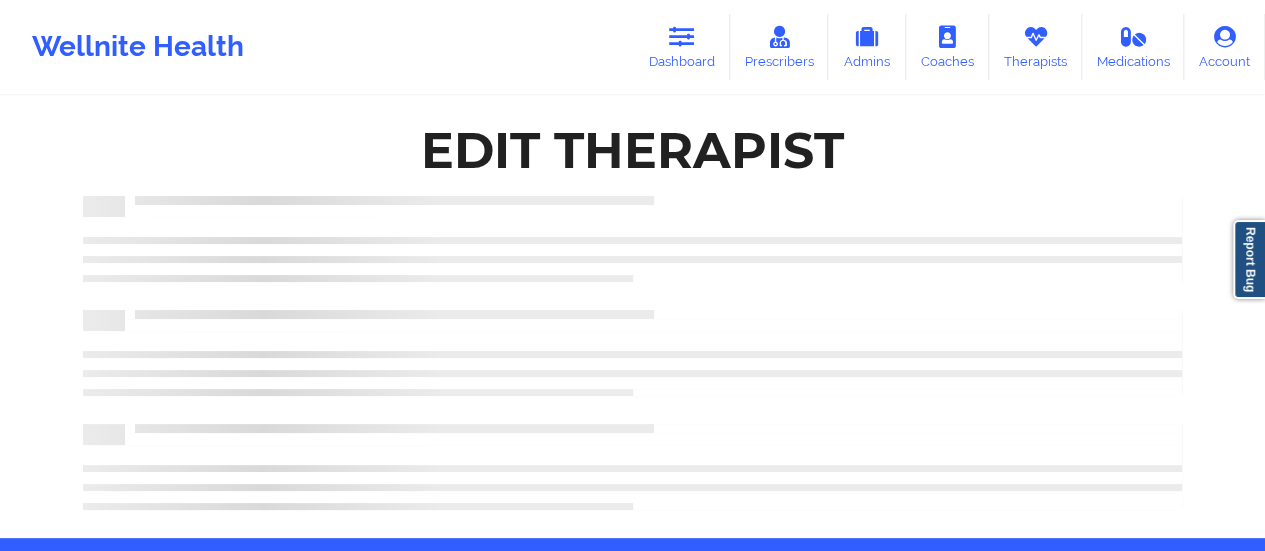 scroll, scrollTop: 360, scrollLeft: 0, axis: vertical 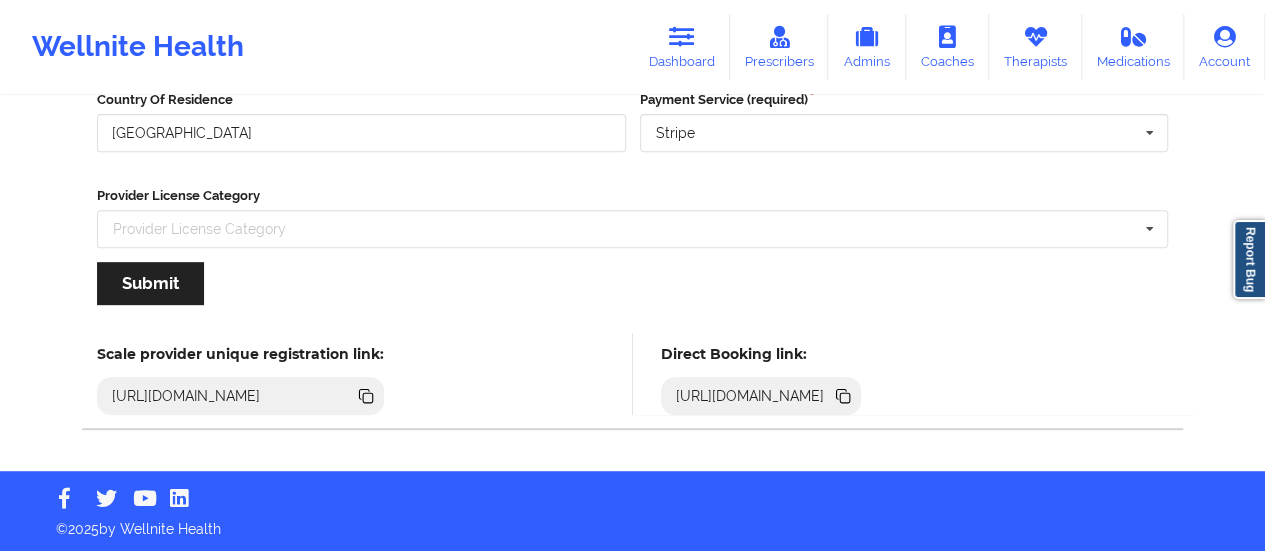 click 